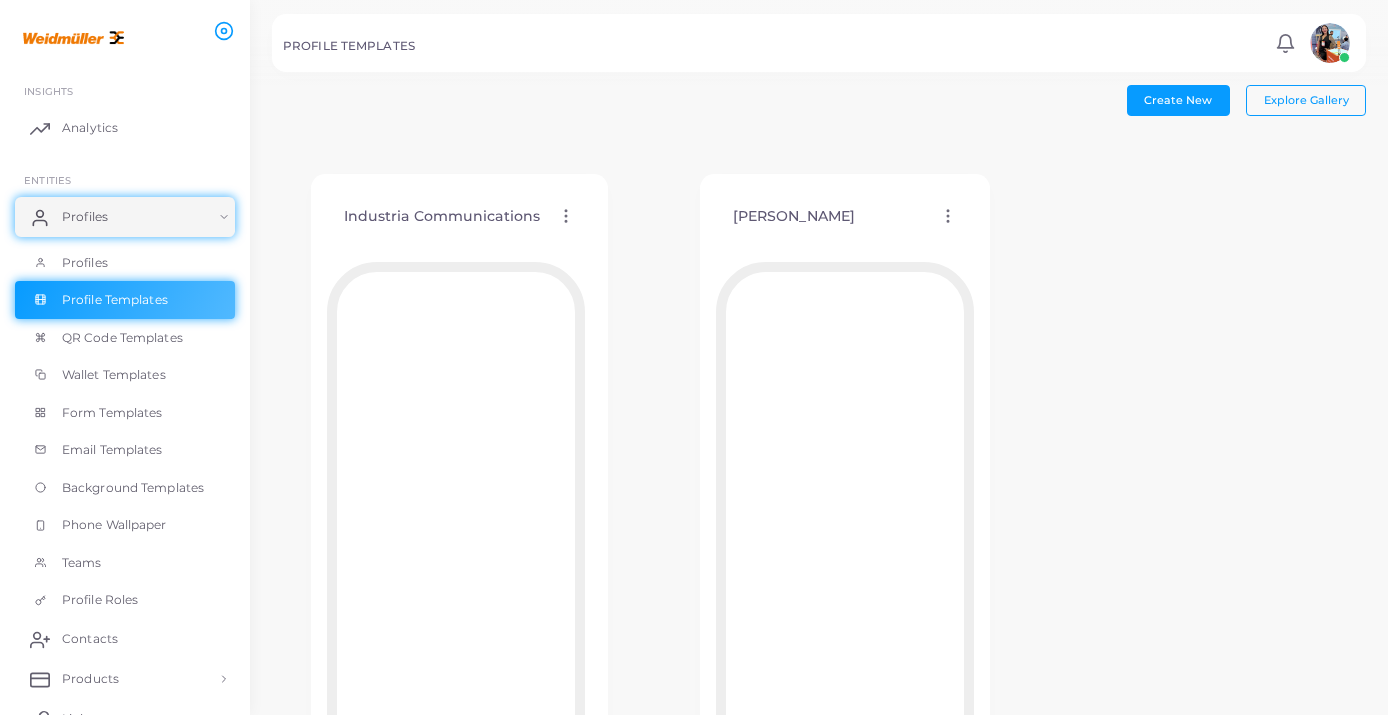 scroll, scrollTop: 2382, scrollLeft: 0, axis: vertical 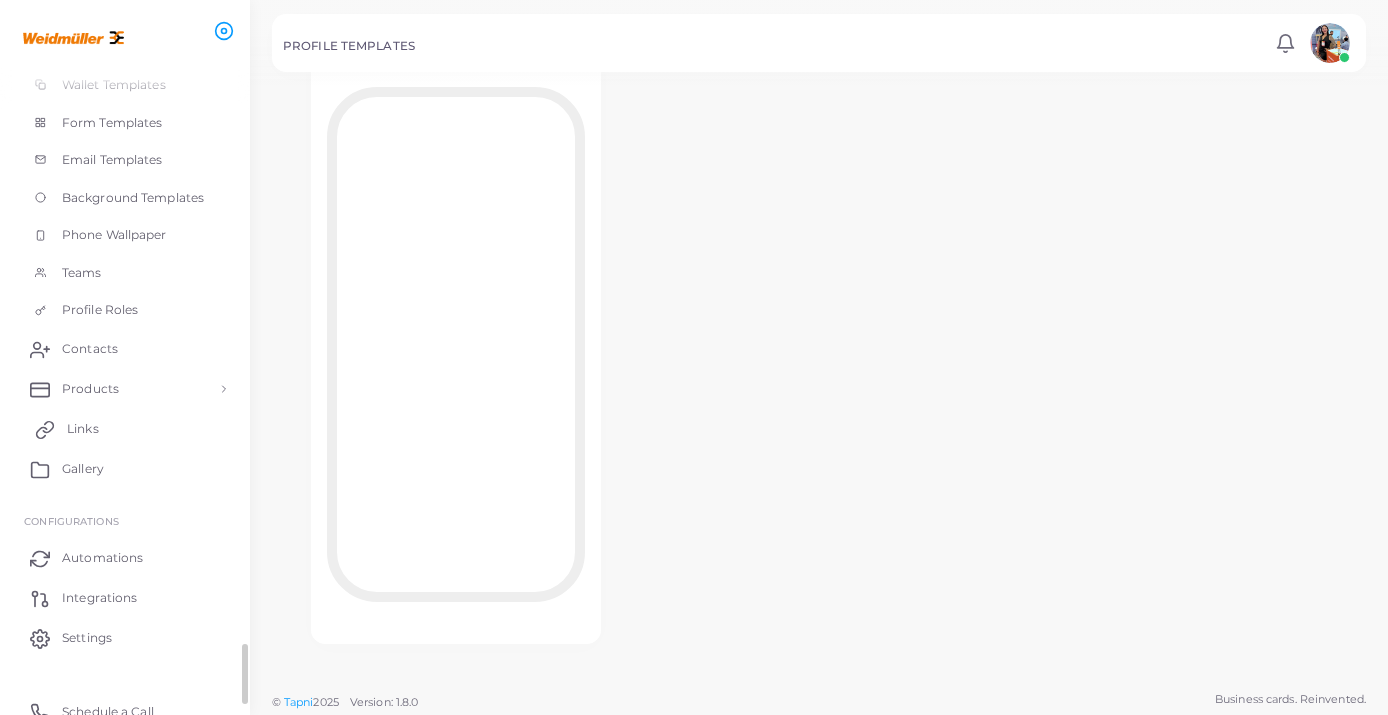 click on "Links" at bounding box center (125, 429) 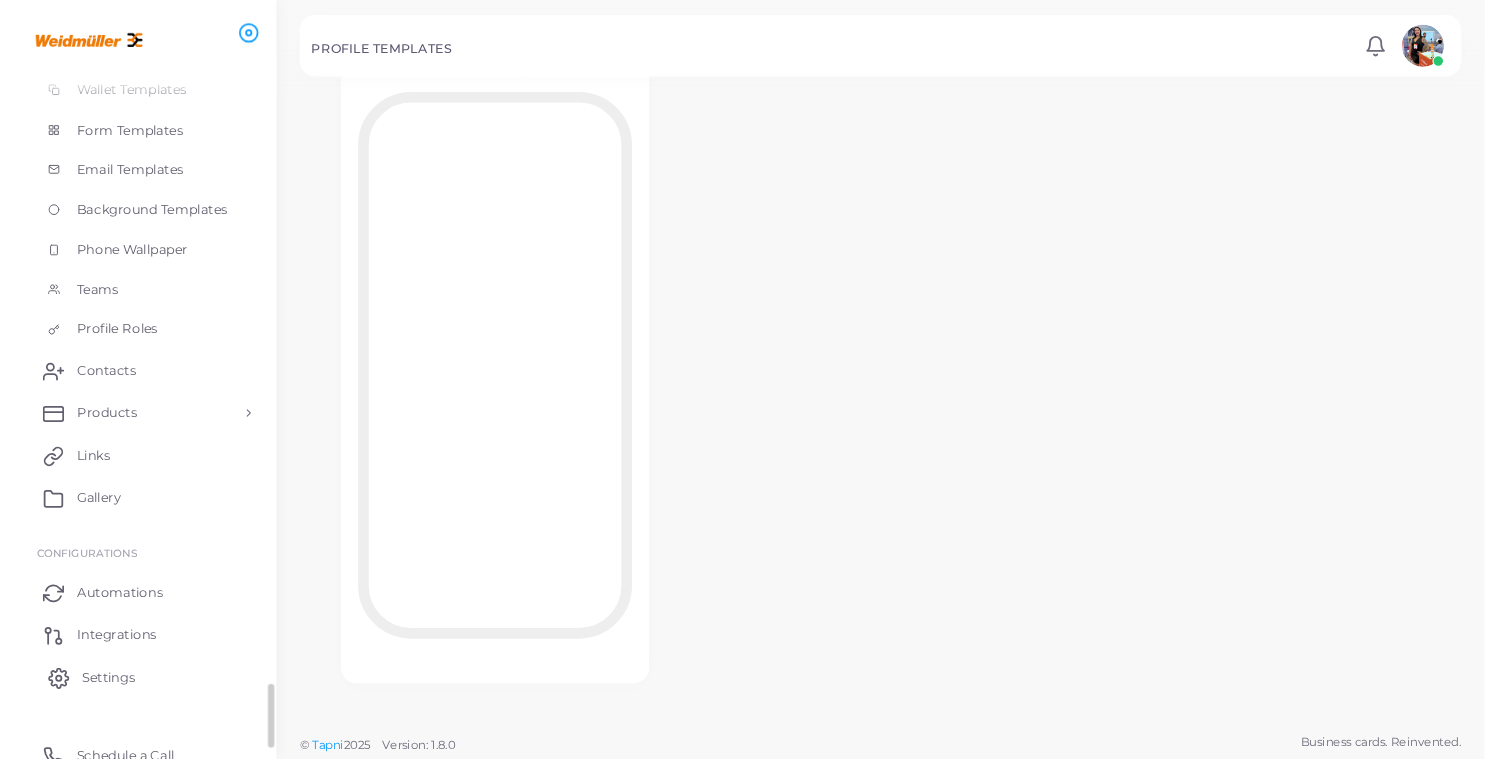 scroll, scrollTop: 0, scrollLeft: 0, axis: both 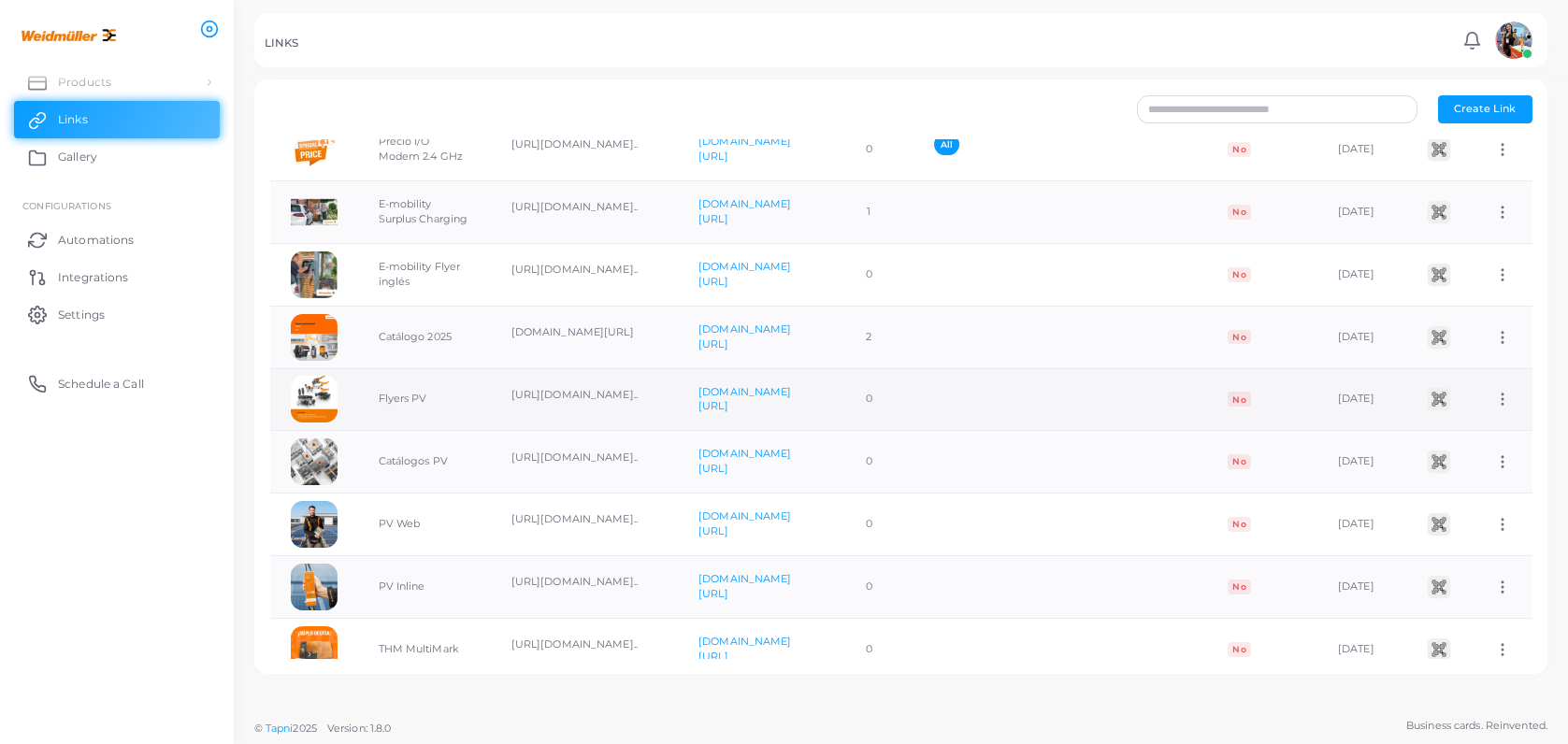click at bounding box center (1439, 399) 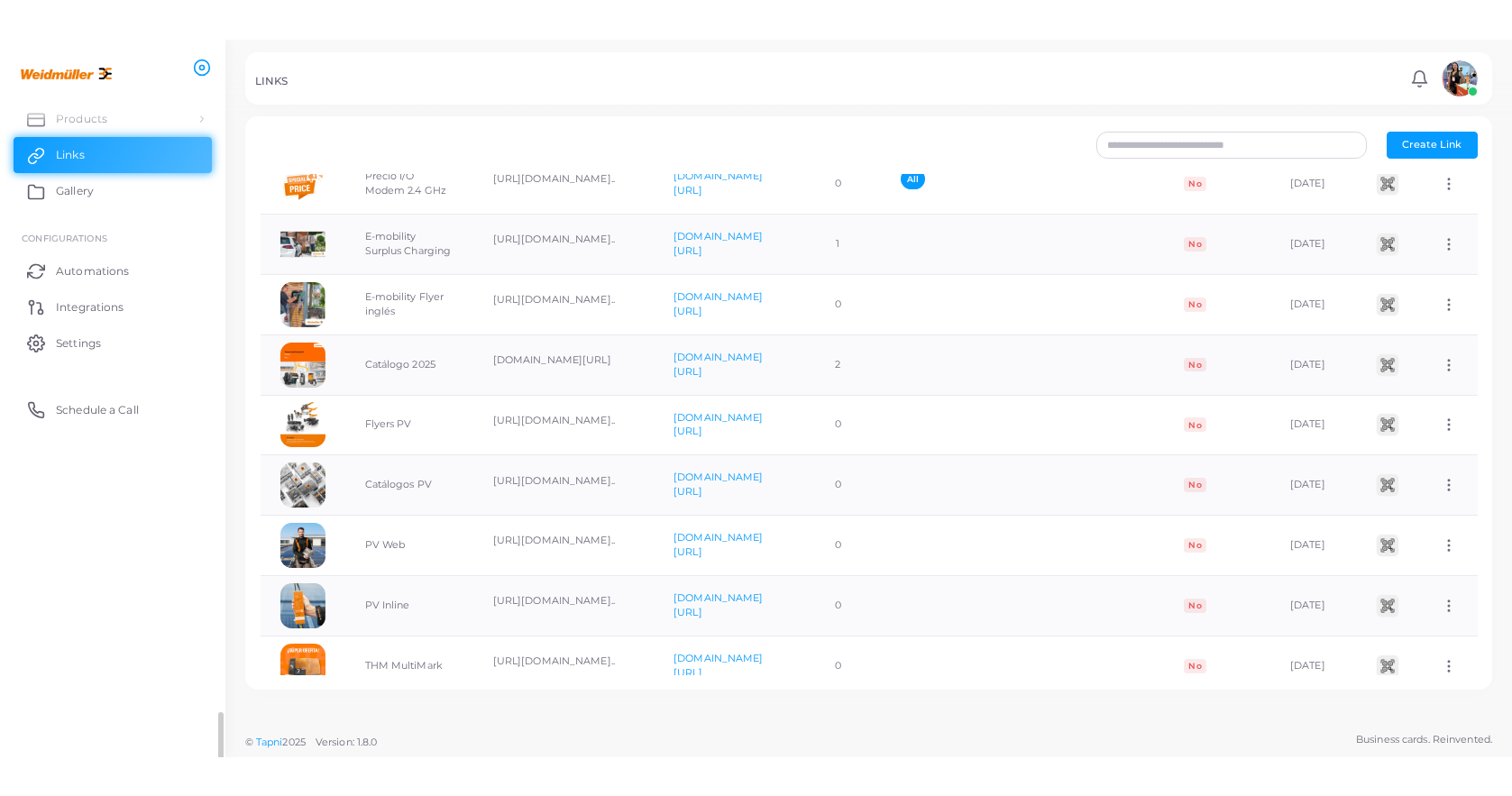 scroll, scrollTop: 83, scrollLeft: 0, axis: vertical 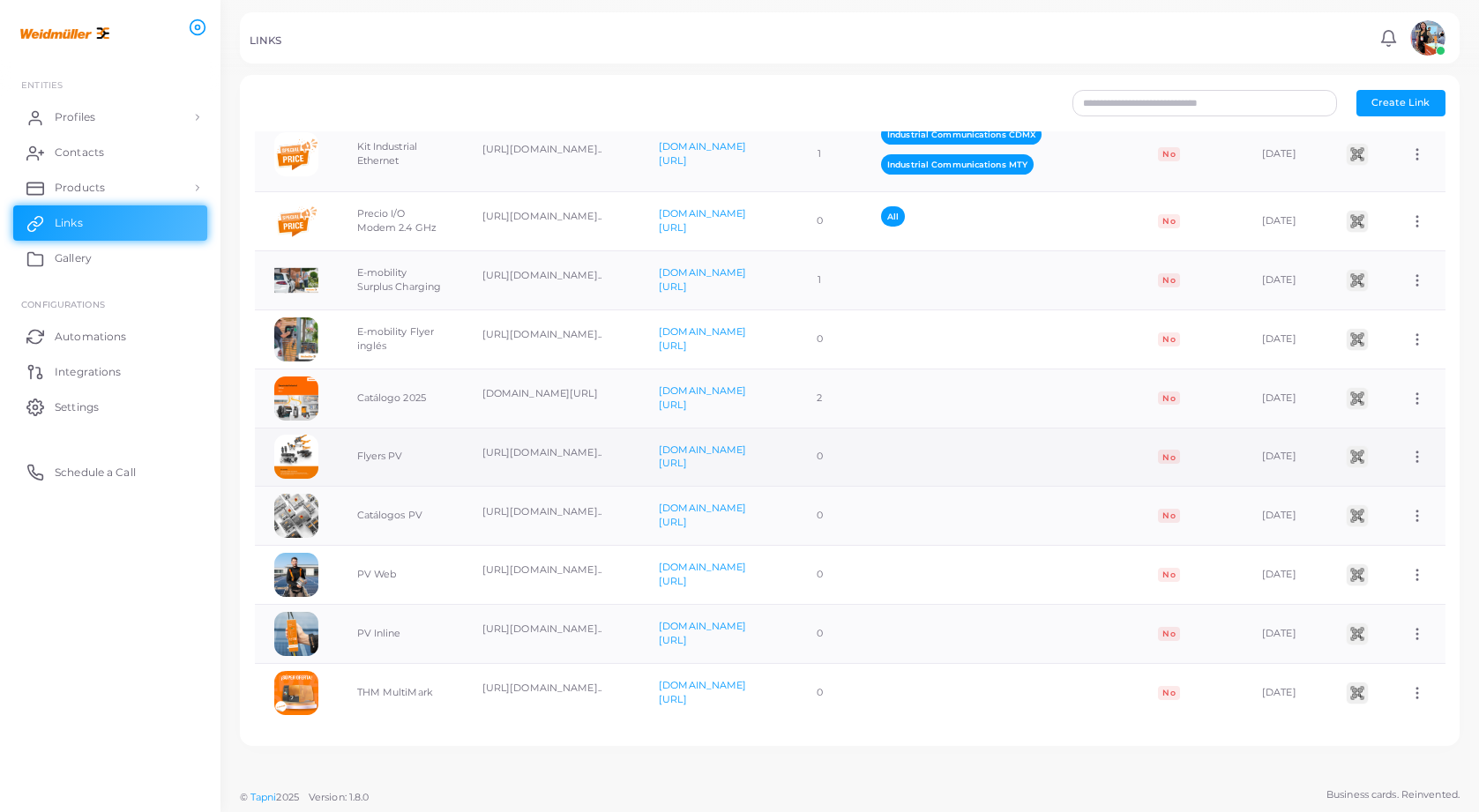 click 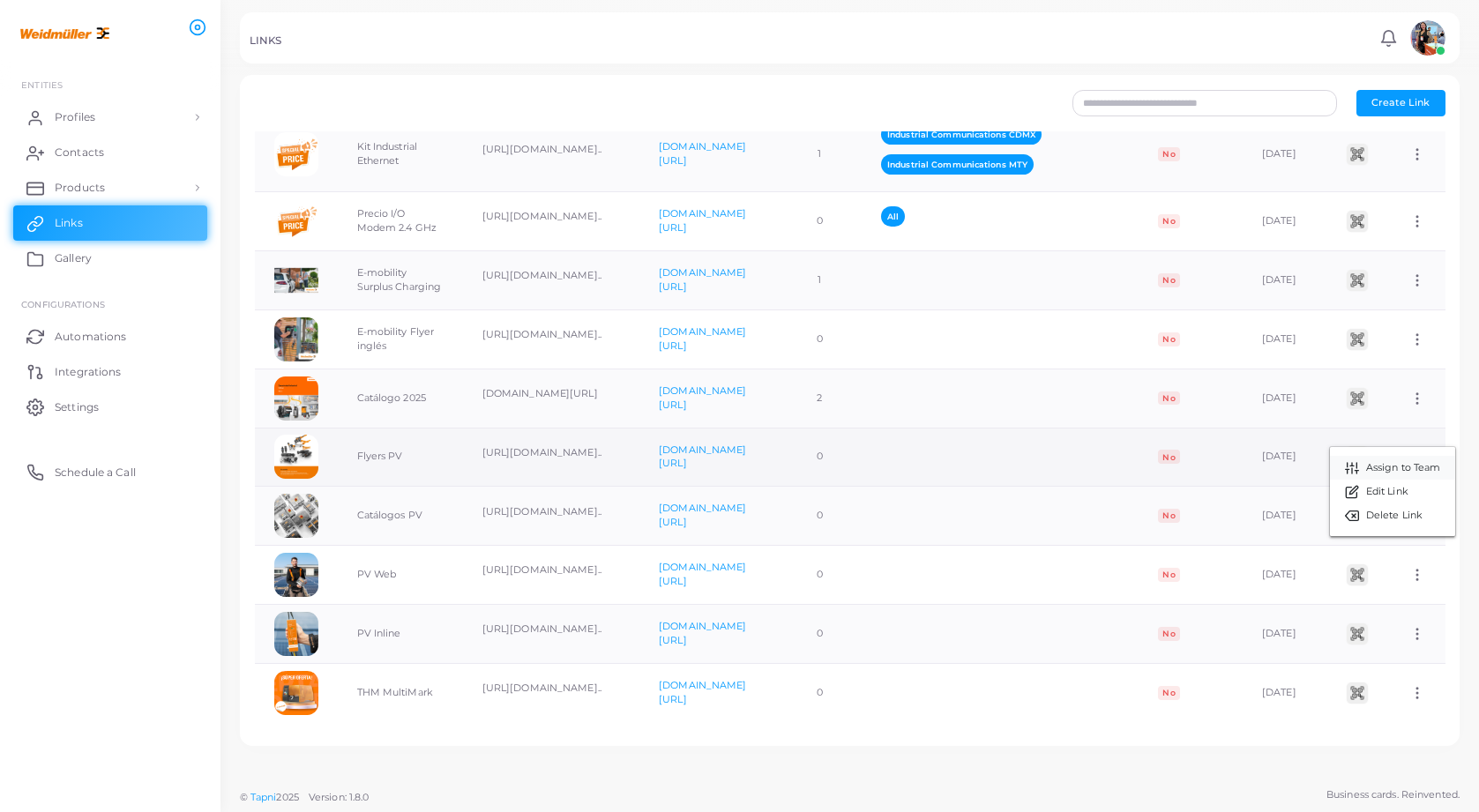 click on "Assign to Team" at bounding box center [1403, 468] 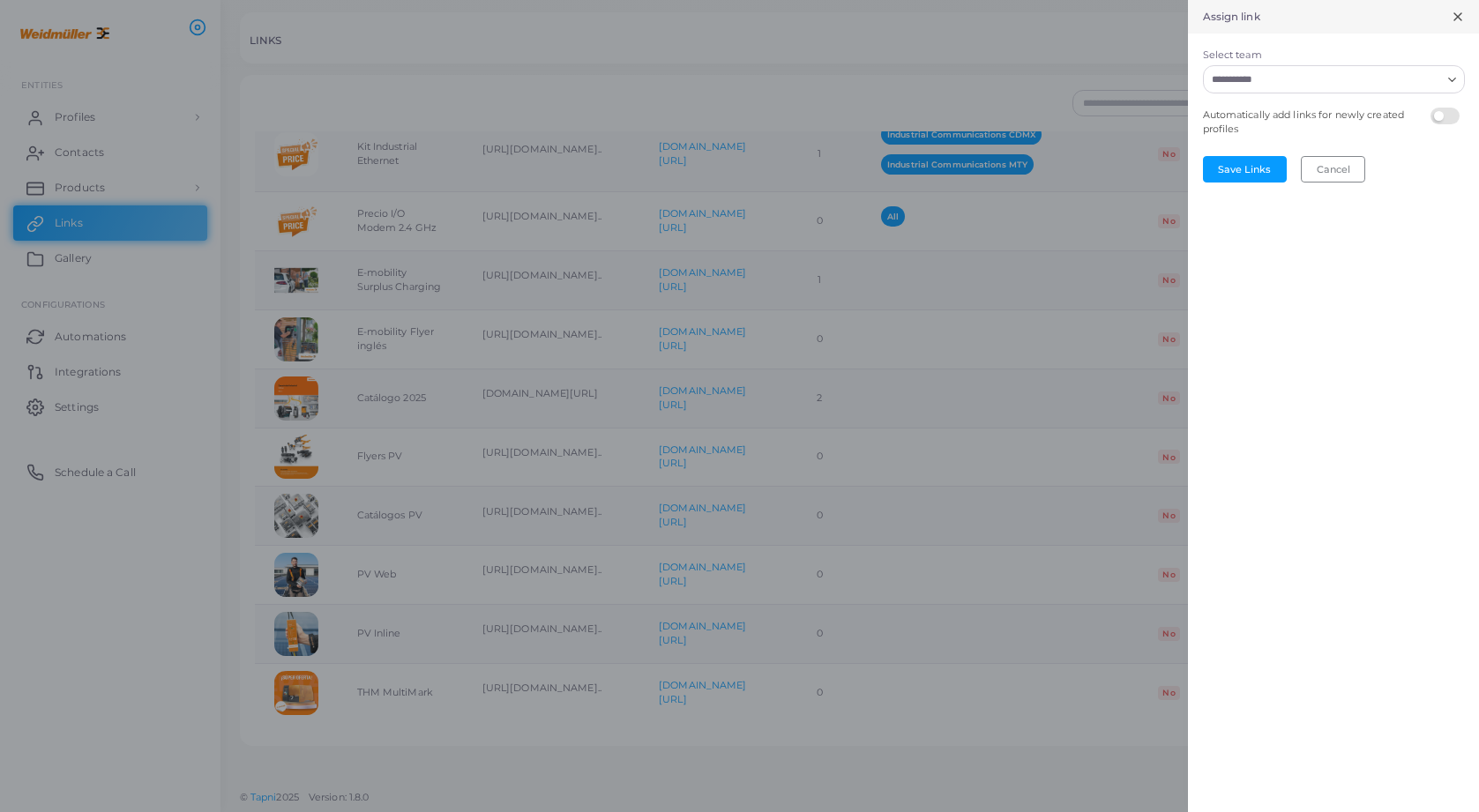 click on "Select team" at bounding box center [1323, 79] 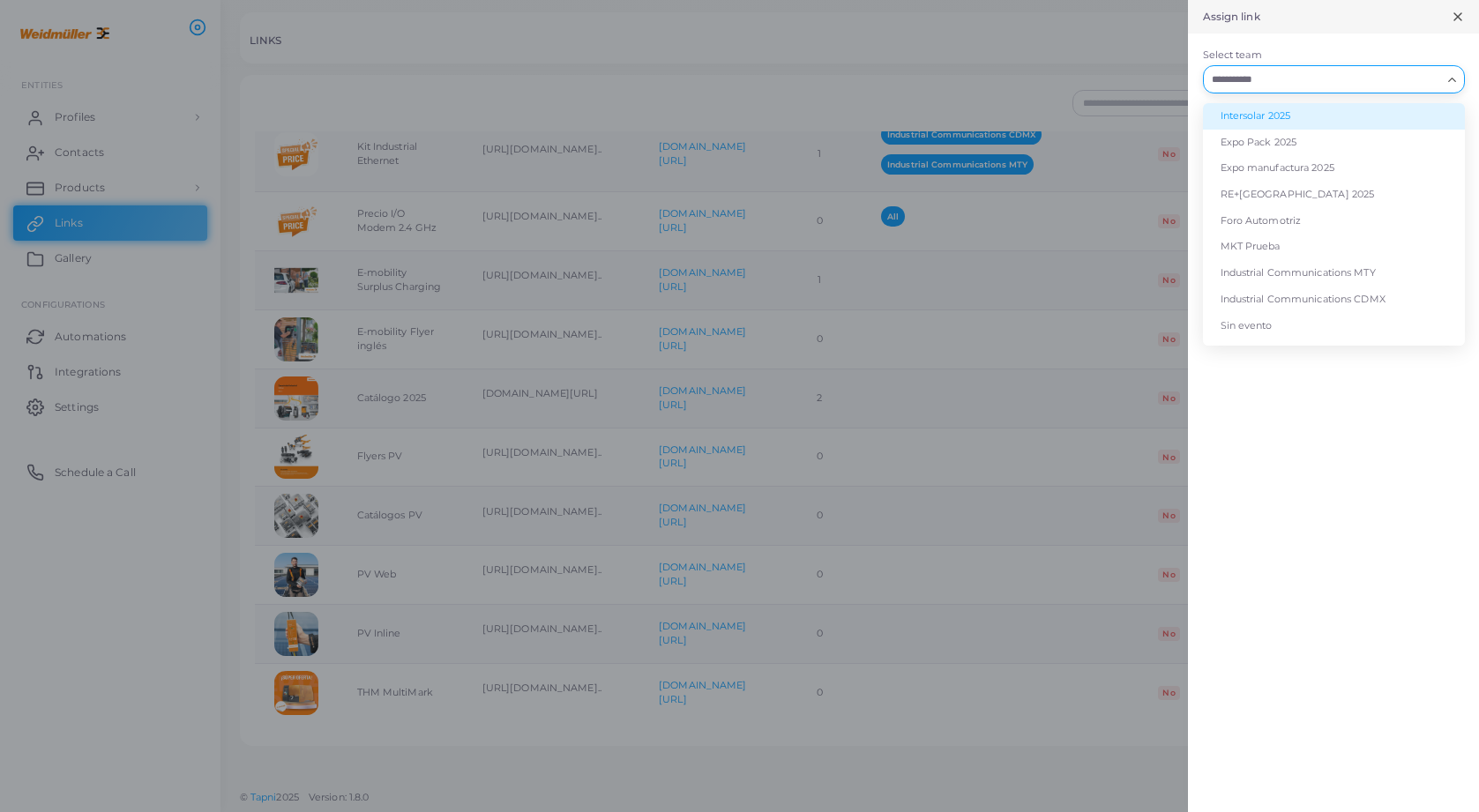 click on "Intersolar 2025" at bounding box center [1333, 116] 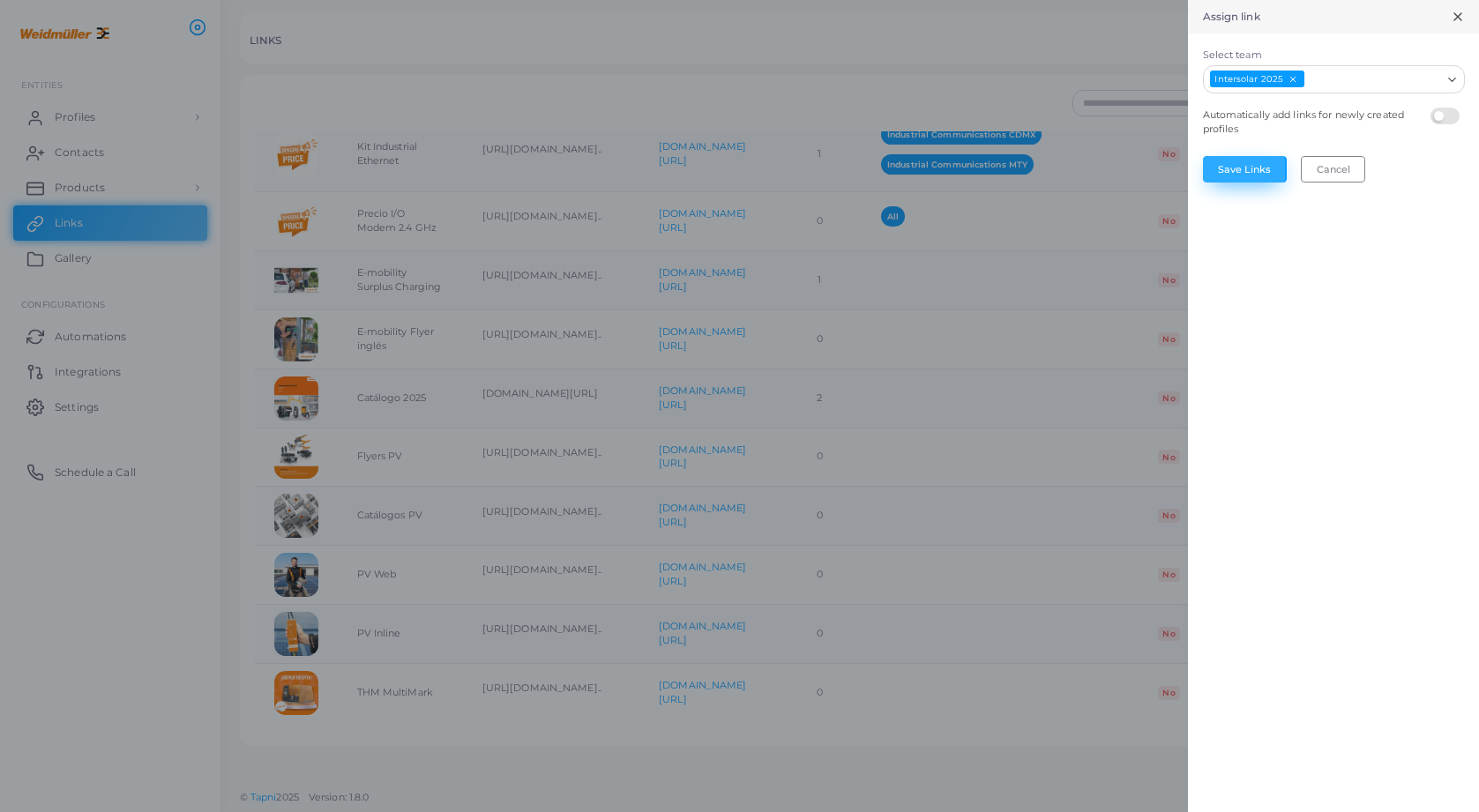click on "Save Links" at bounding box center (1244, 169) 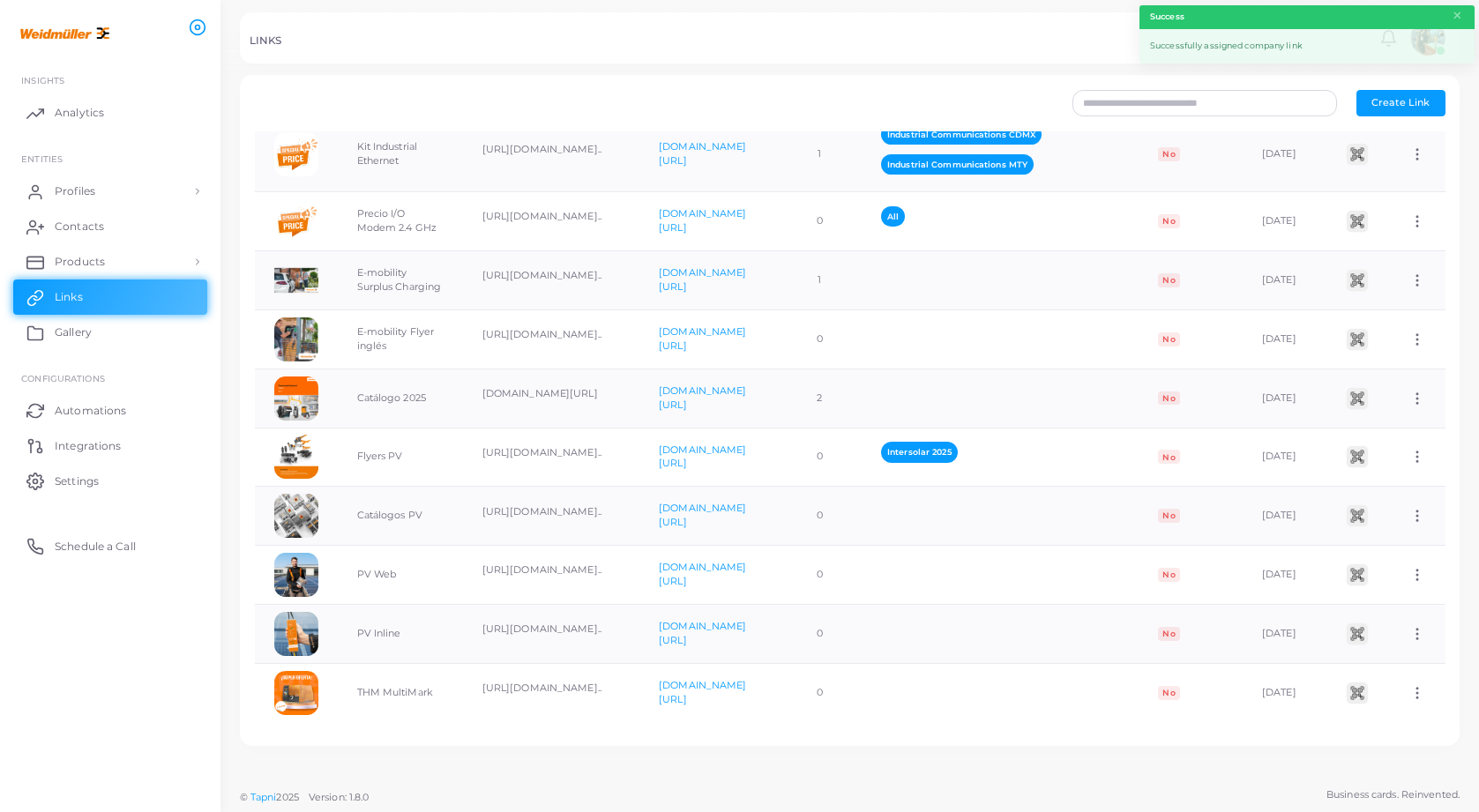 scroll, scrollTop: 0, scrollLeft: 0, axis: both 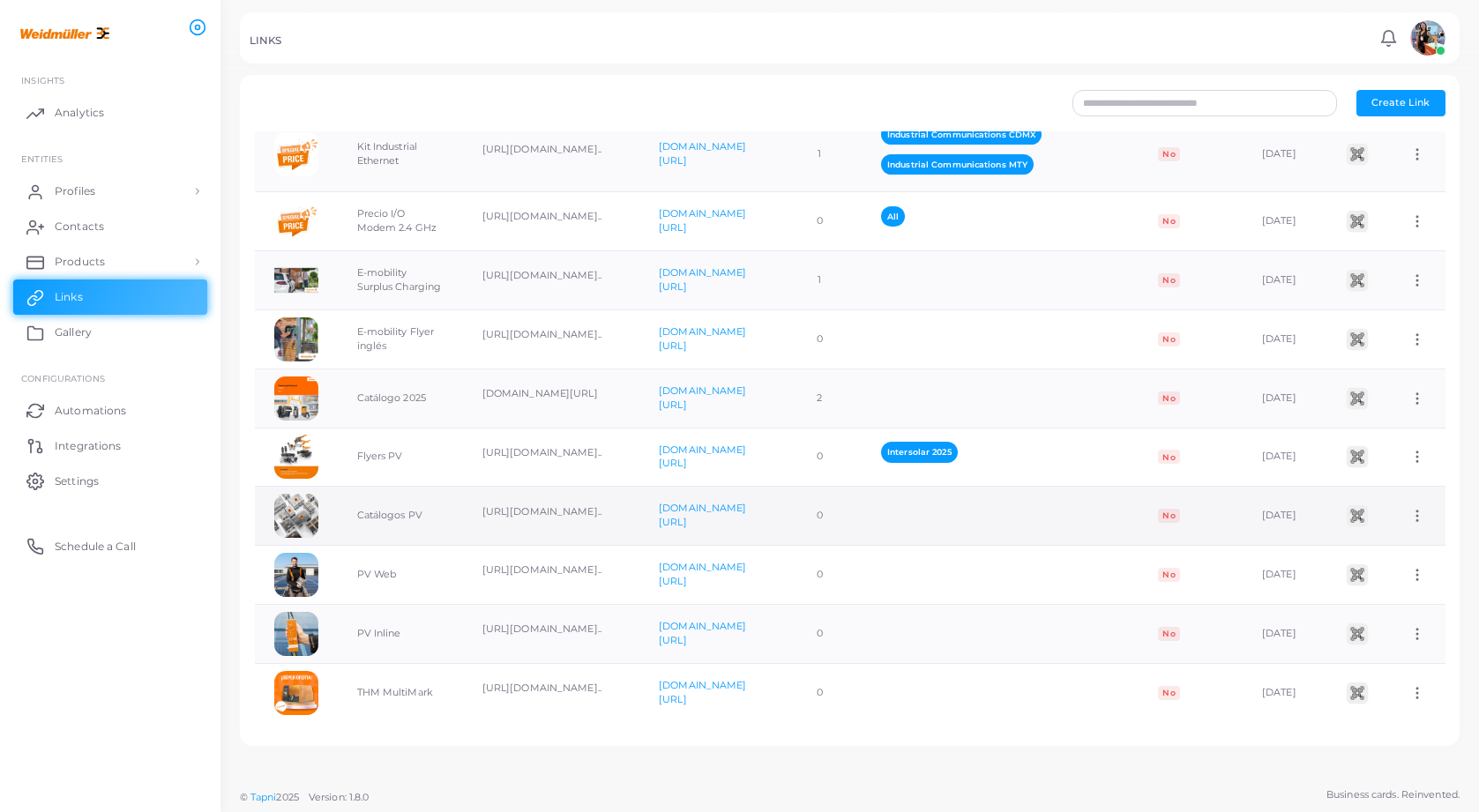 click 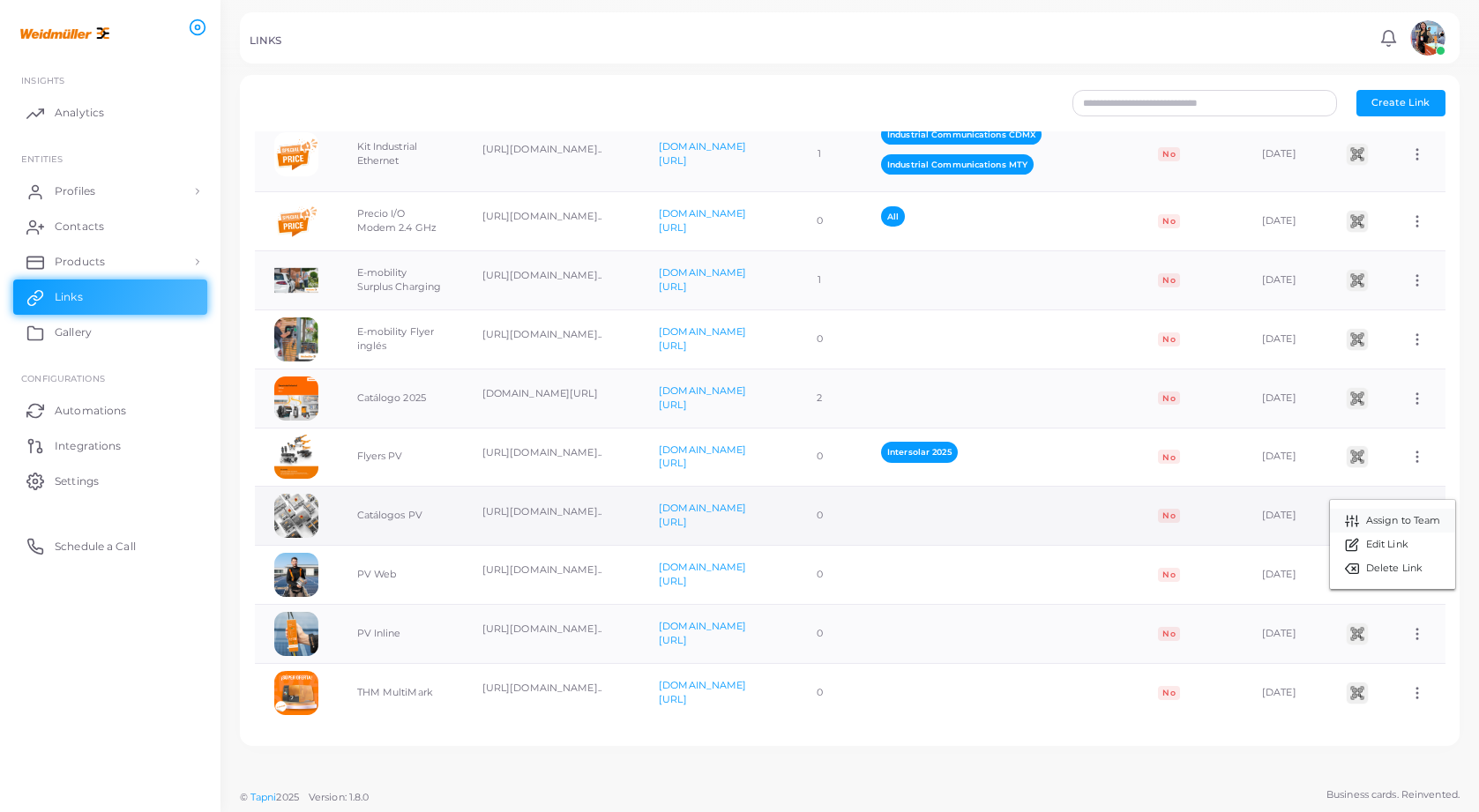click on "Assign to Team" at bounding box center (1403, 521) 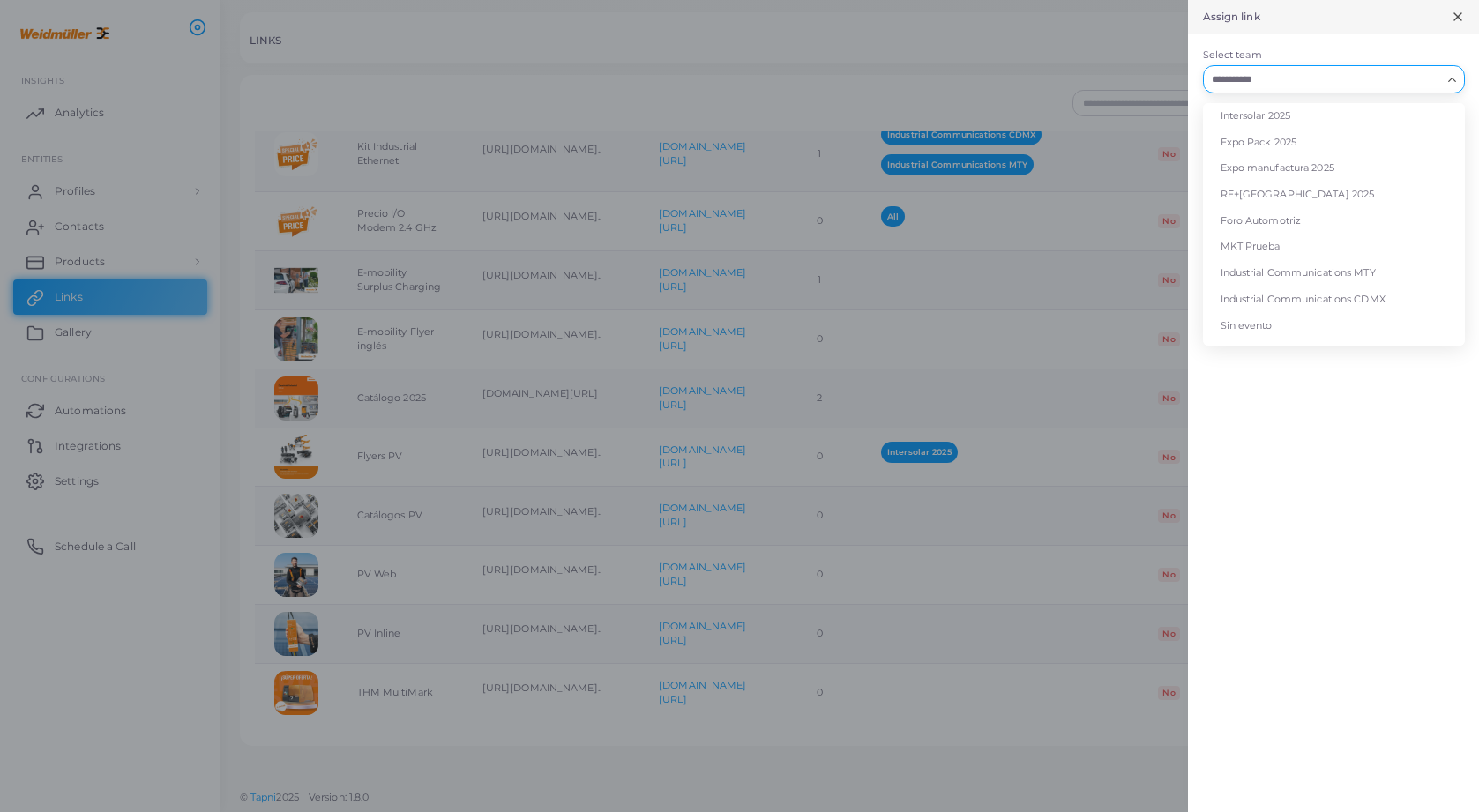 click on "Select team" at bounding box center [1323, 79] 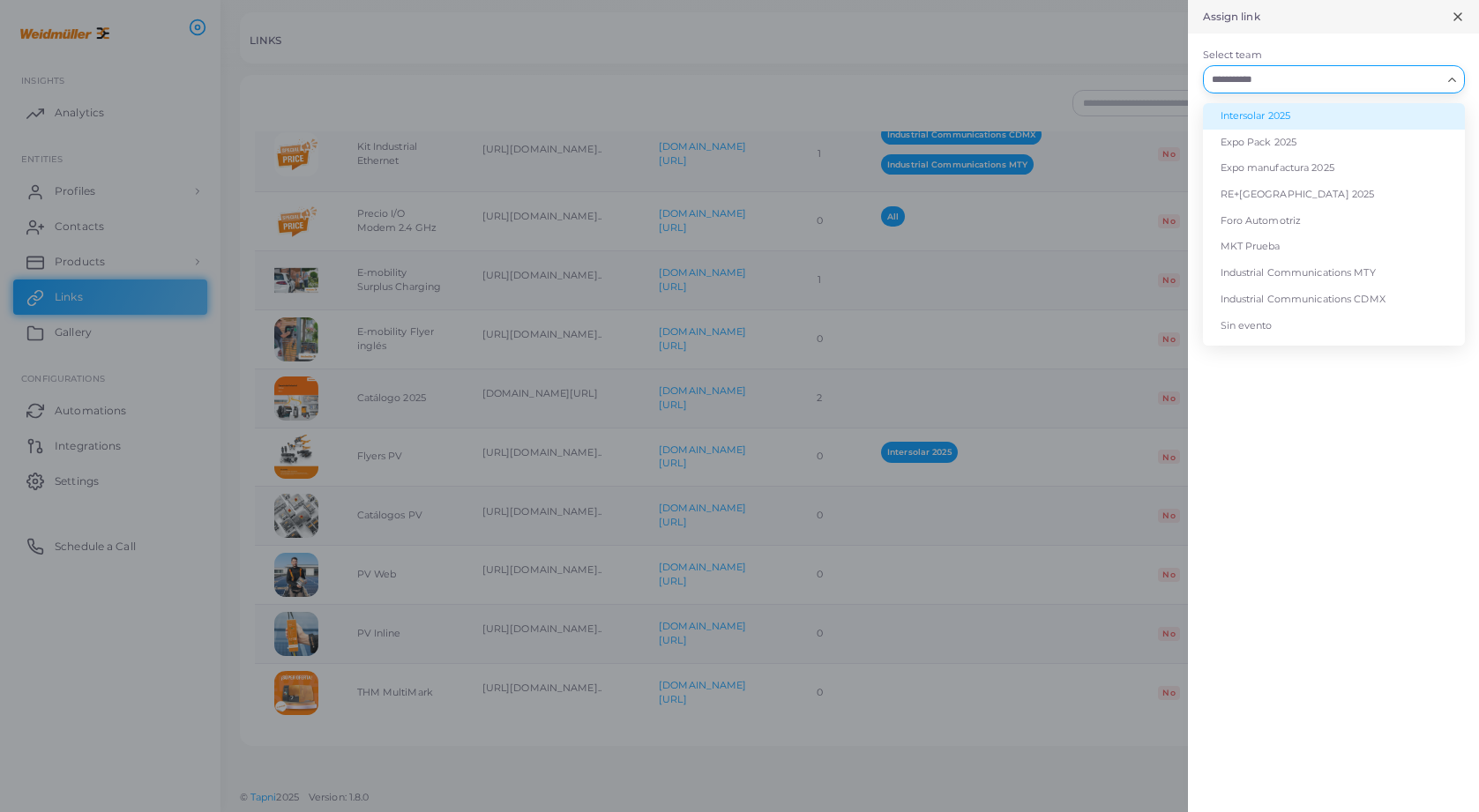 click on "Intersolar 2025" at bounding box center [1333, 116] 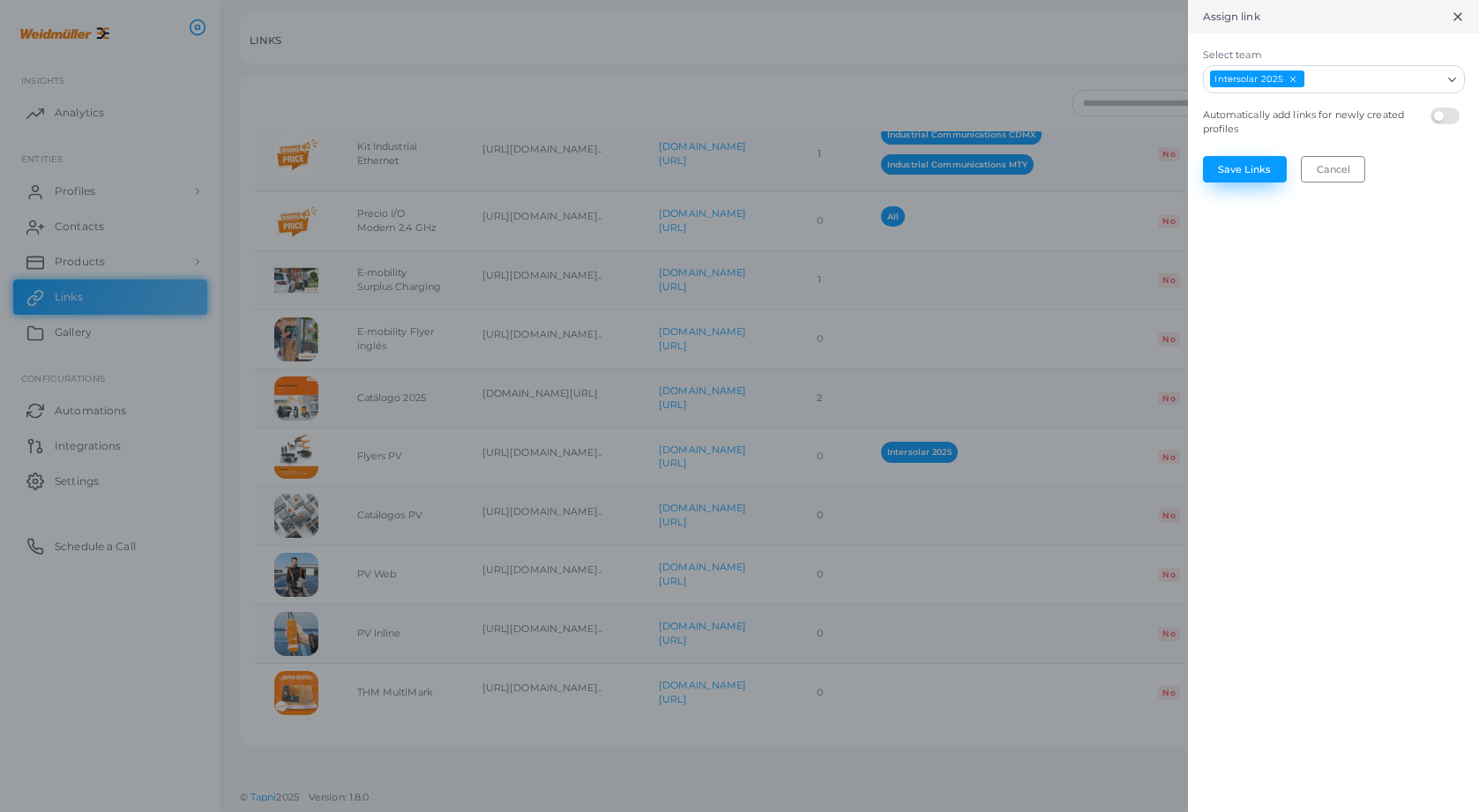 click on "Save Links" at bounding box center (1244, 169) 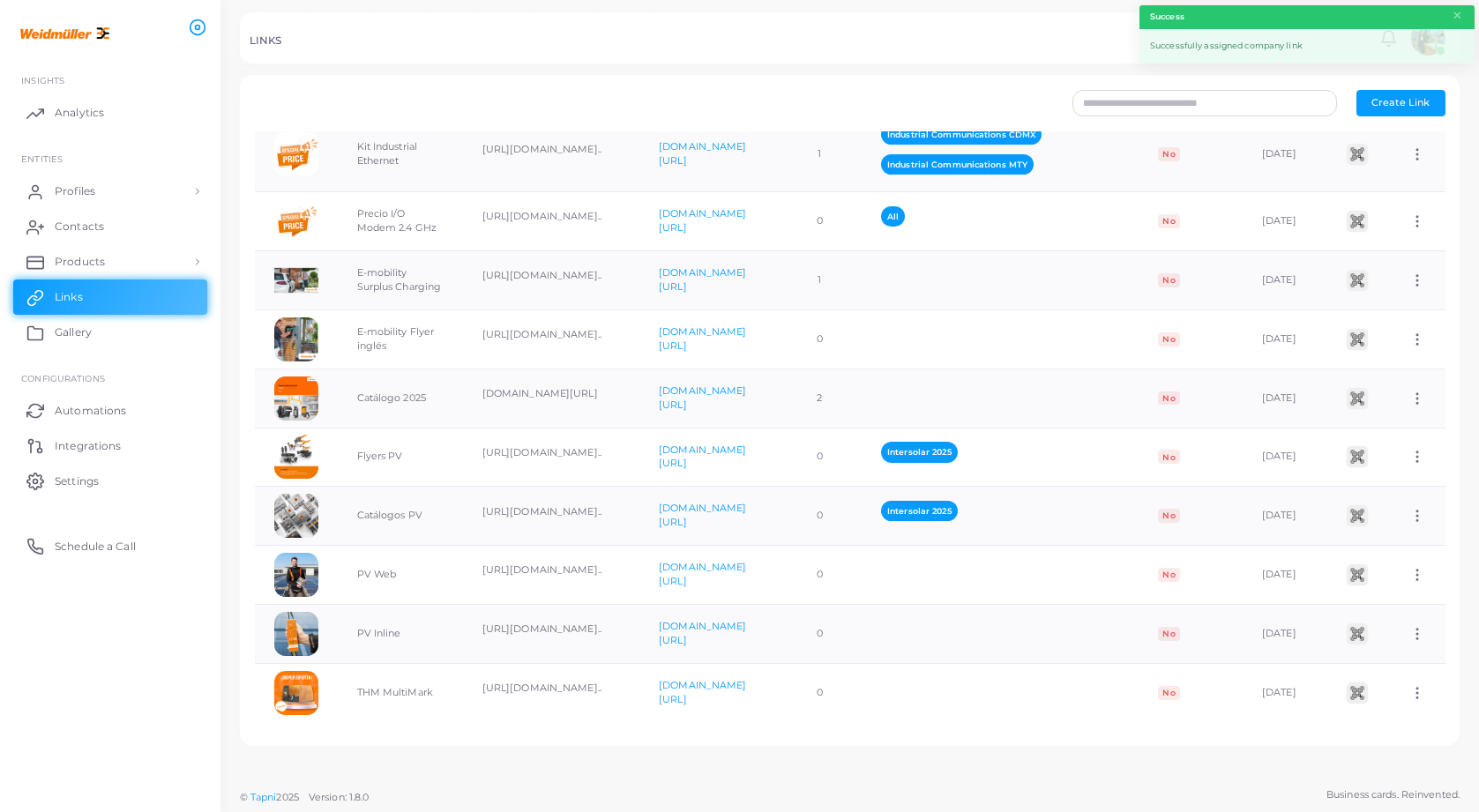 scroll, scrollTop: 0, scrollLeft: 40, axis: horizontal 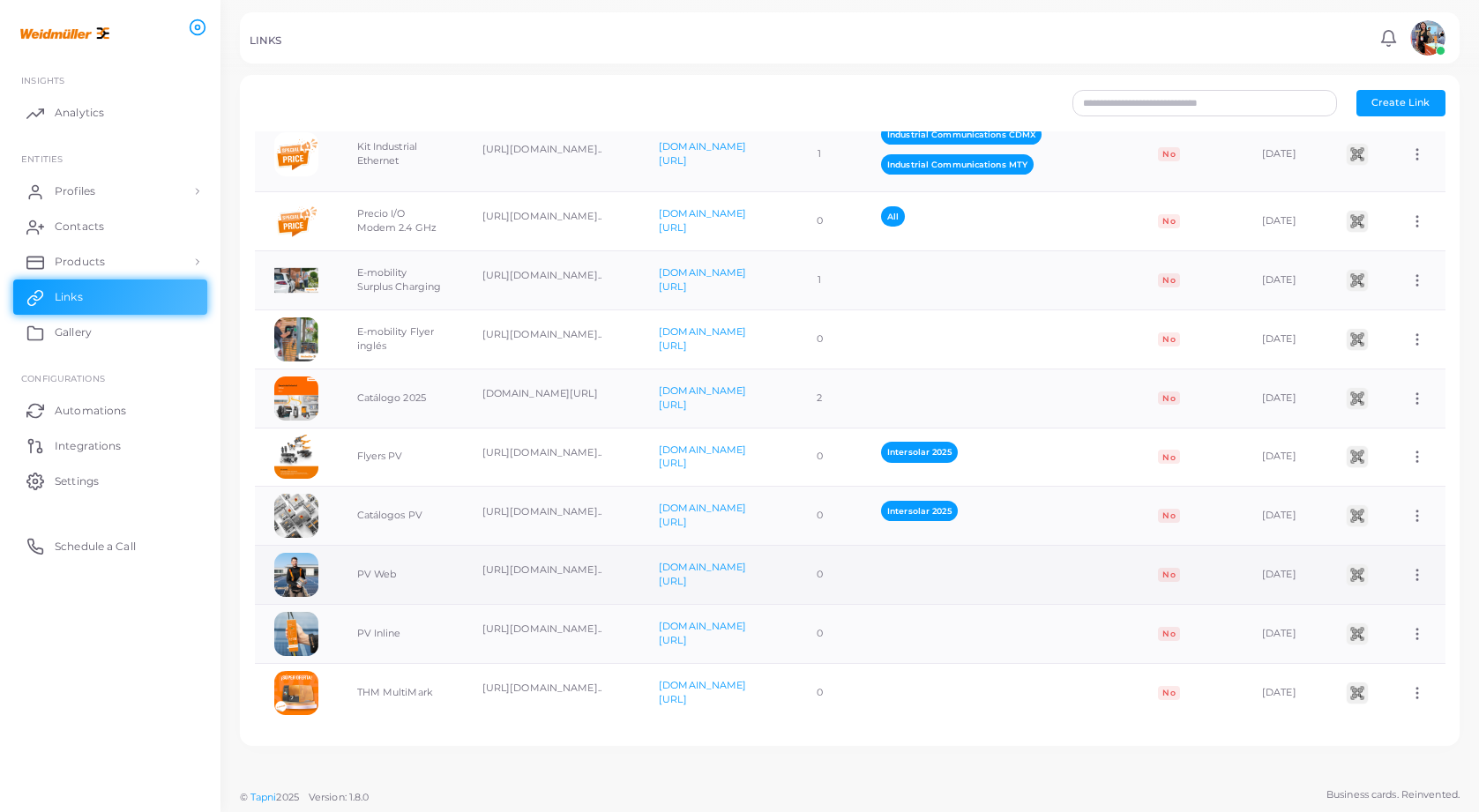 click 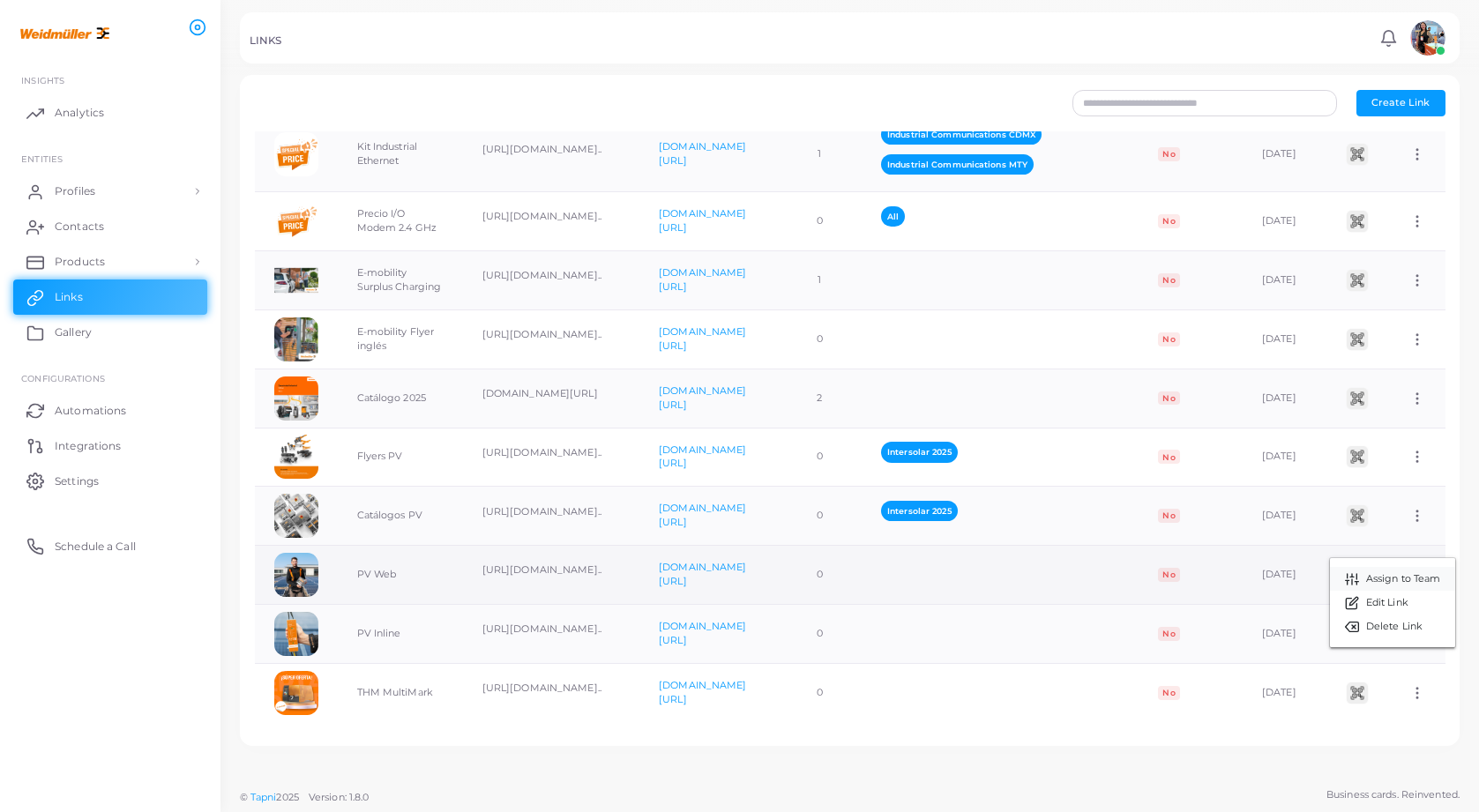 click on "Assign to Team" at bounding box center (1403, 579) 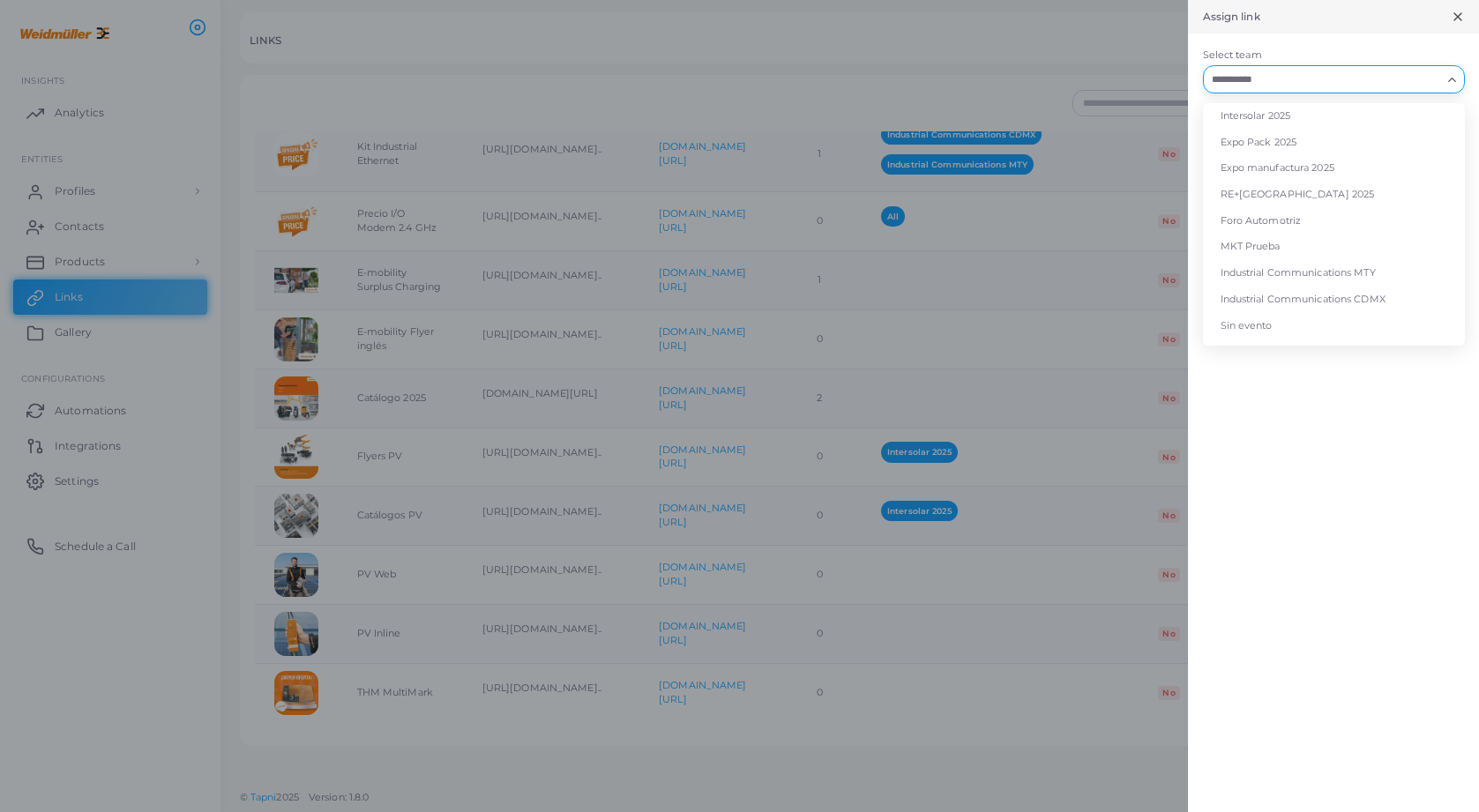 click on "Select team" at bounding box center (1323, 79) 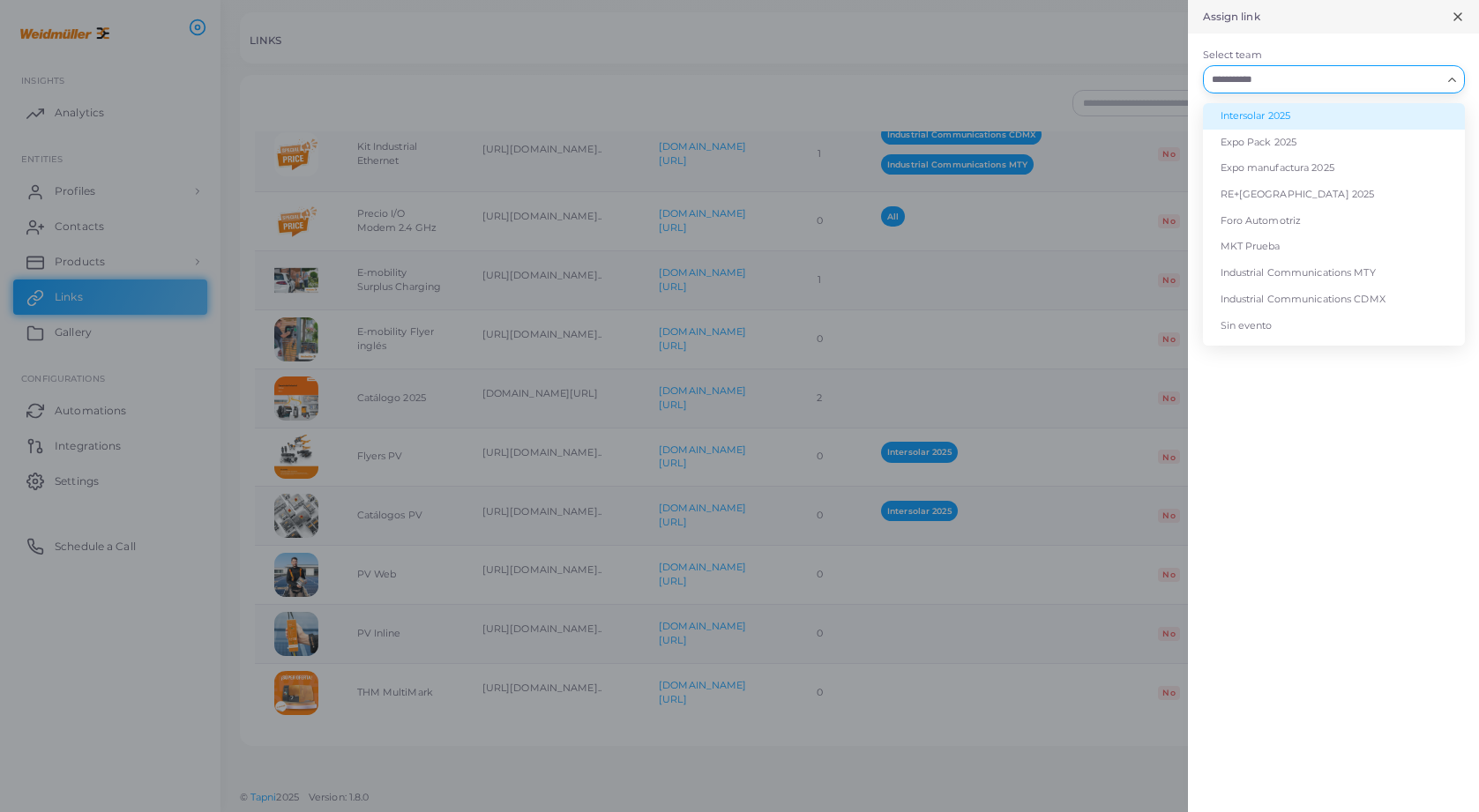 click on "Intersolar 2025" at bounding box center (1333, 116) 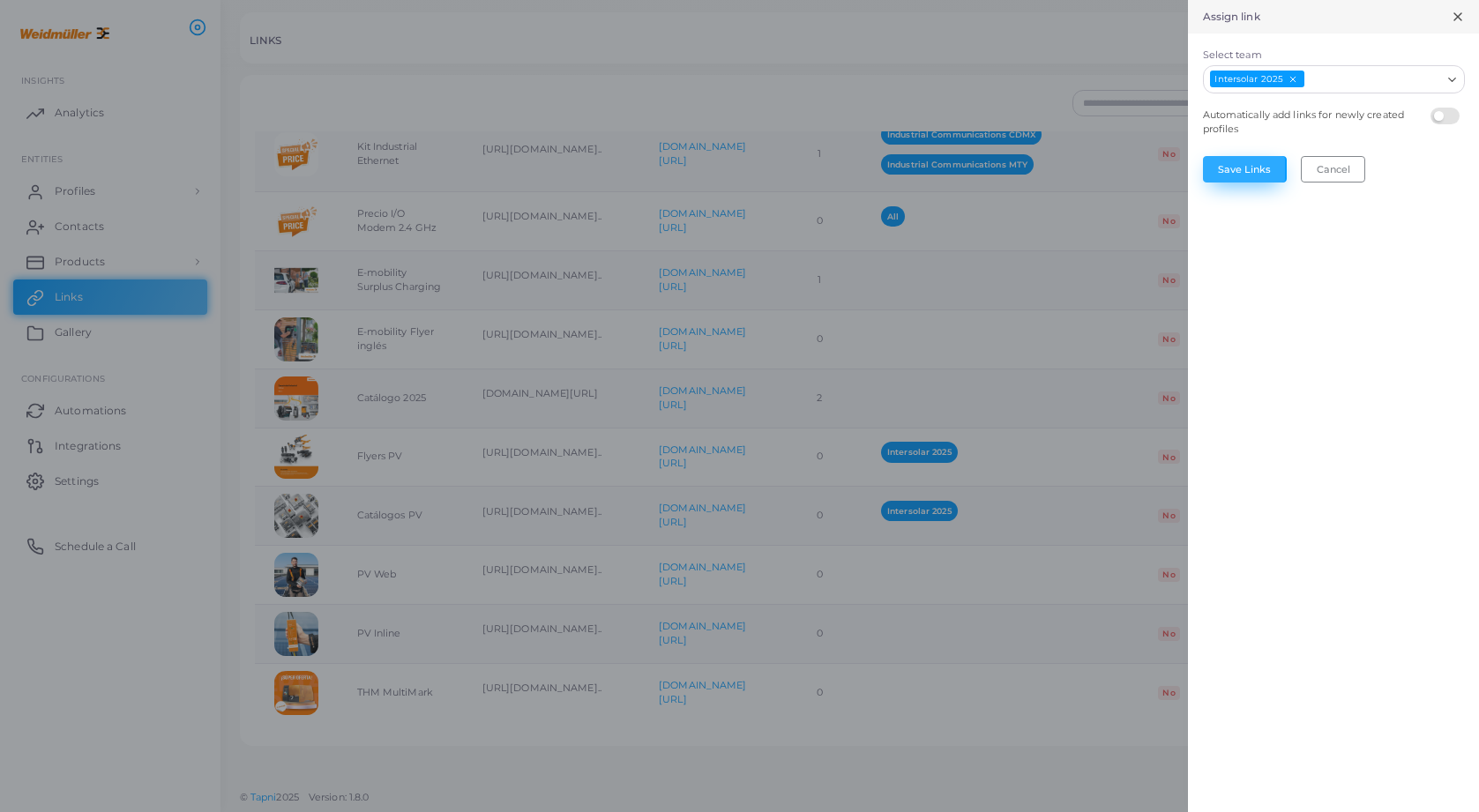 click on "Save Links" at bounding box center (1244, 169) 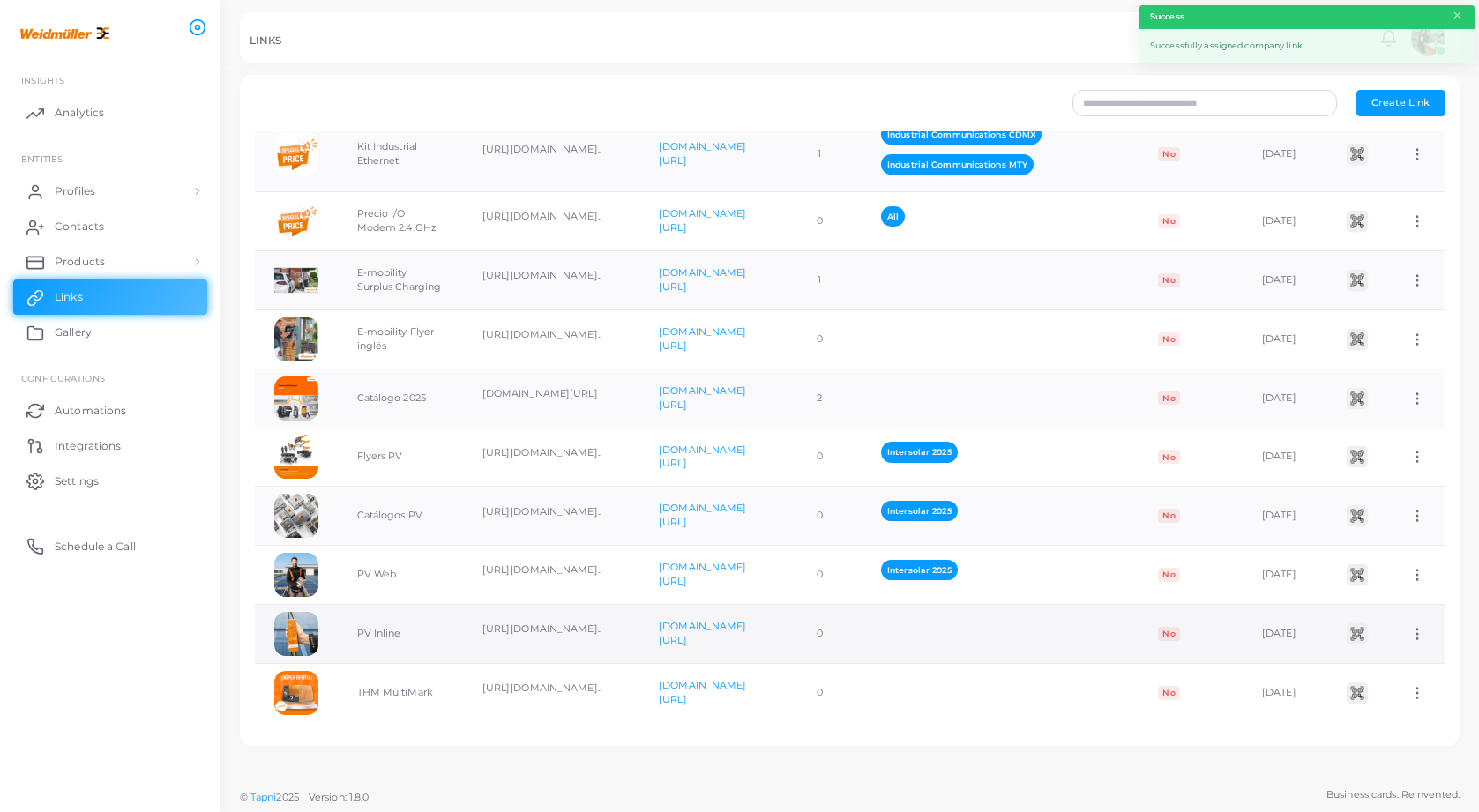 click 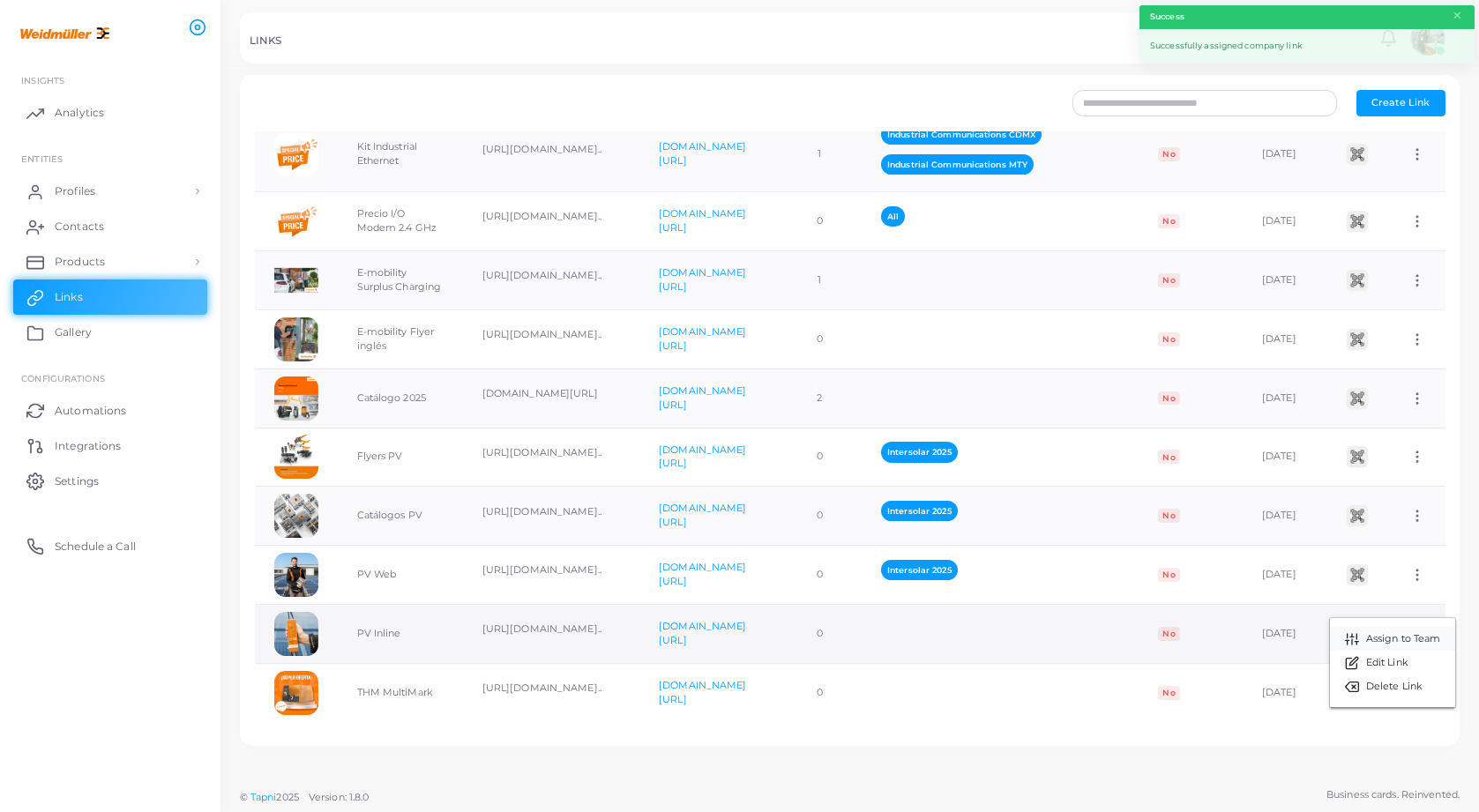 click on "Assign to Team" at bounding box center [1403, 639] 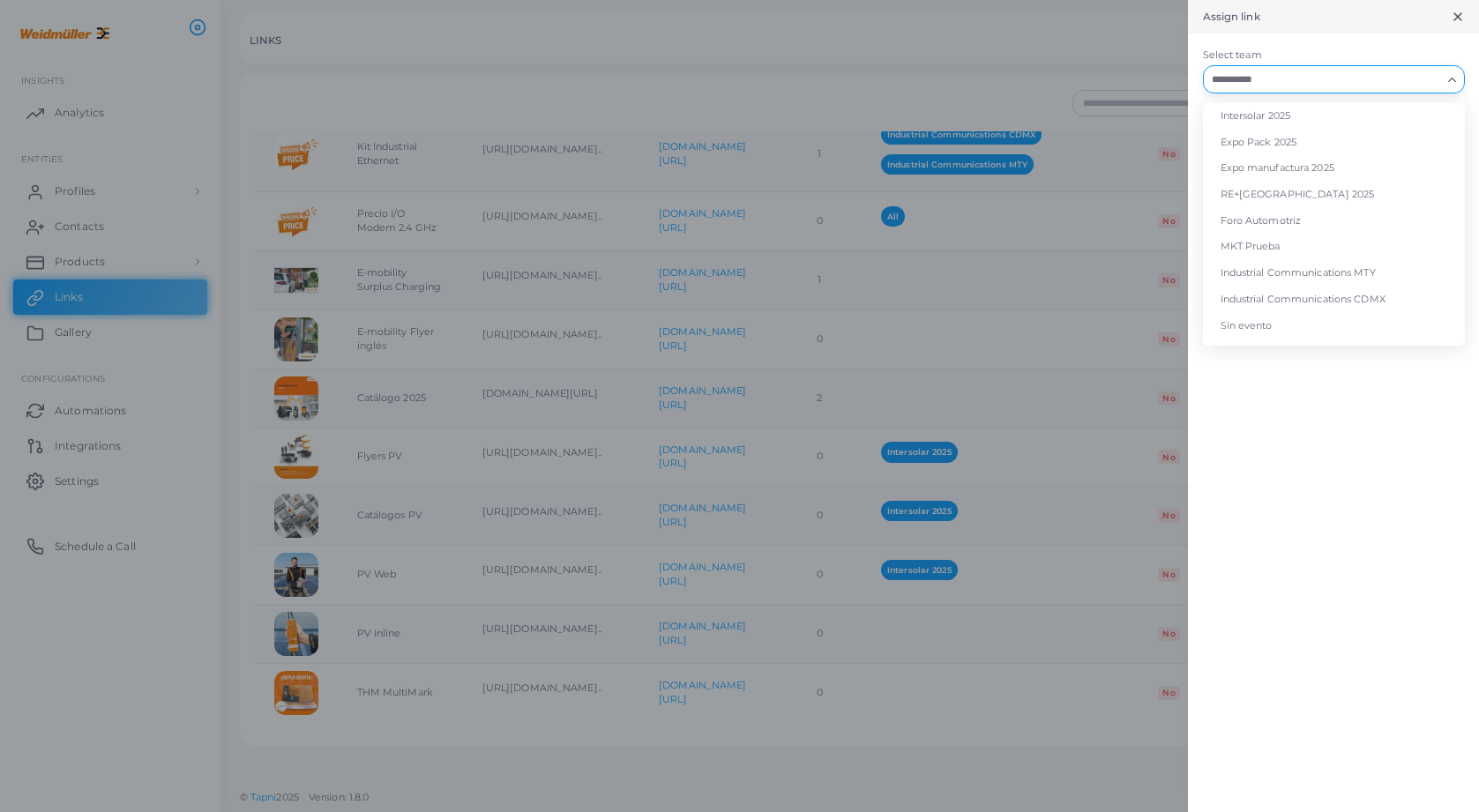 click on "Select team" at bounding box center (1323, 79) 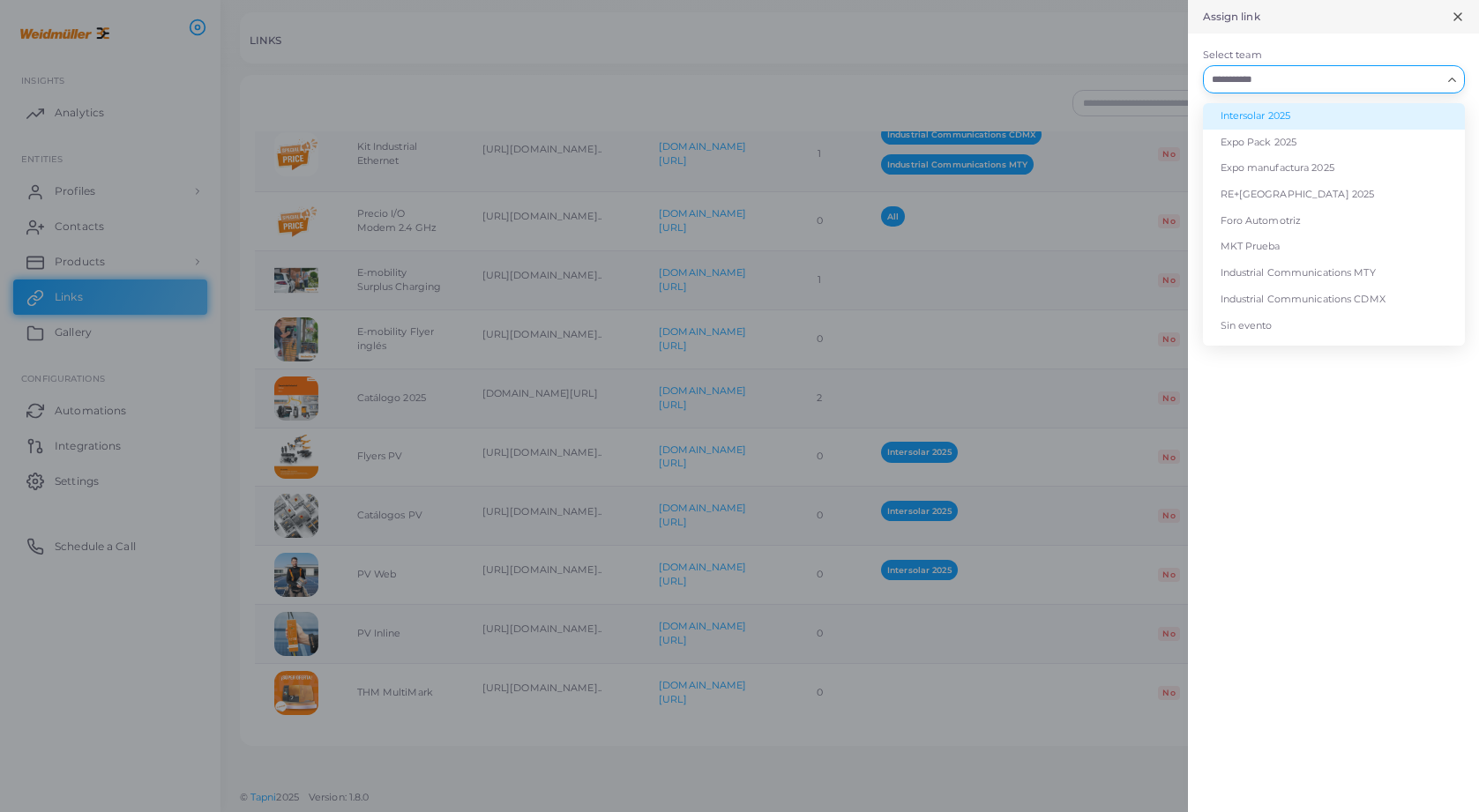 click on "Intersolar 2025" at bounding box center [1333, 116] 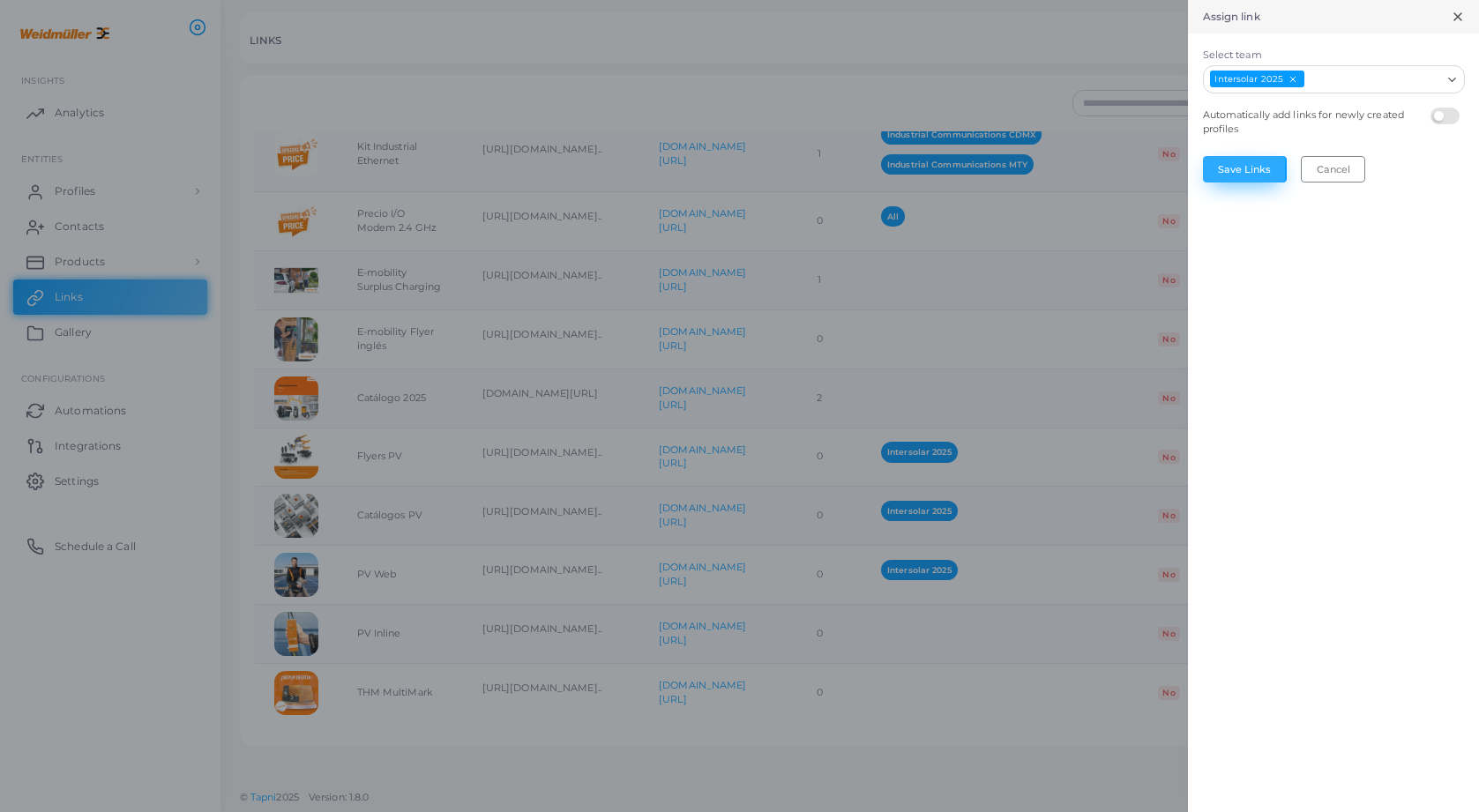 click on "Save Links" at bounding box center [1244, 169] 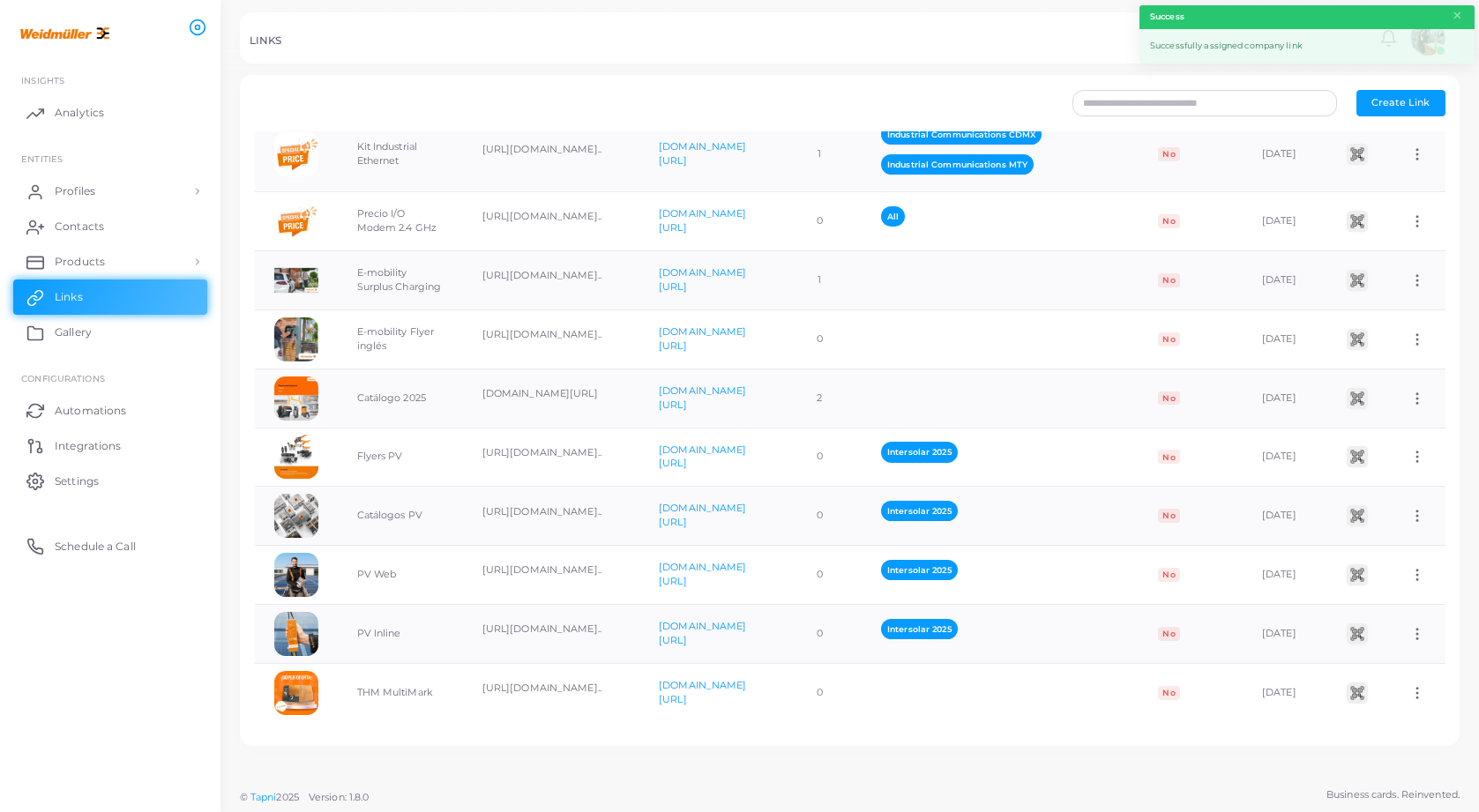 scroll, scrollTop: 0, scrollLeft: 0, axis: both 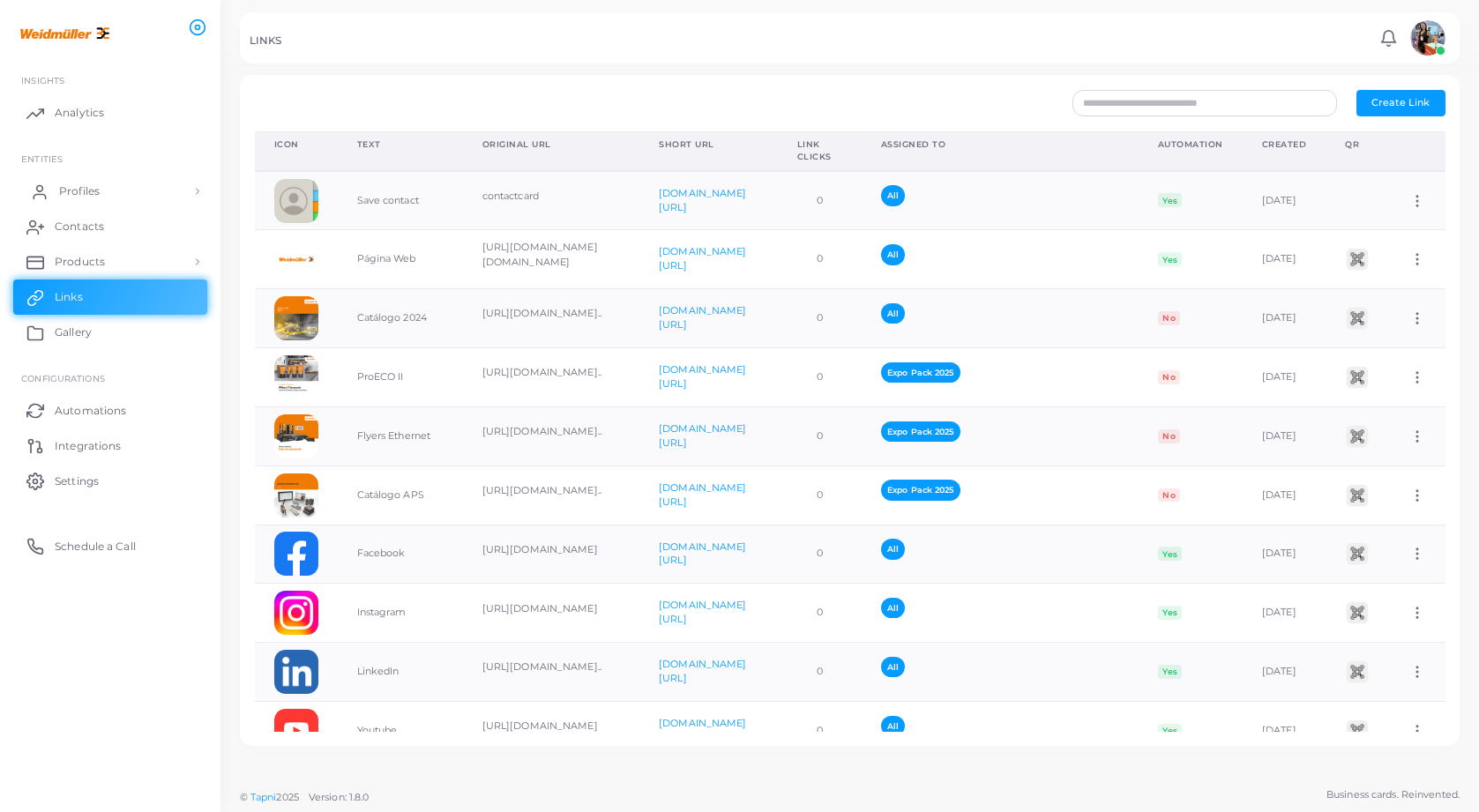 click on "Profiles" at bounding box center (110, 191) 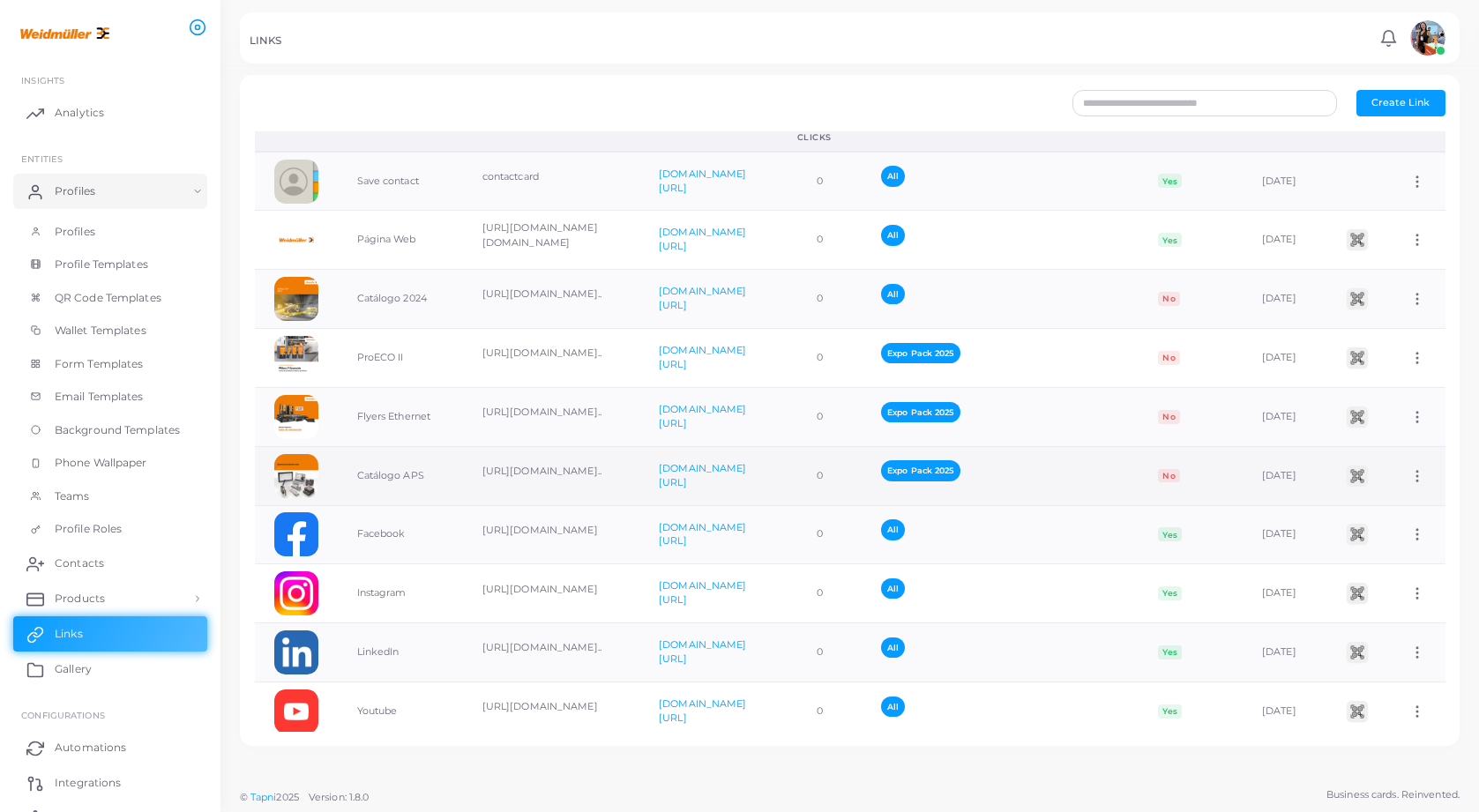 scroll, scrollTop: 0, scrollLeft: 0, axis: both 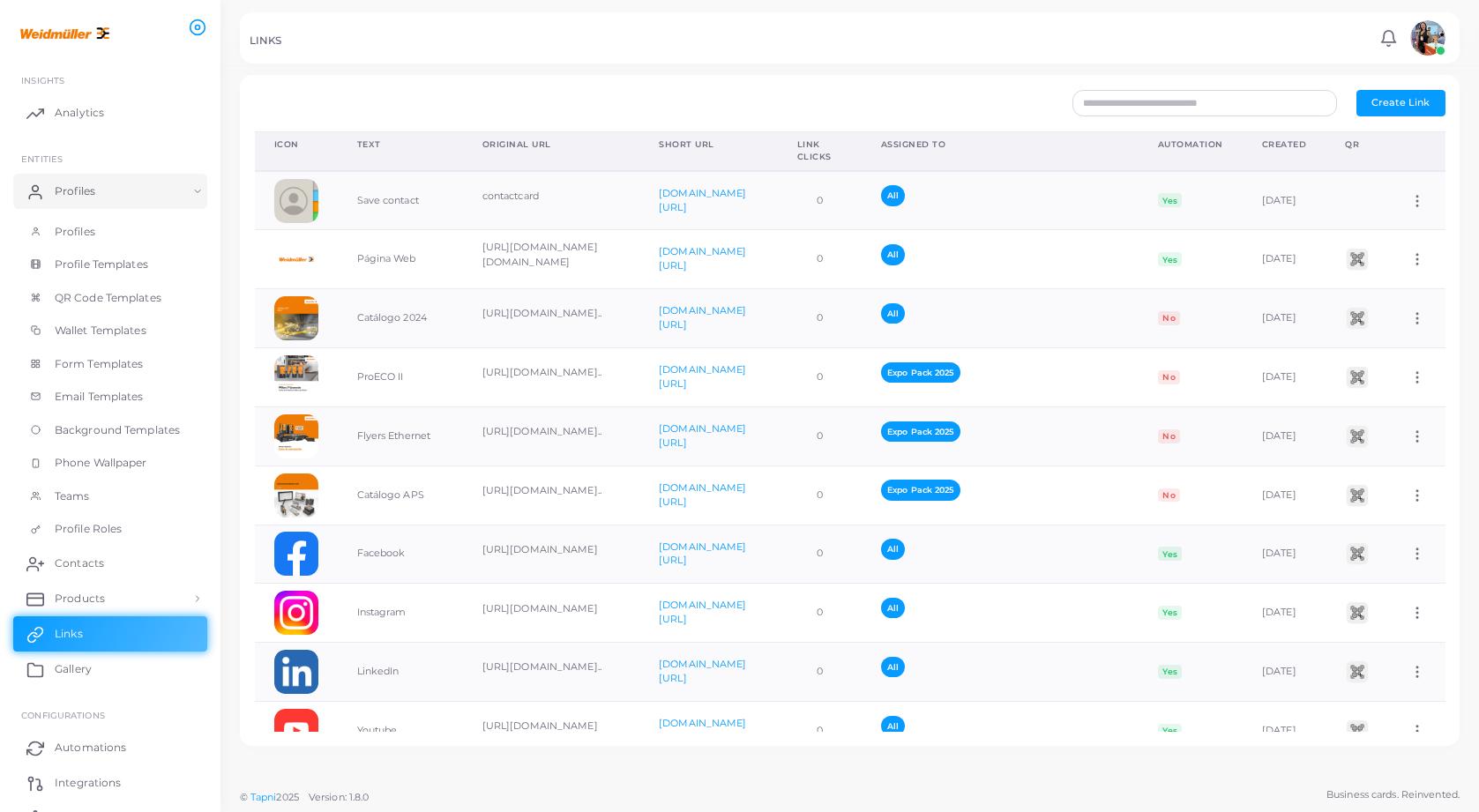 click on "Create New Link  Choose Link  *           Loading...         Text  *       *     Add   Cancel  Assign link Select team           Loading...        Automatically add links for newly created profiles  Save Links   Cancel  Create Link Icon Text Original URL Short URL Link Clicks Assigned To Automation Created QR  Save contact   contactcard   [DOMAIN_NAME][URL]  0 All  Yes   [DATE]  Assign to Team Edit Link Delete Link  Página Web   [URL][DOMAIN_NAME][DOMAIN_NAME]   [DOMAIN_NAME][URL]  0 All  Yes   [DATE]  Assign to Team Edit Link Delete Link  Catálogo 2024   [URL][DOMAIN_NAME]..   [DOMAIN_NAME][URL]  0 All  No   [DATE]  Assign to Team Edit Link Delete Link  ProECO II   [URL][DOMAIN_NAME]..   [DOMAIN_NAME][URL]  0 Expo Pack 2025  No   [DATE]  Assign to Team Edit Link Delete Link  Flyers Ethernet   [URL][DOMAIN_NAME]..   [DOMAIN_NAME][URL]  0 Expo Pack 2025  No   [DATE]  Assign to Team" at bounding box center (849, 390) 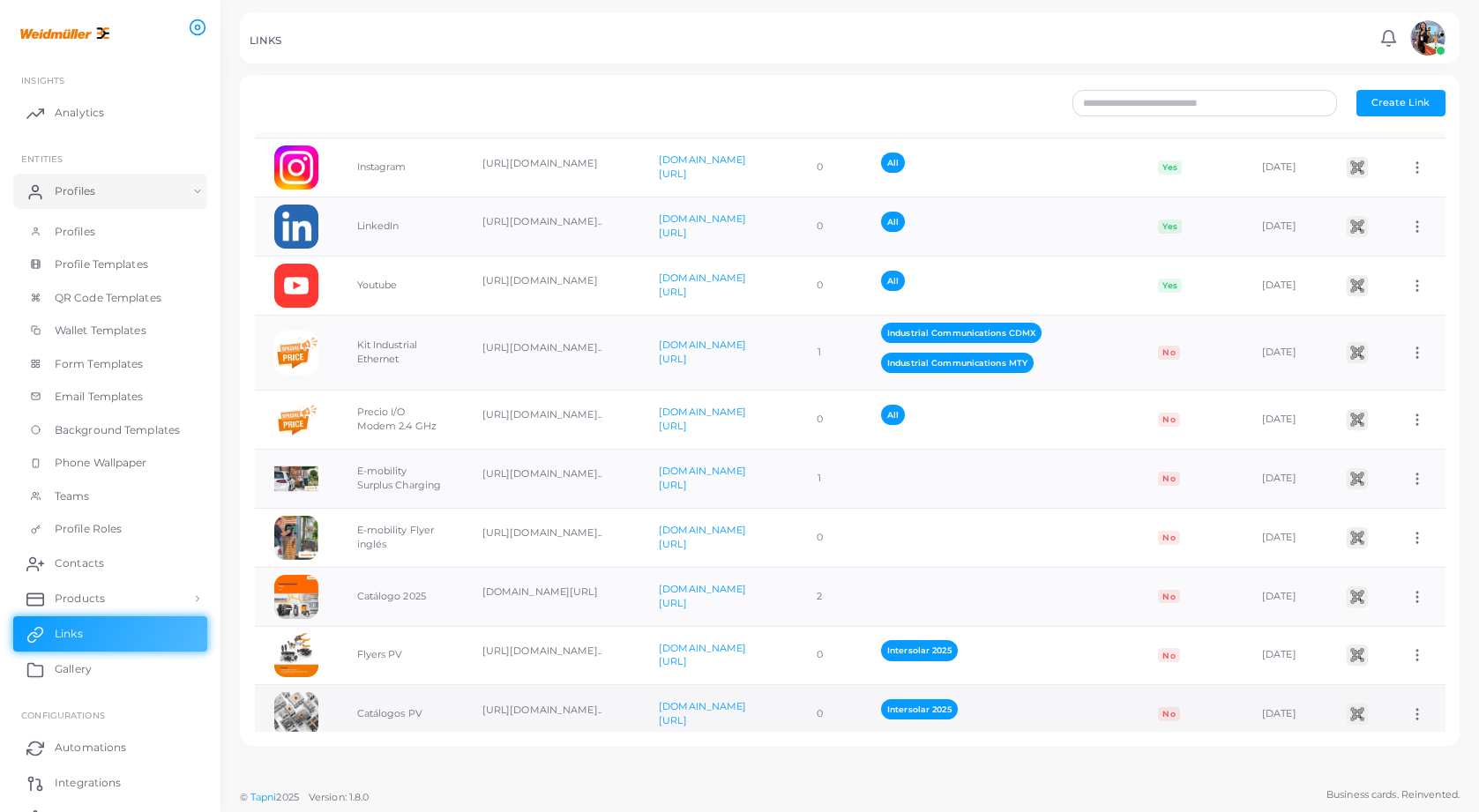 scroll, scrollTop: 655, scrollLeft: 0, axis: vertical 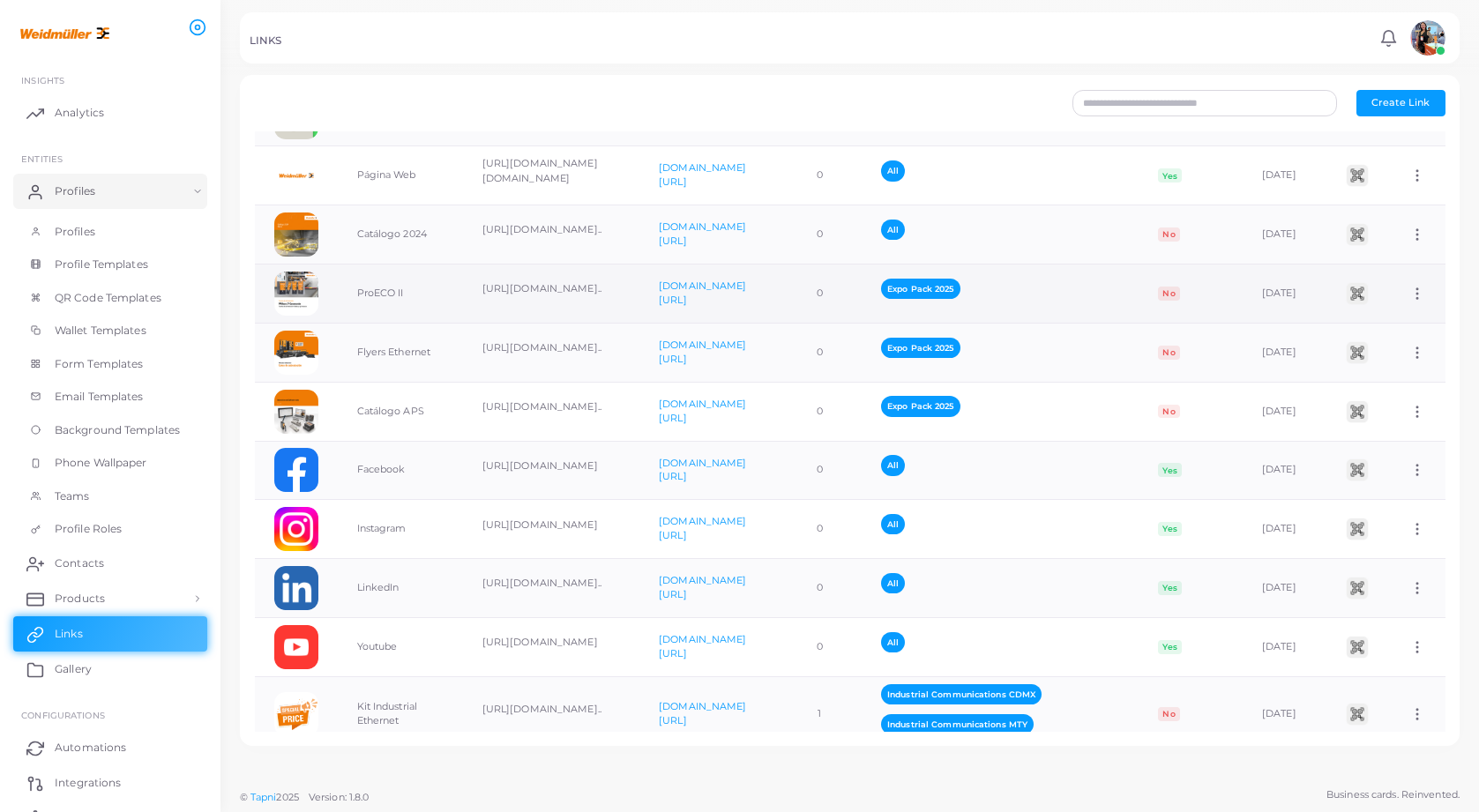 click 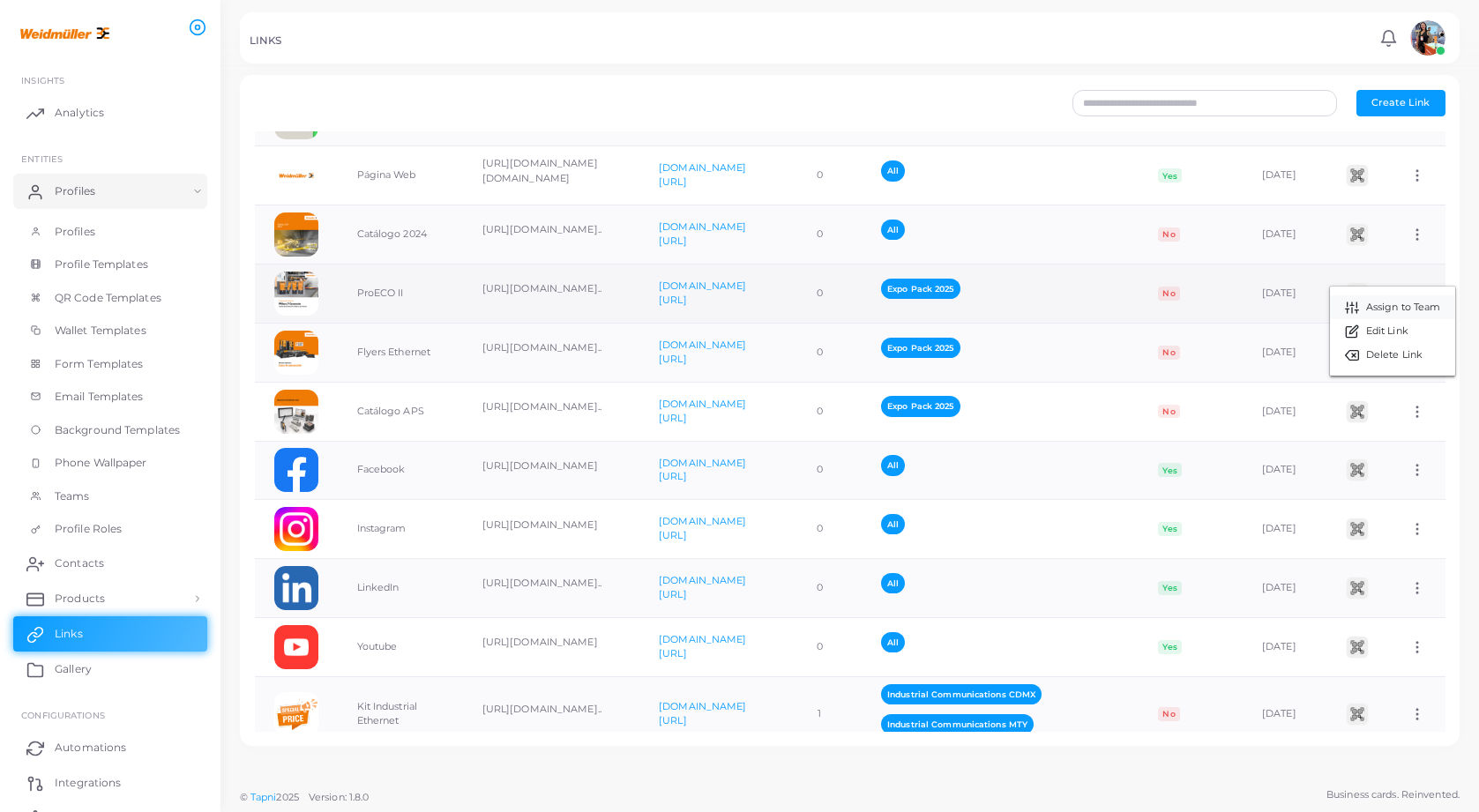 click on "Assign to Team" at bounding box center (1403, 308) 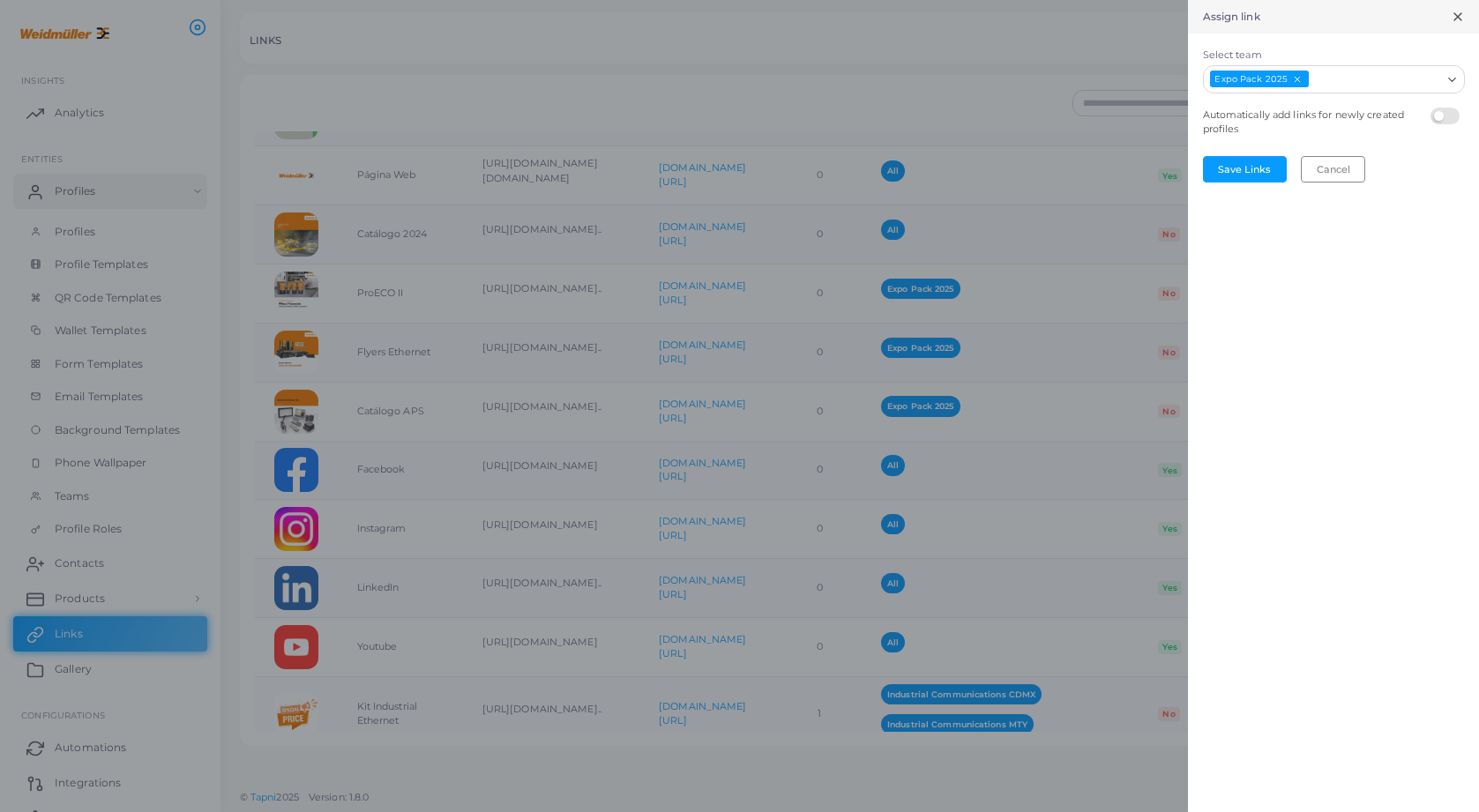 click 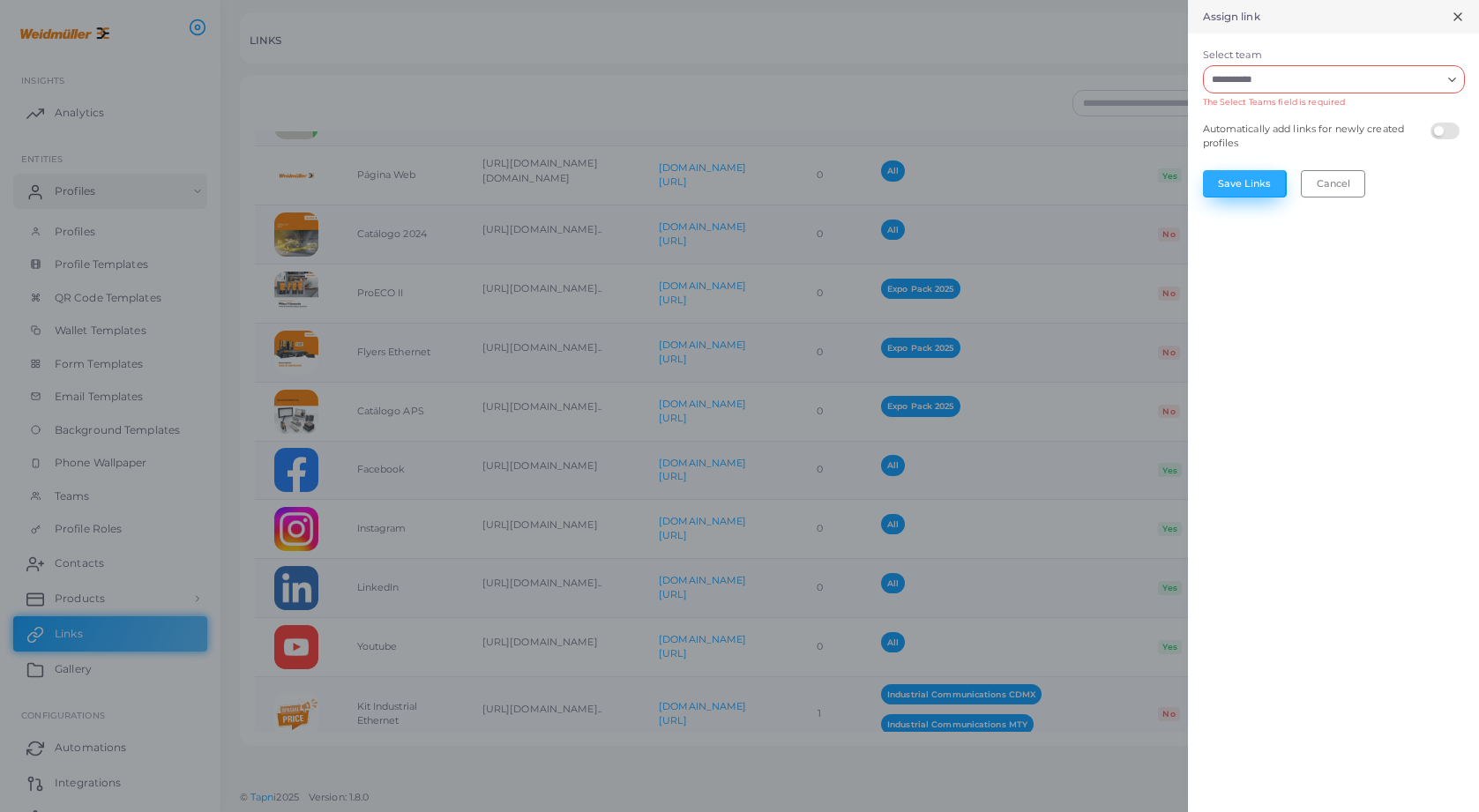 click on "Save Links" at bounding box center [1244, 183] 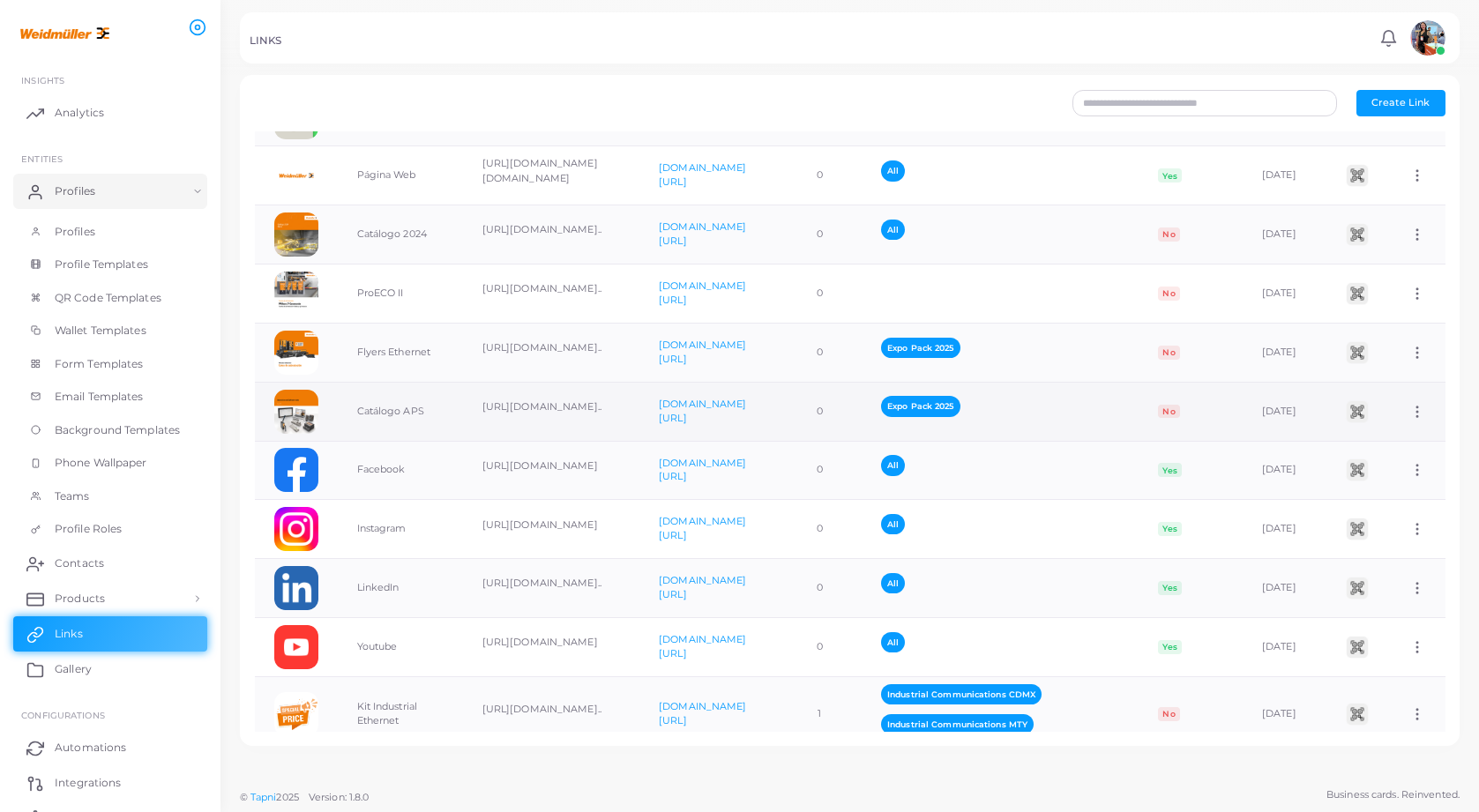 click 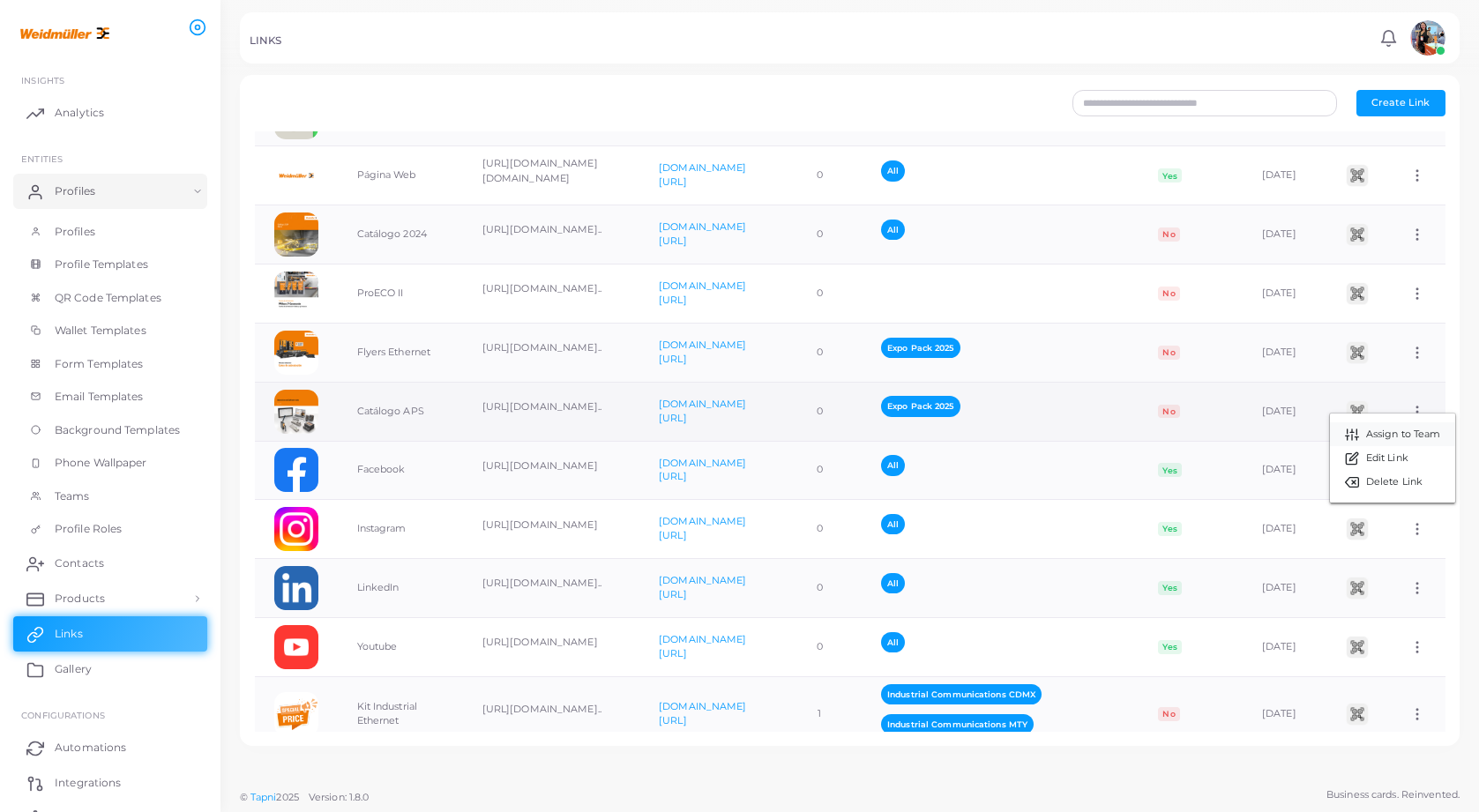 click on "Assign to Team" at bounding box center (1393, 434) 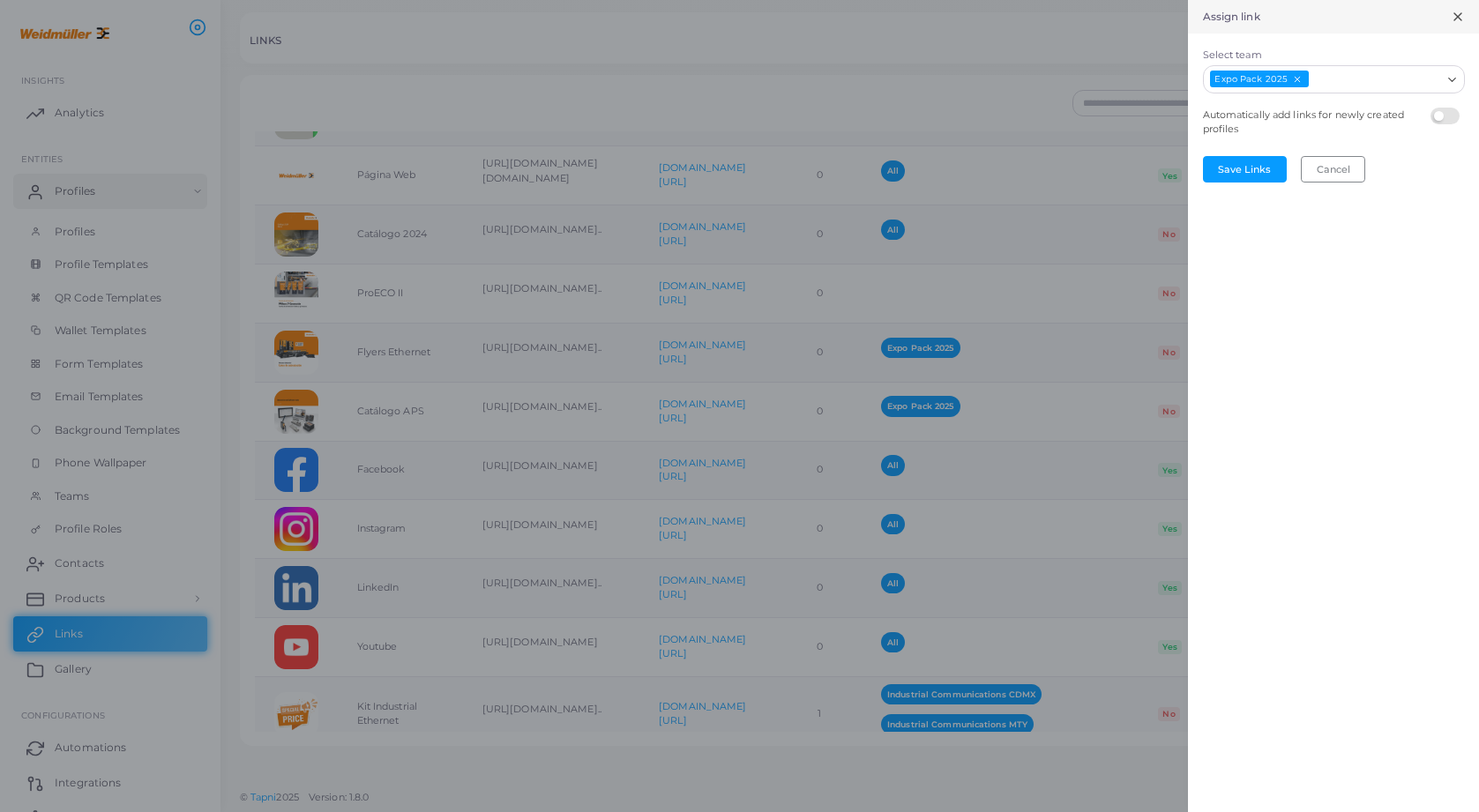 click 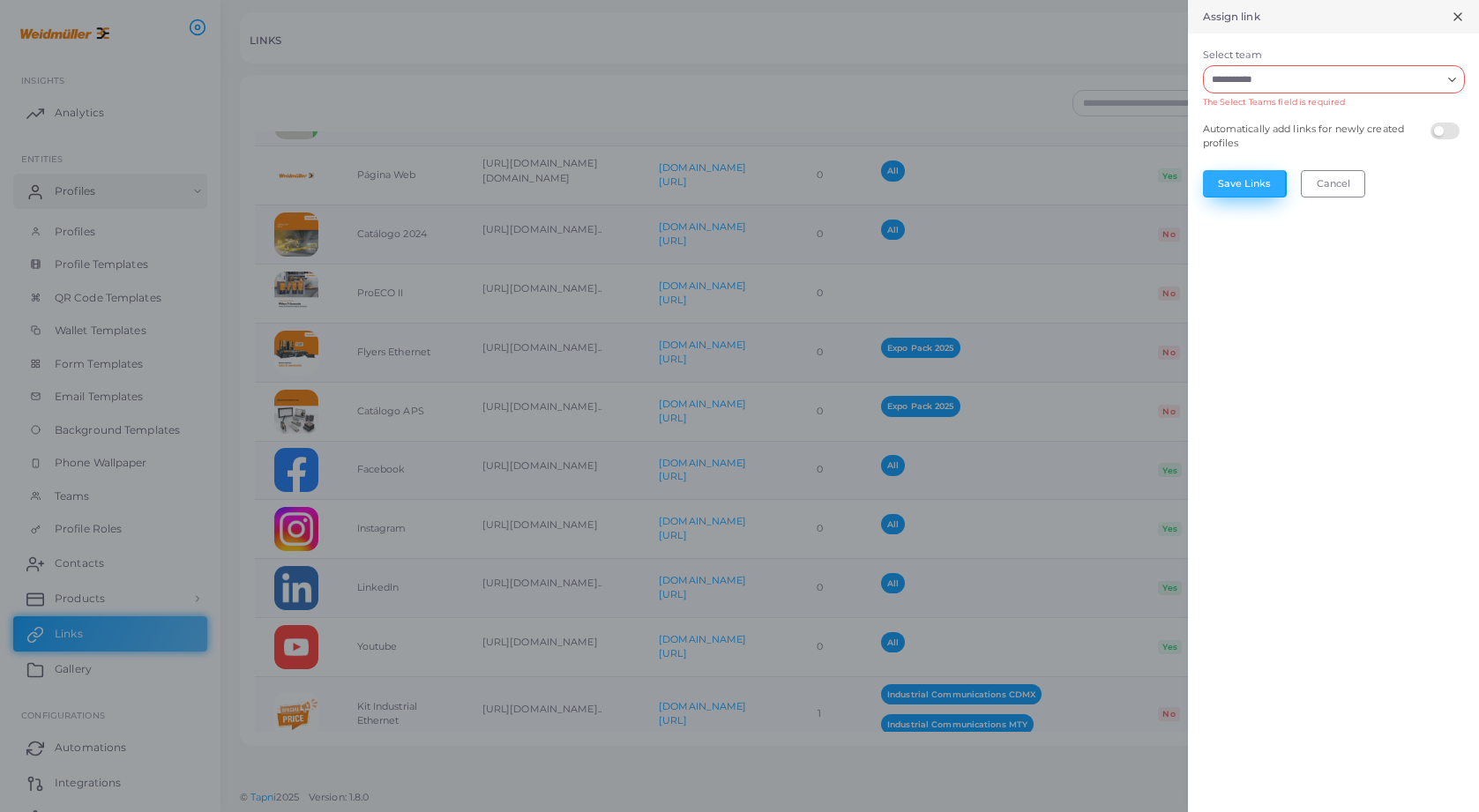 click on "Save Links" at bounding box center [1244, 183] 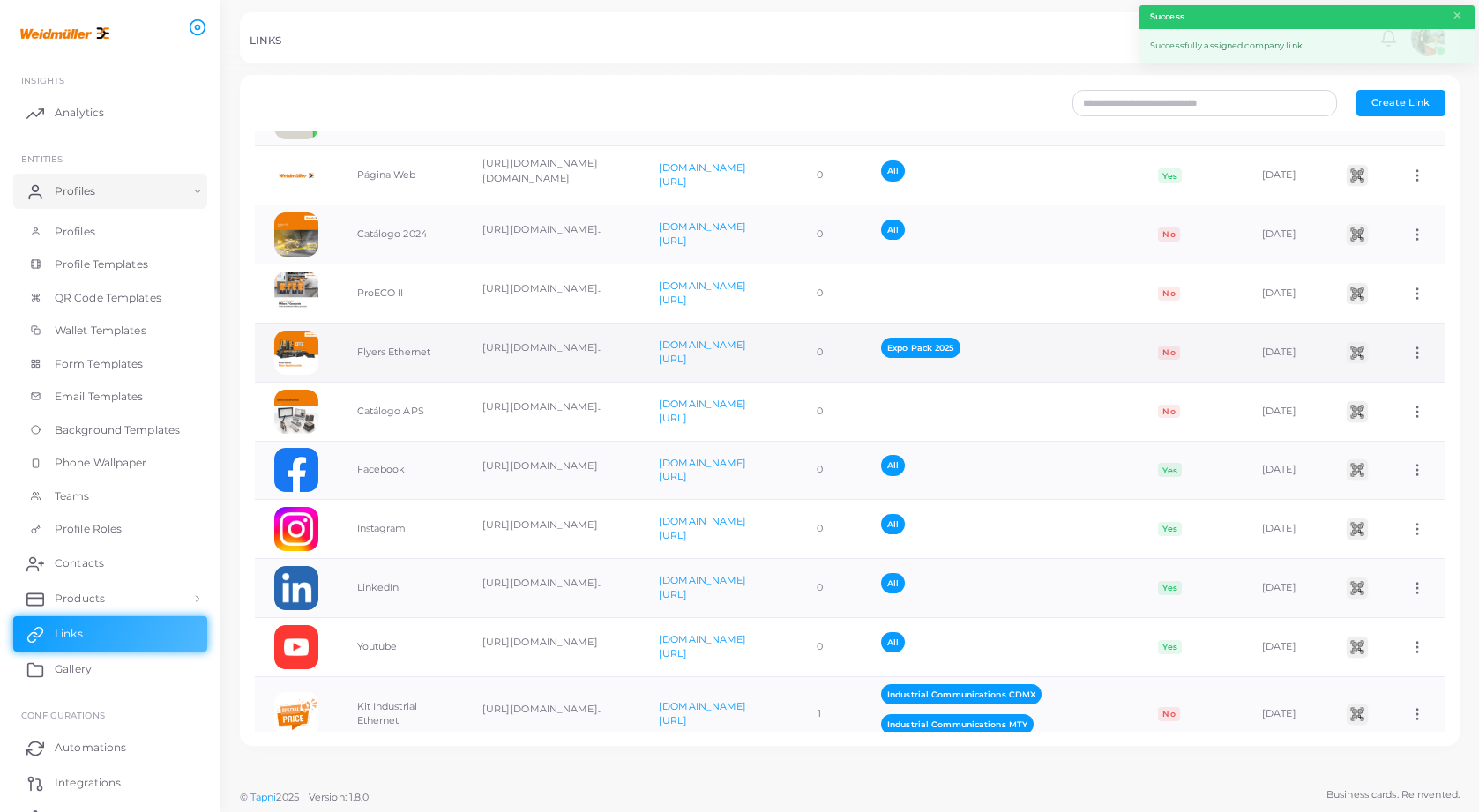 click 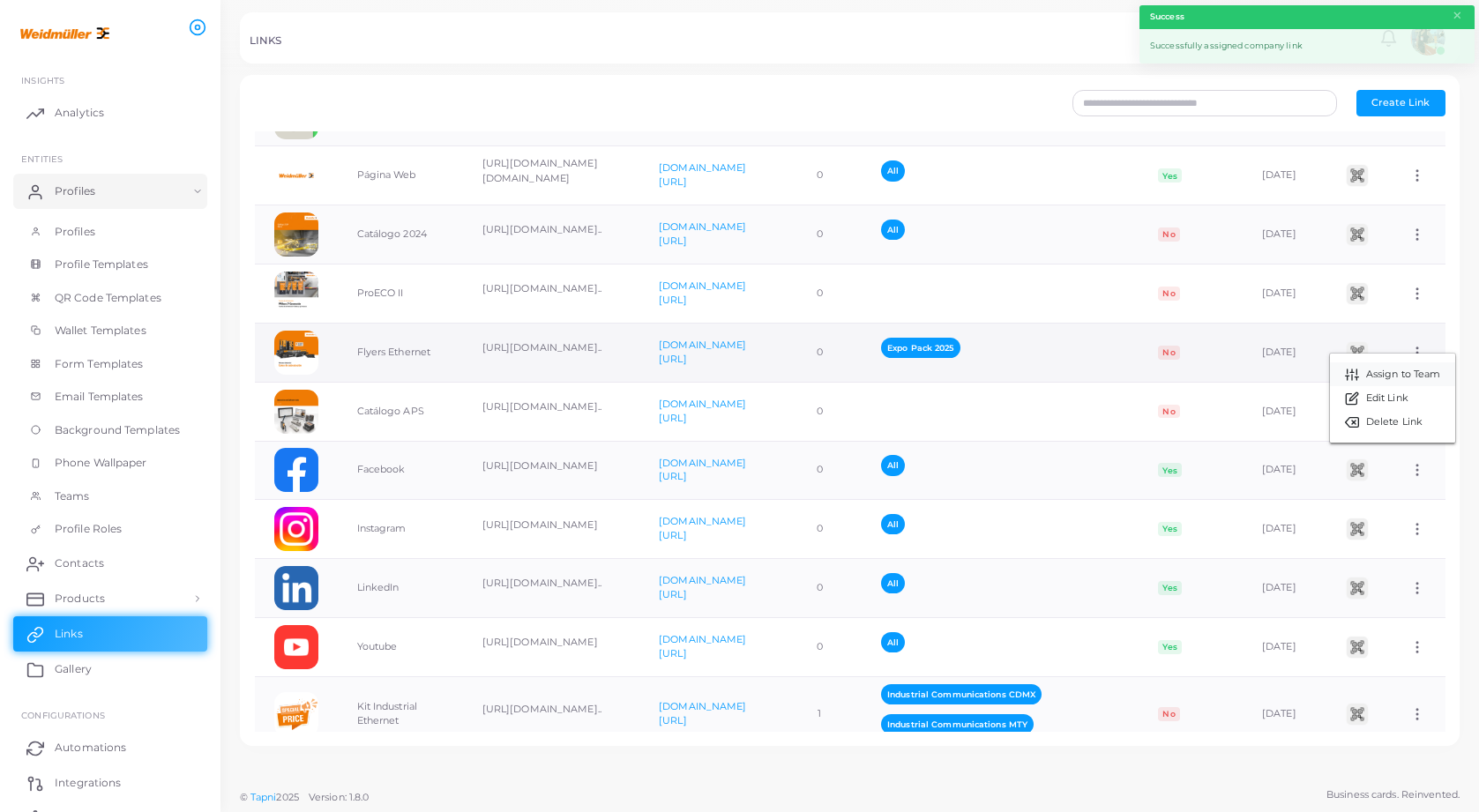 click on "Assign to Team" at bounding box center (1403, 375) 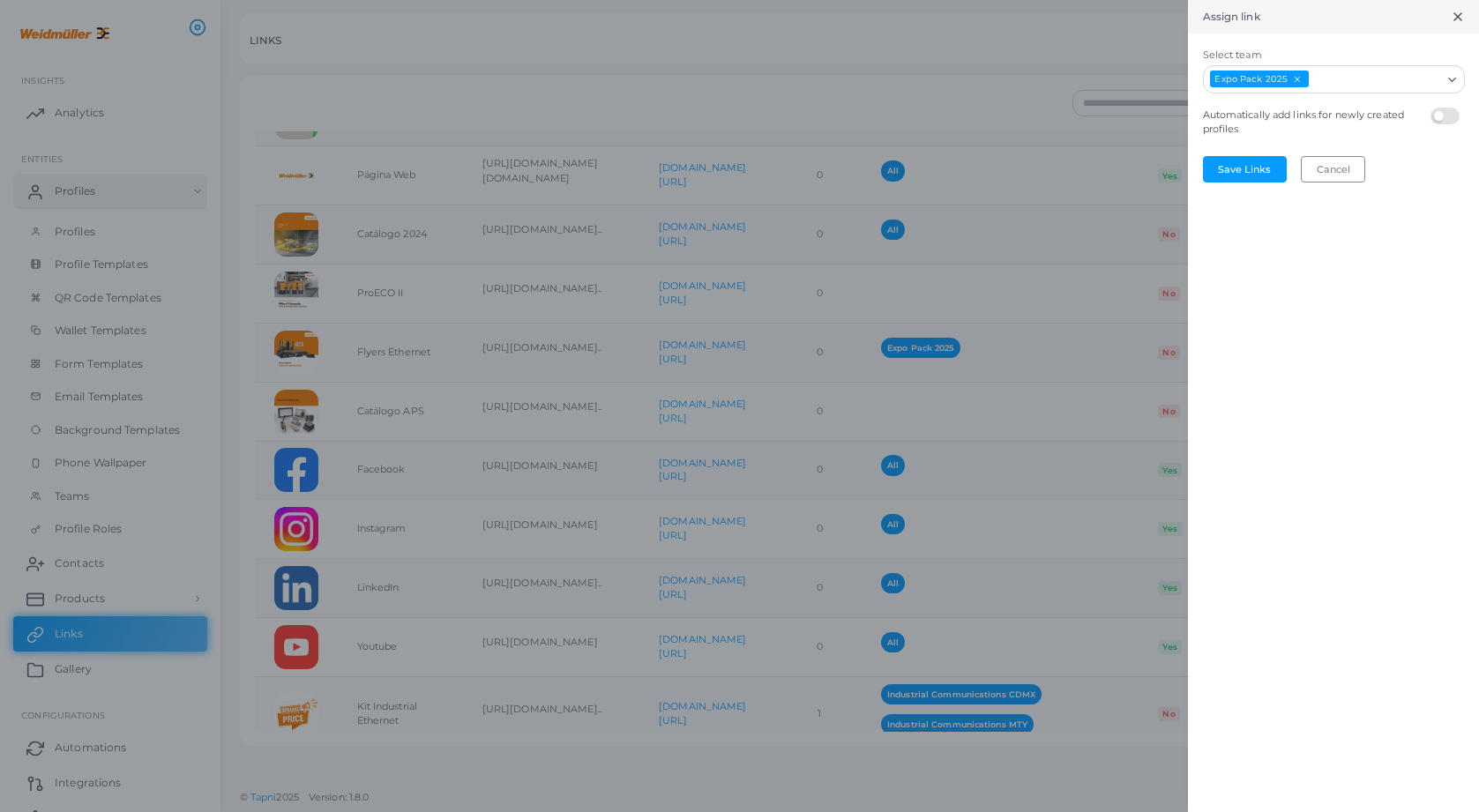 click 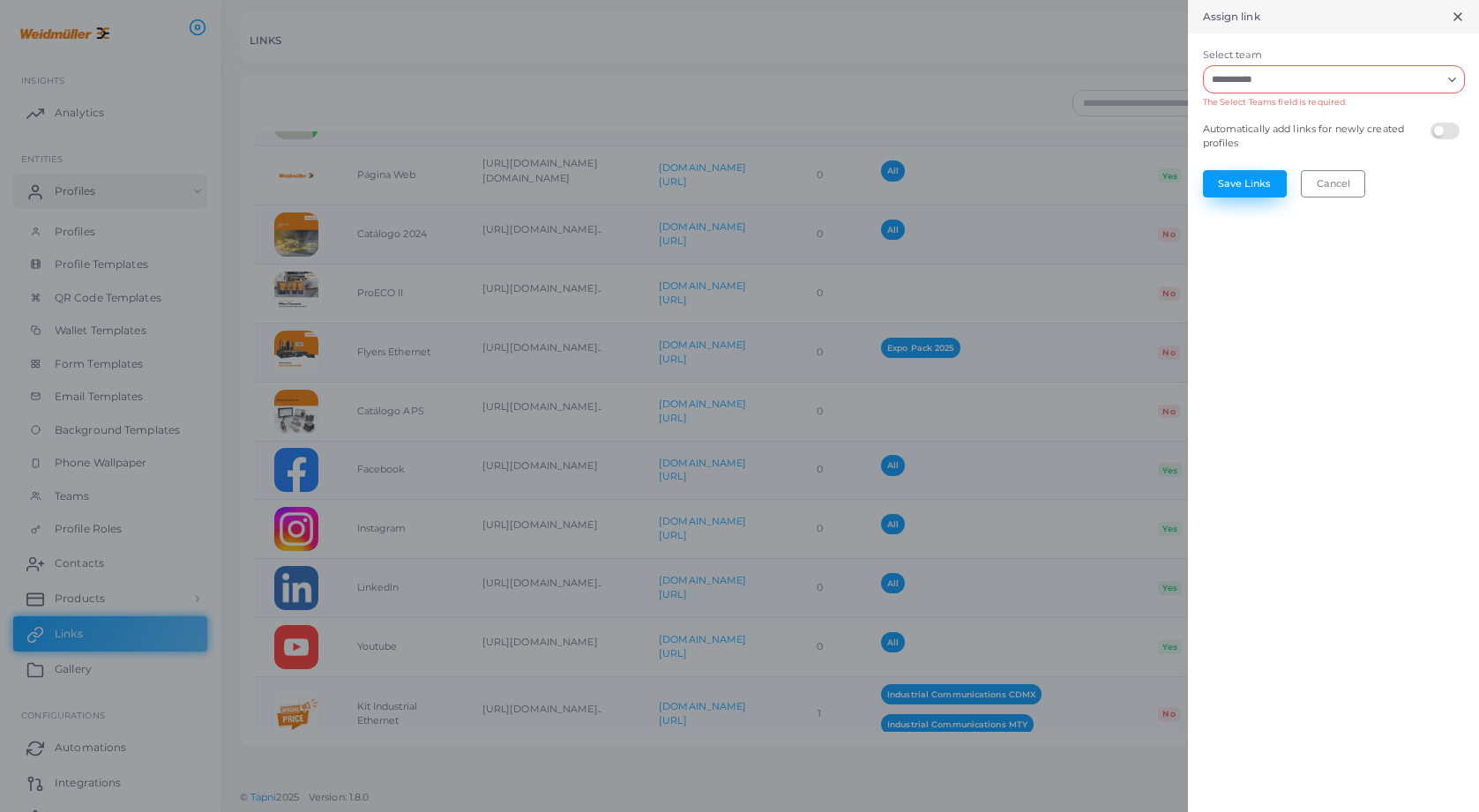 click on "Save Links" at bounding box center (1244, 183) 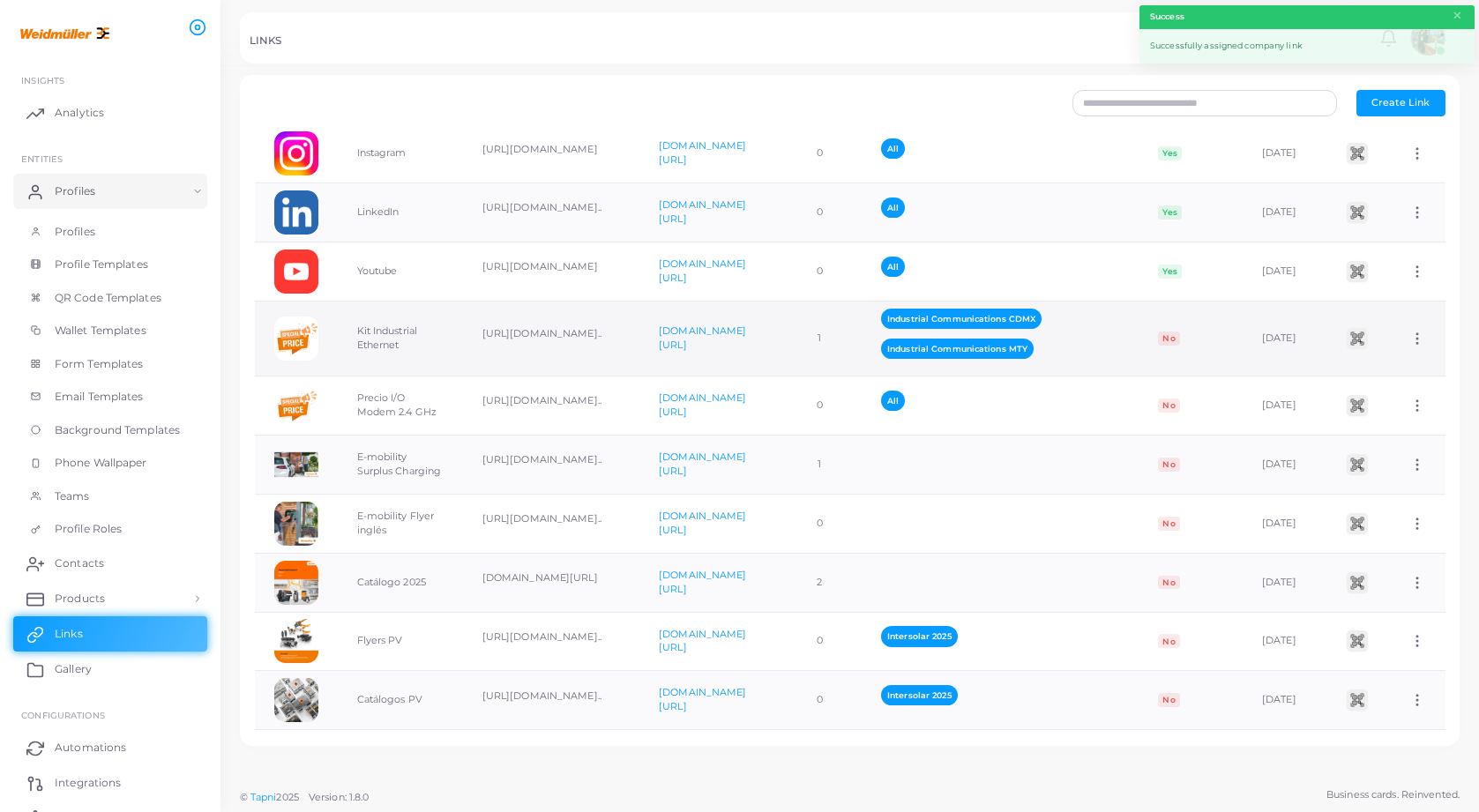 scroll, scrollTop: 500, scrollLeft: 0, axis: vertical 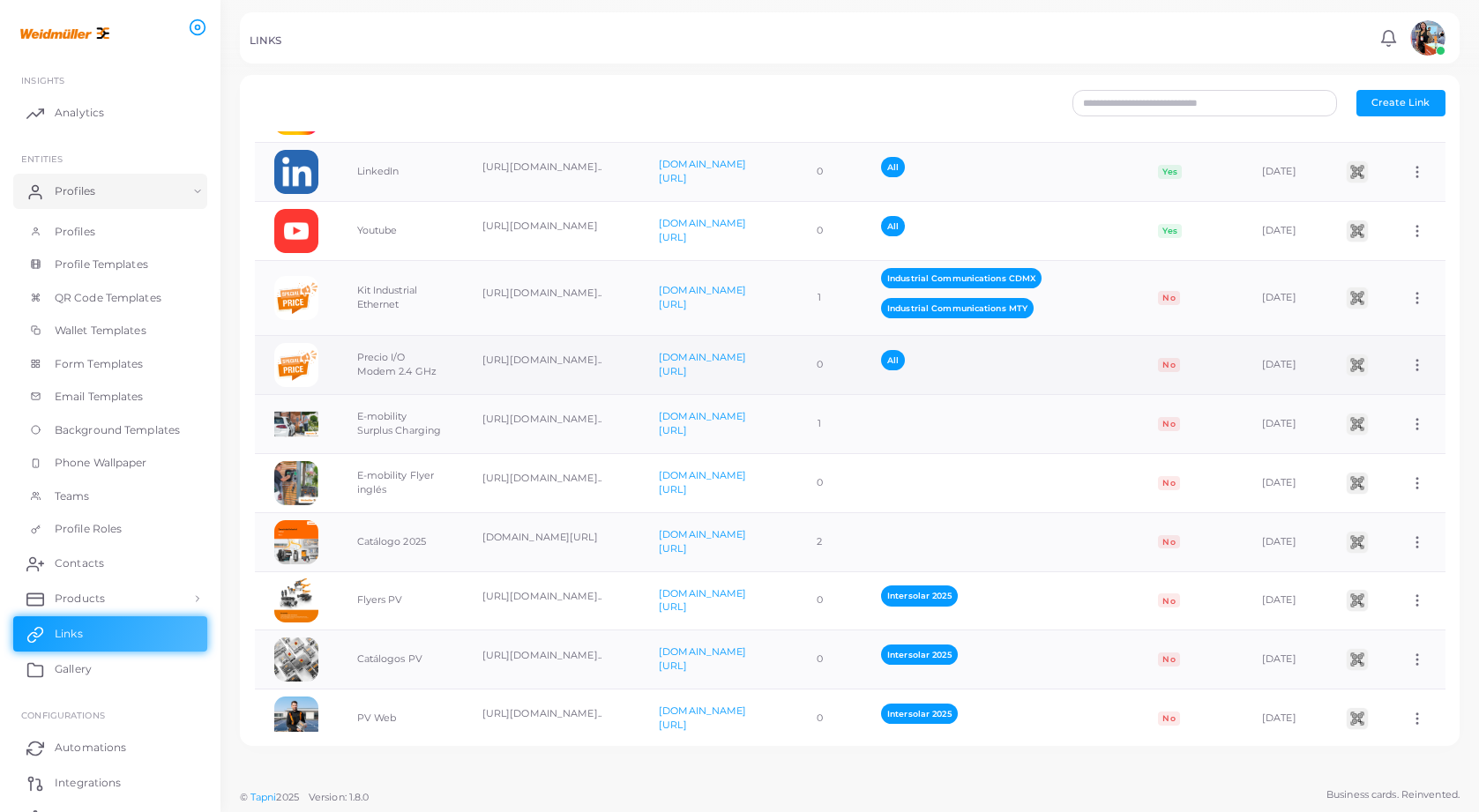 click 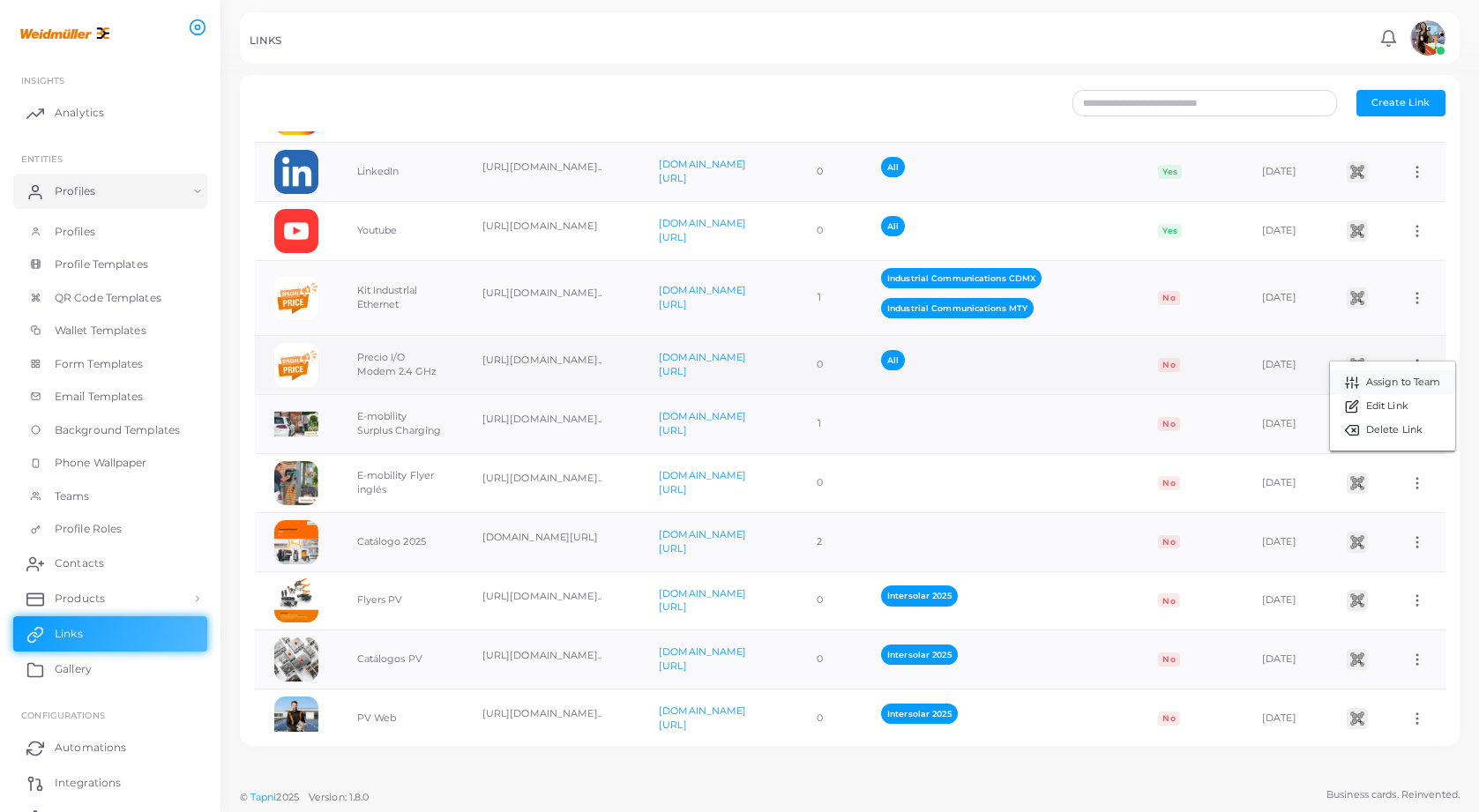 click on "Assign to Team" at bounding box center (1403, 383) 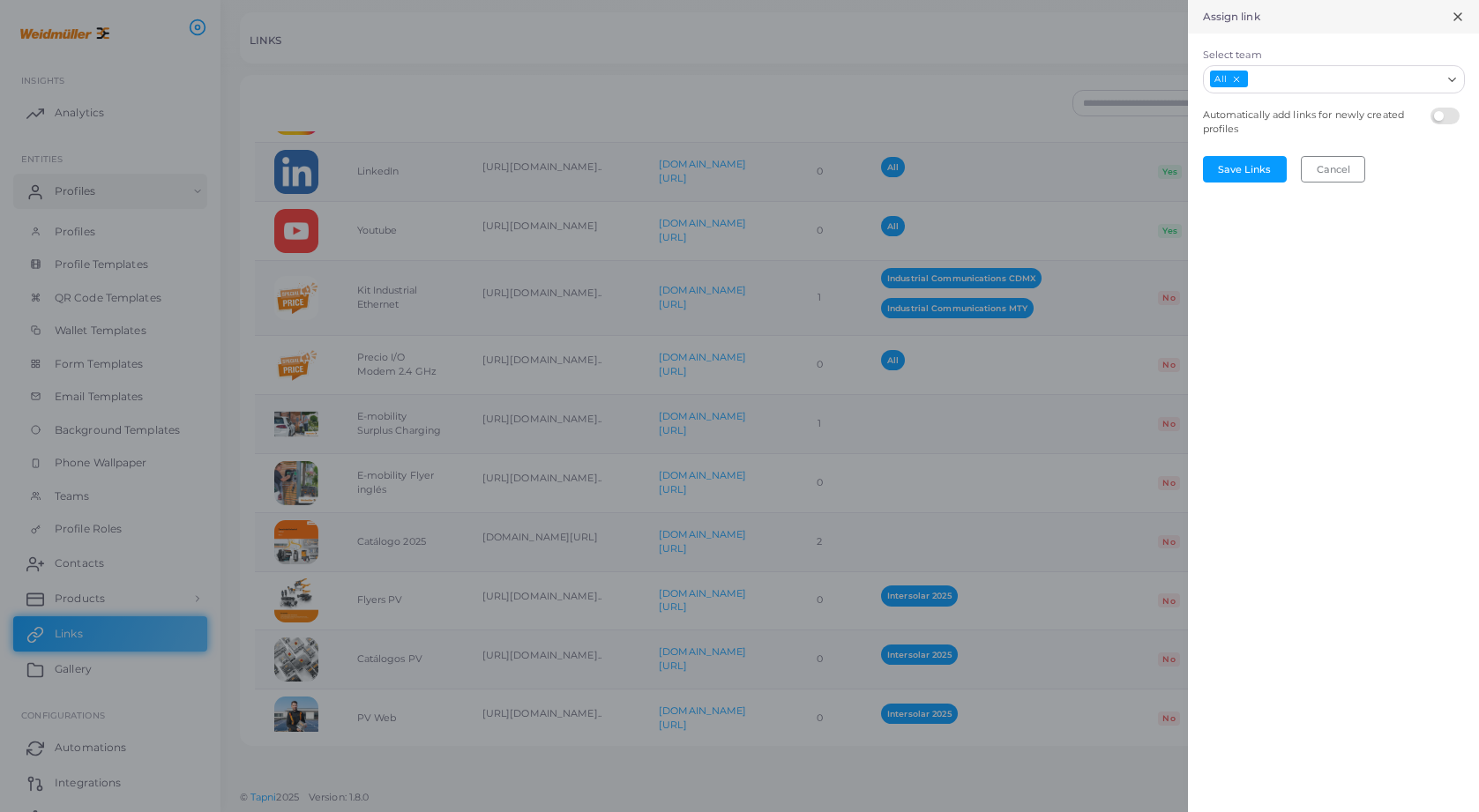 click at bounding box center [1236, 79] 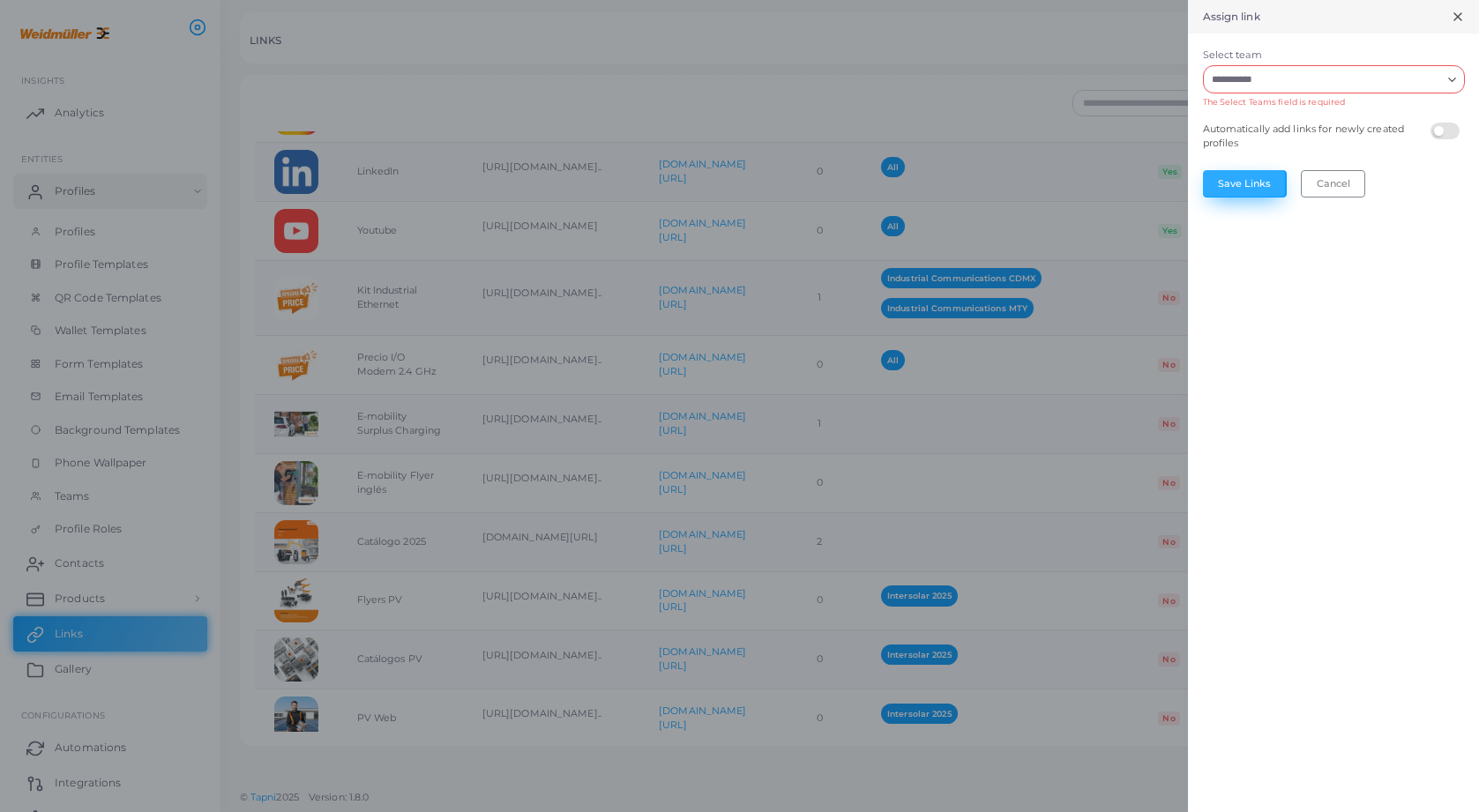 click on "Save Links" at bounding box center (1244, 183) 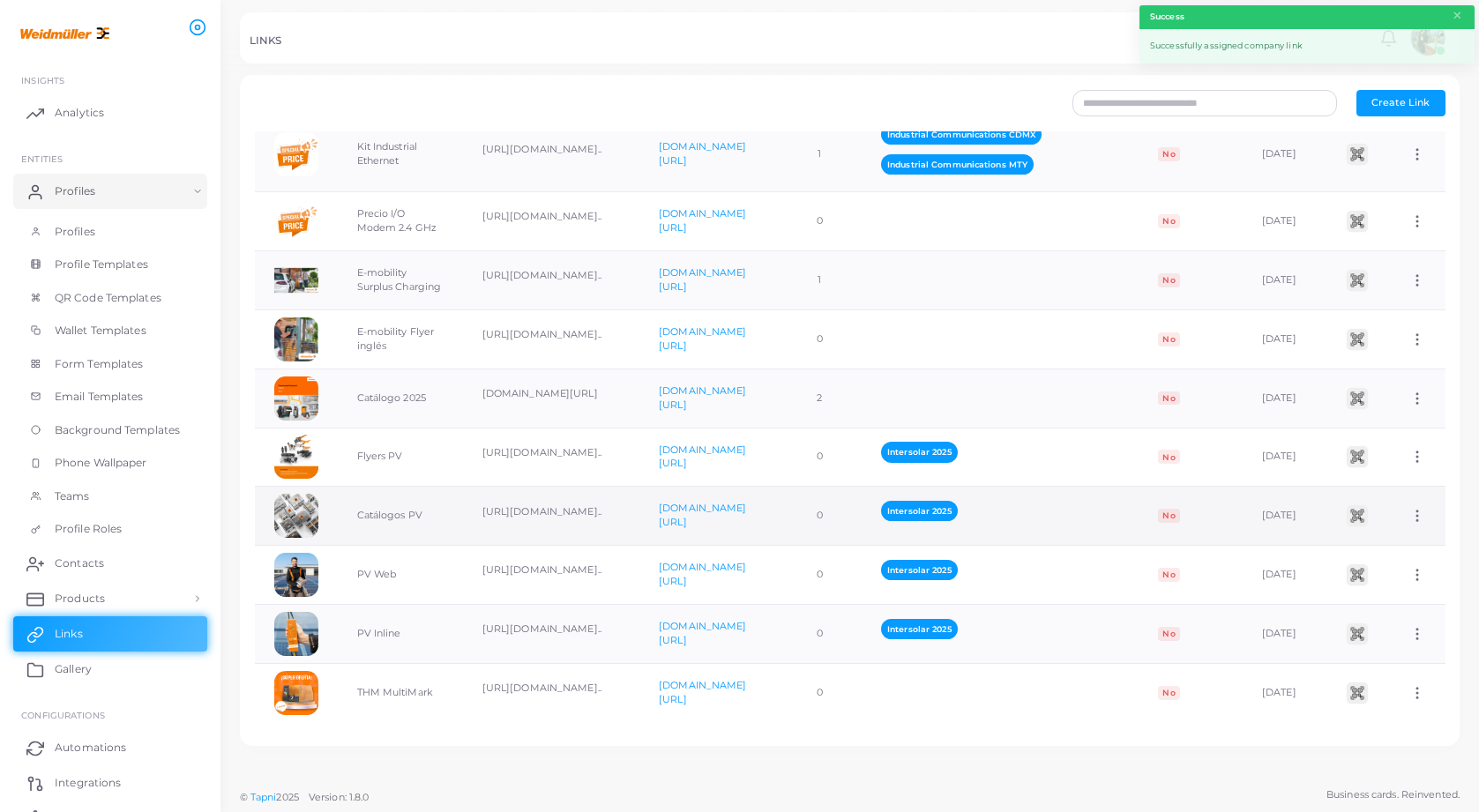 scroll, scrollTop: 655, scrollLeft: 0, axis: vertical 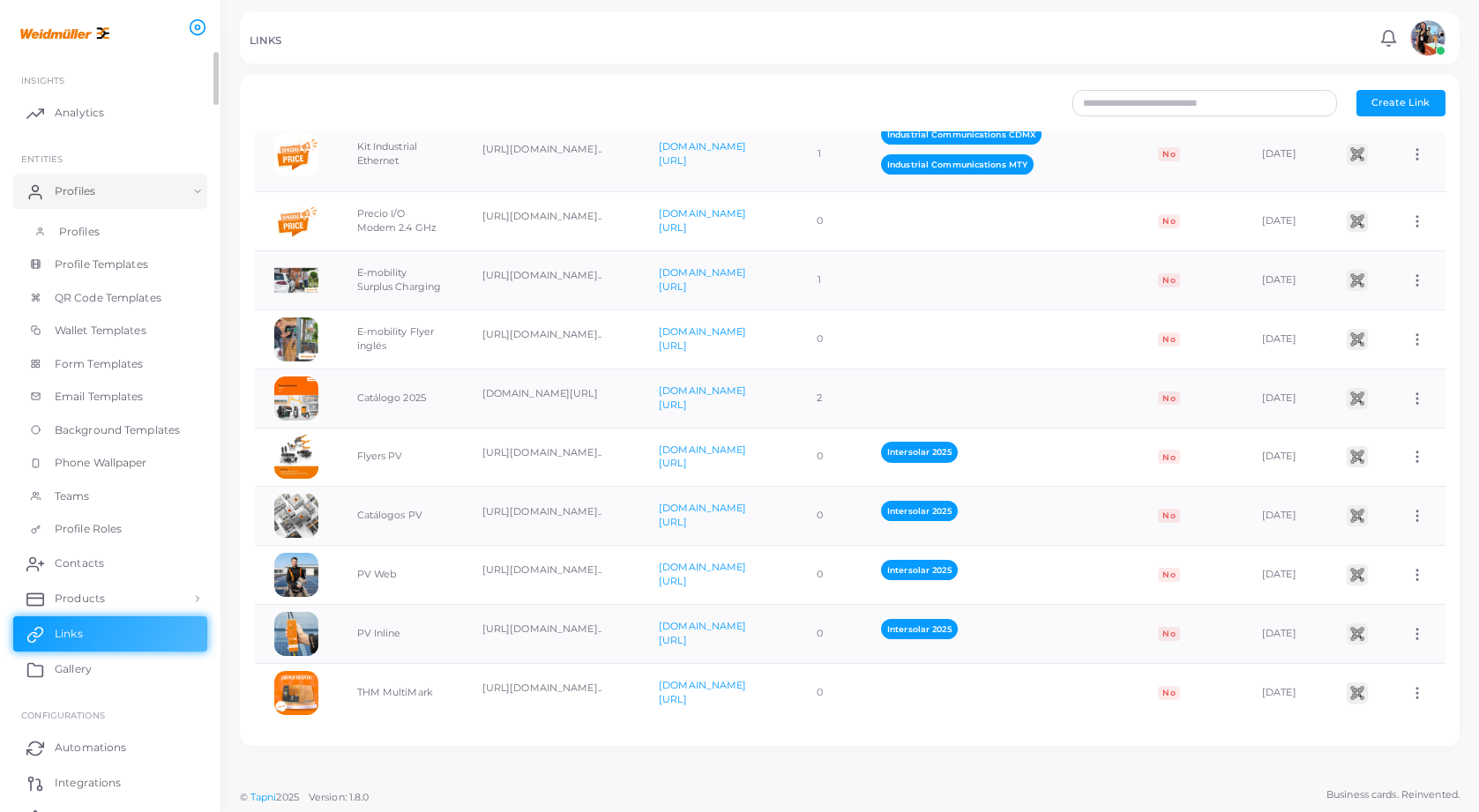 click on "Profiles" at bounding box center [79, 232] 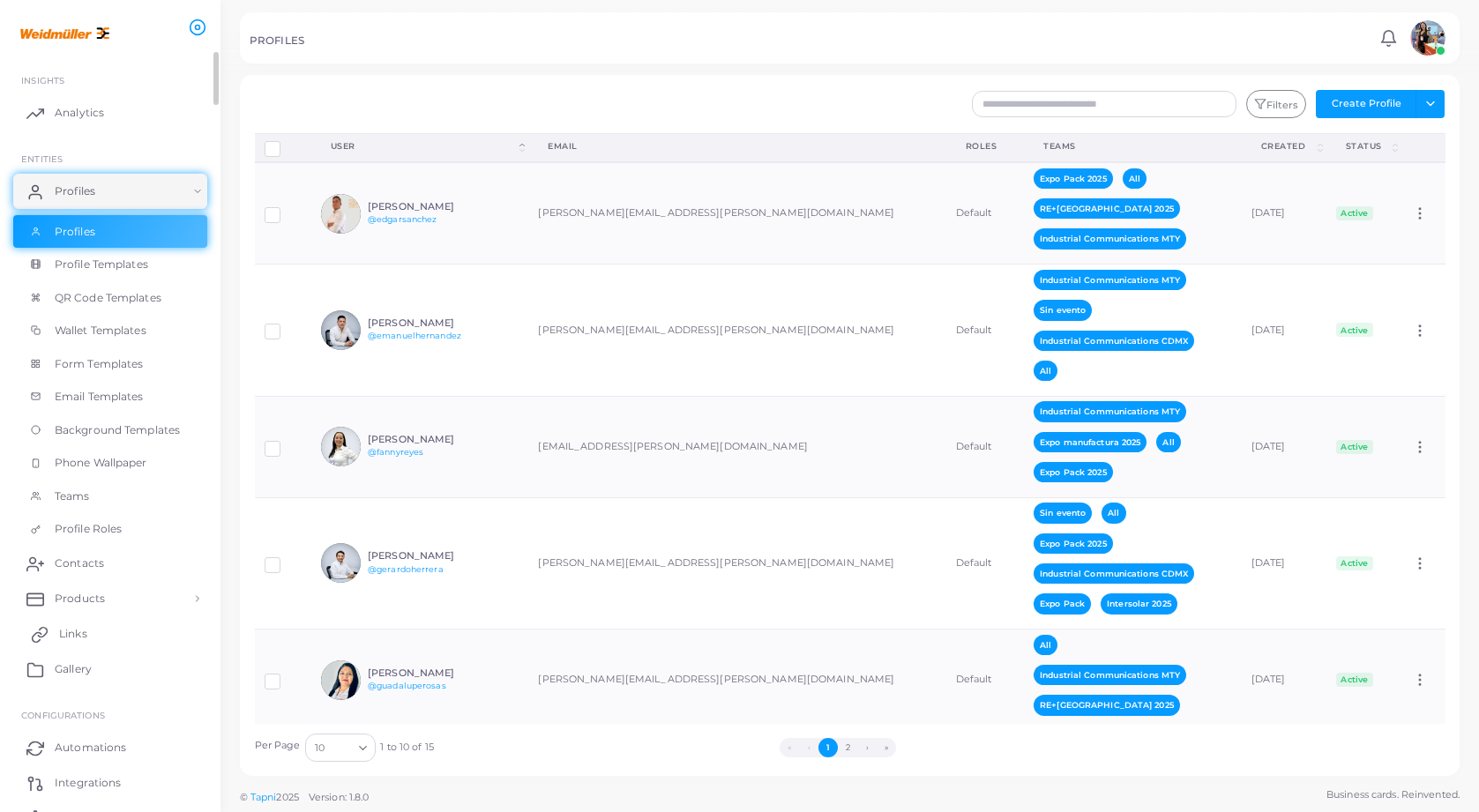 click on "Links" at bounding box center [110, 634] 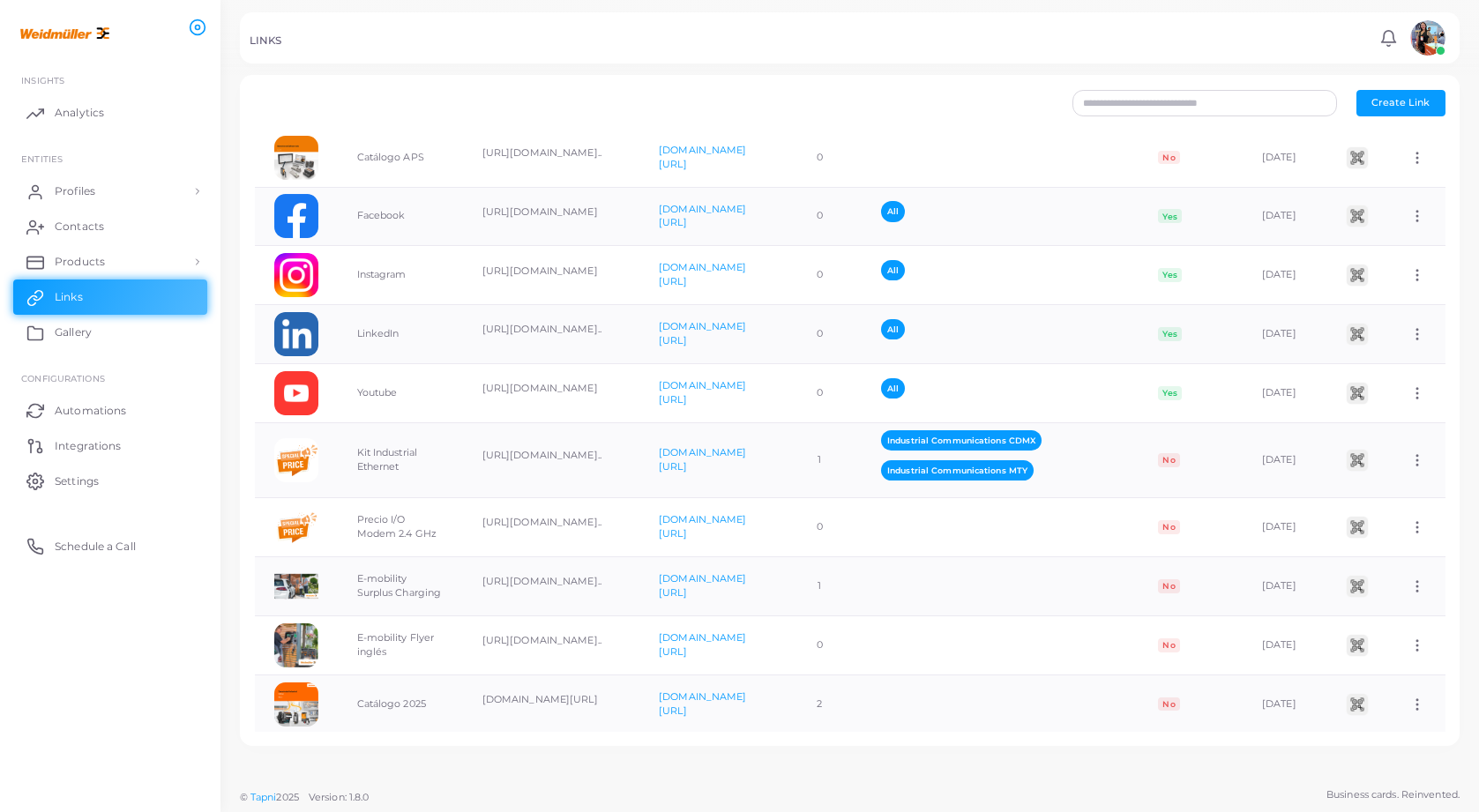 scroll, scrollTop: 642, scrollLeft: 0, axis: vertical 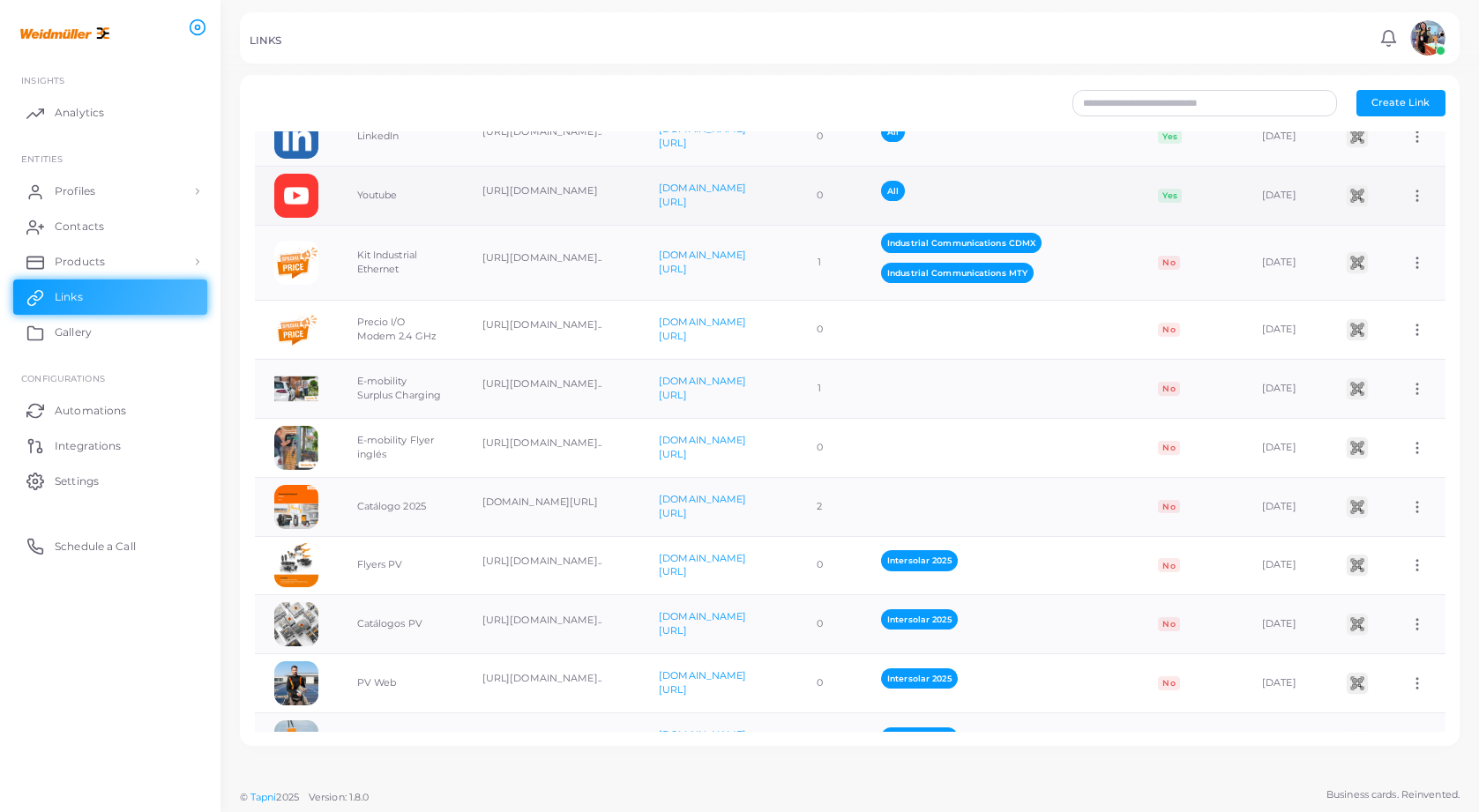 click on "Assign to Team Edit Link Delete Link" at bounding box center [1417, 195] 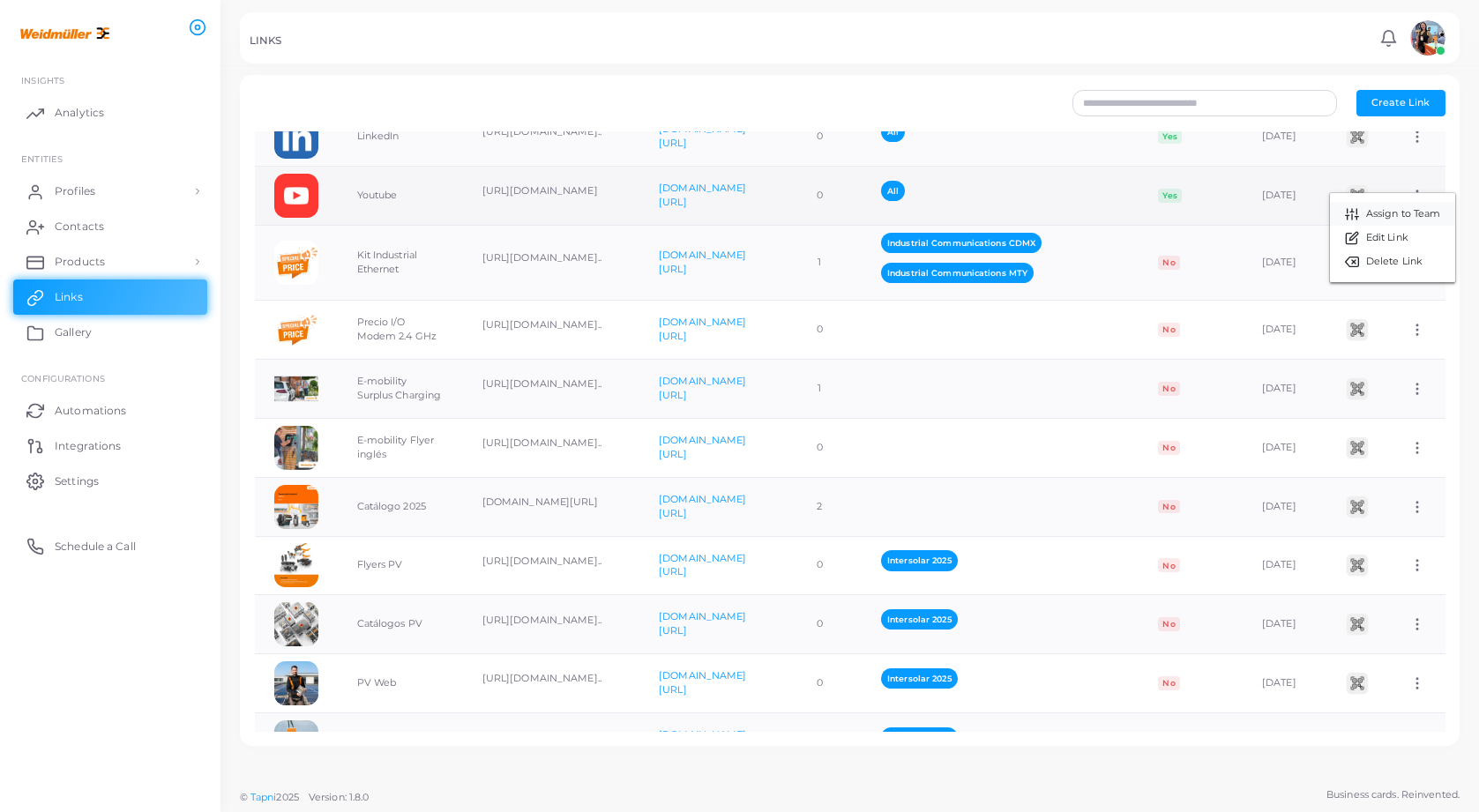 click on "Assign to Team" at bounding box center (1403, 214) 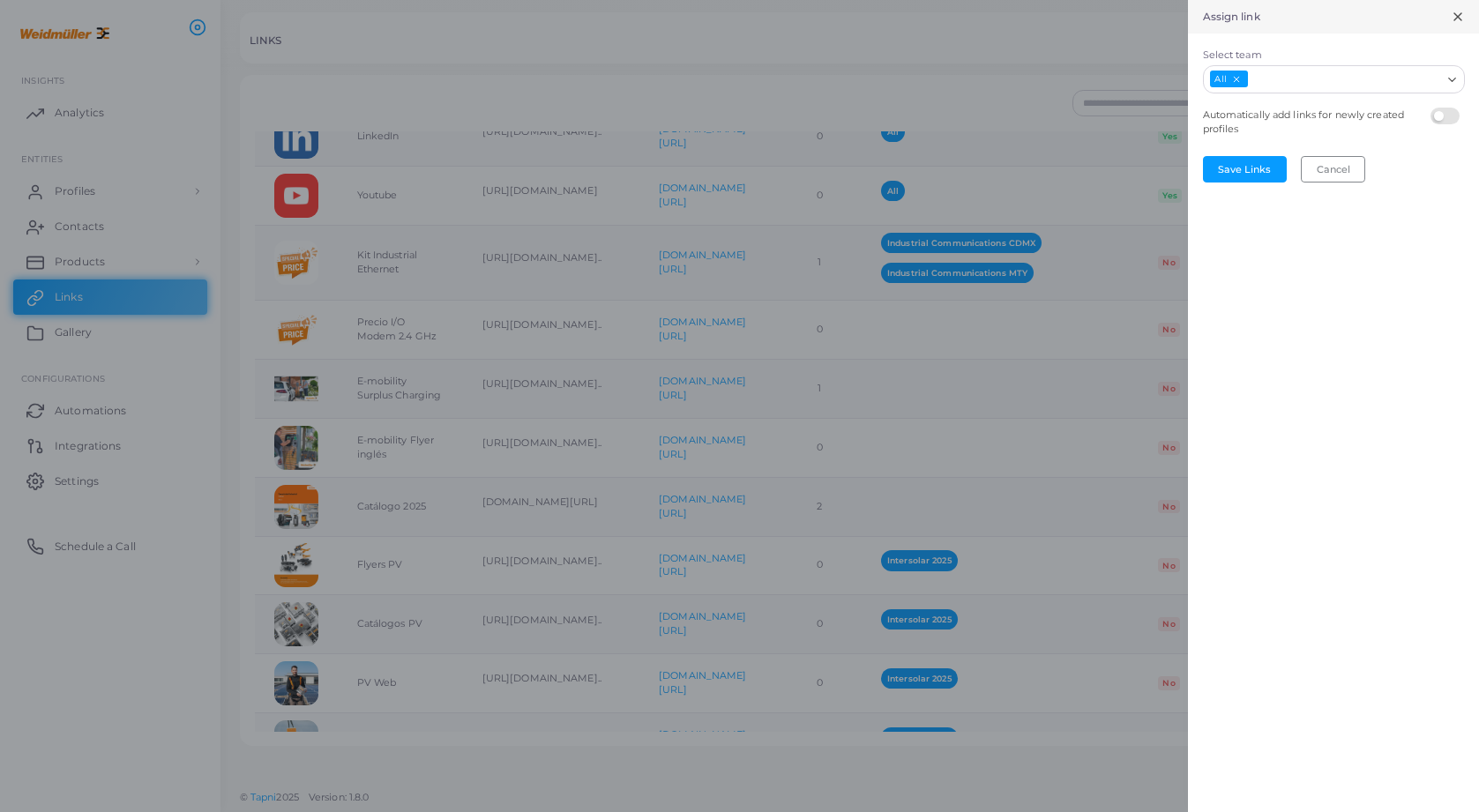 click 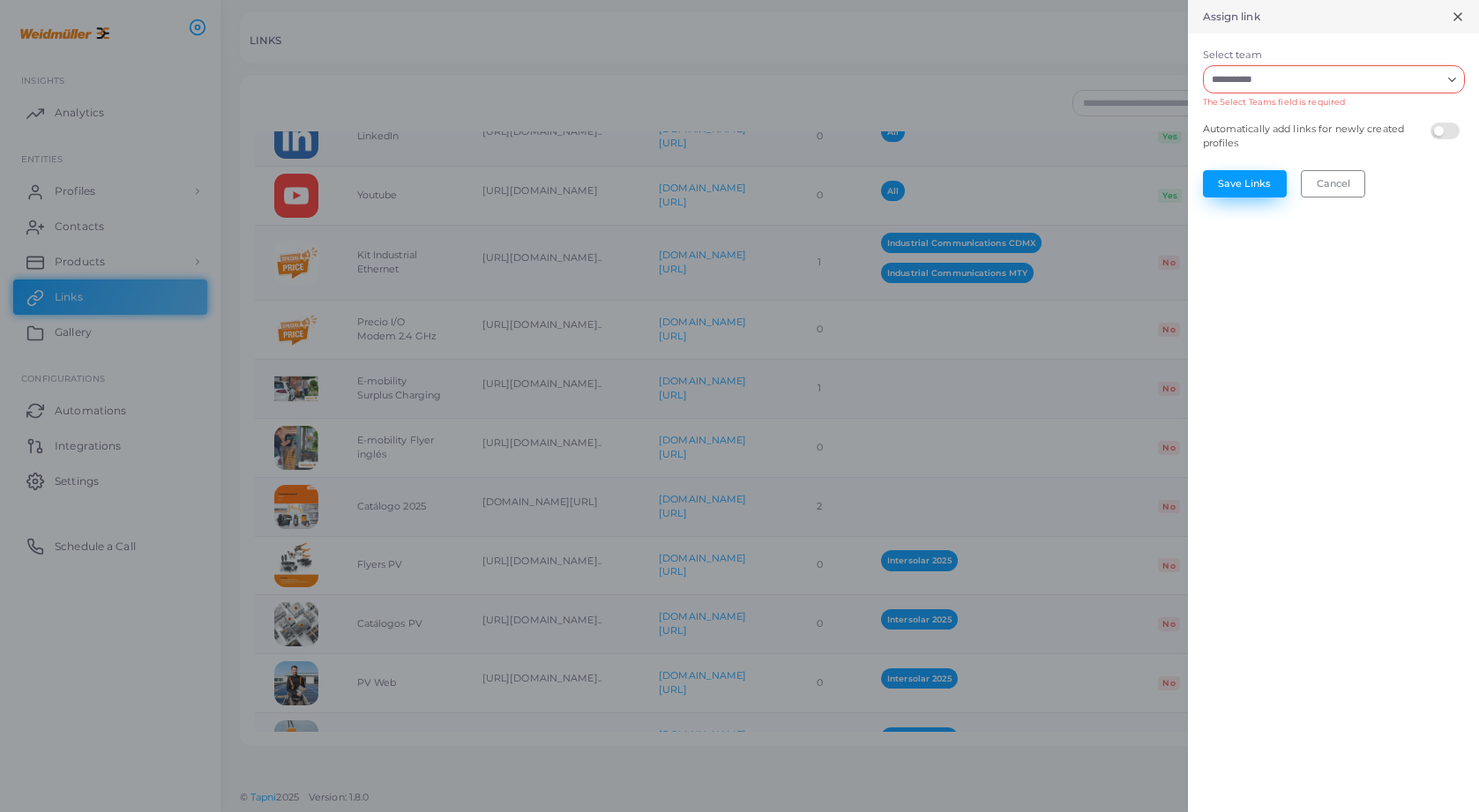 click on "Save Links" at bounding box center [1244, 183] 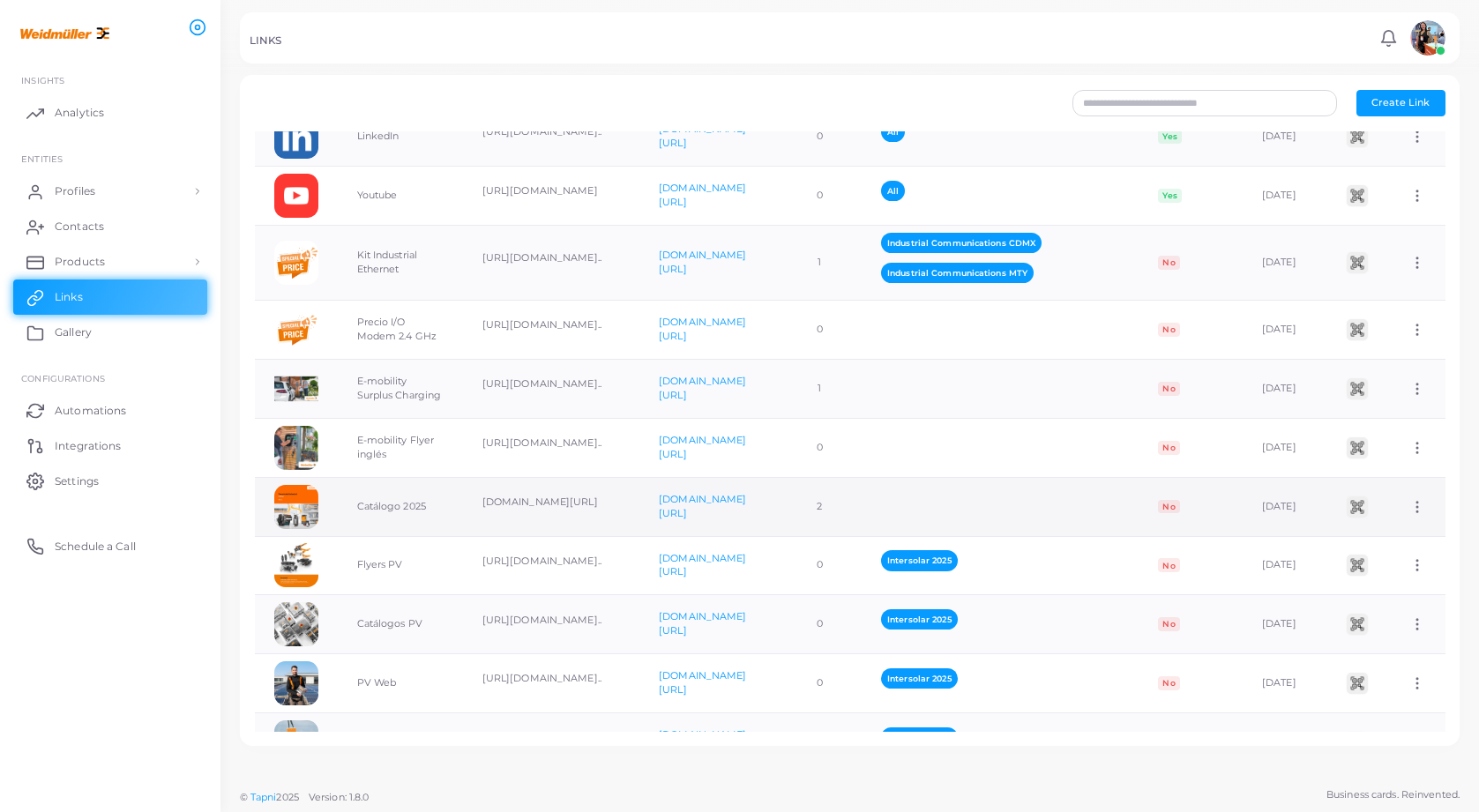scroll, scrollTop: 655, scrollLeft: 0, axis: vertical 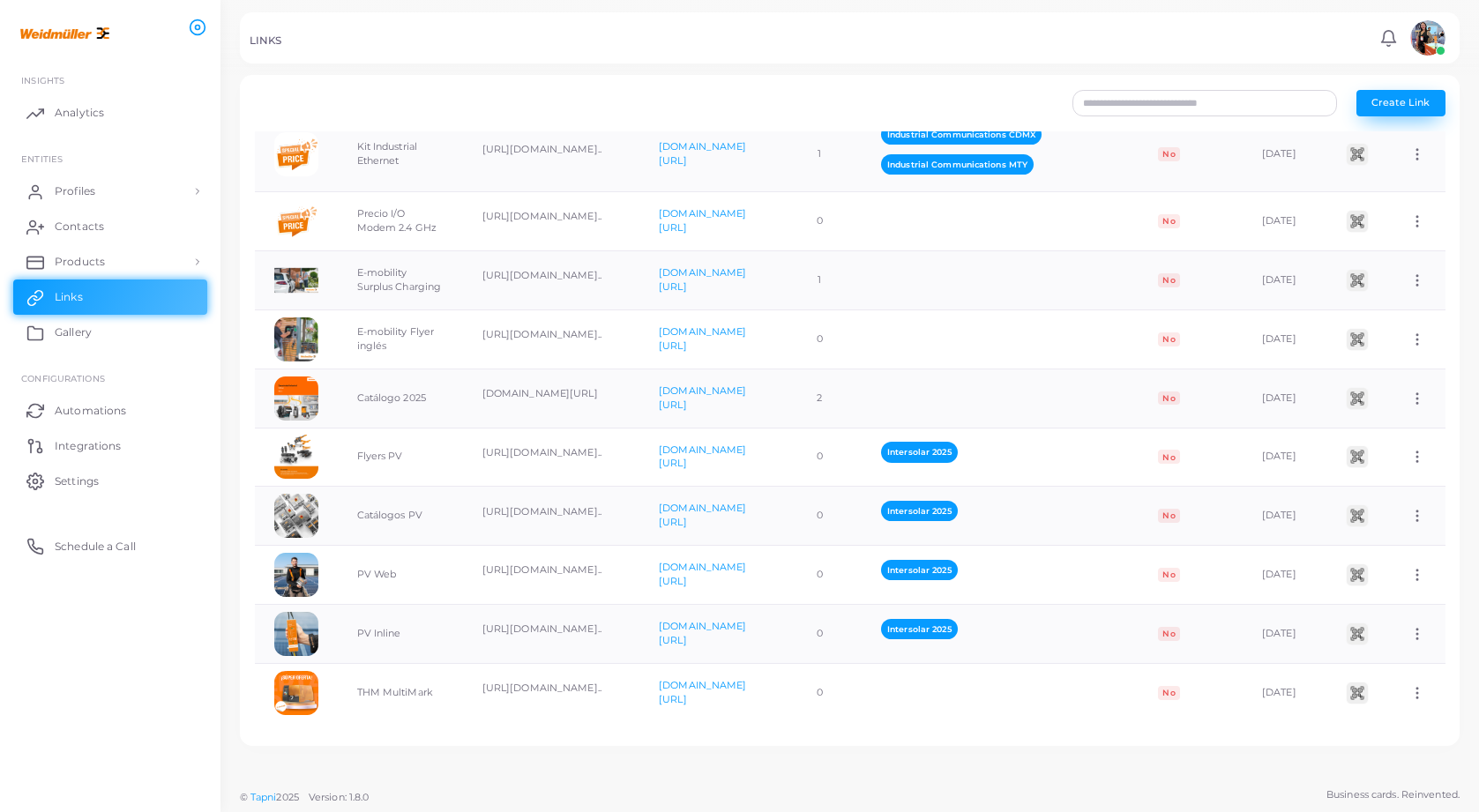click on "Create Link" at bounding box center [1401, 102] 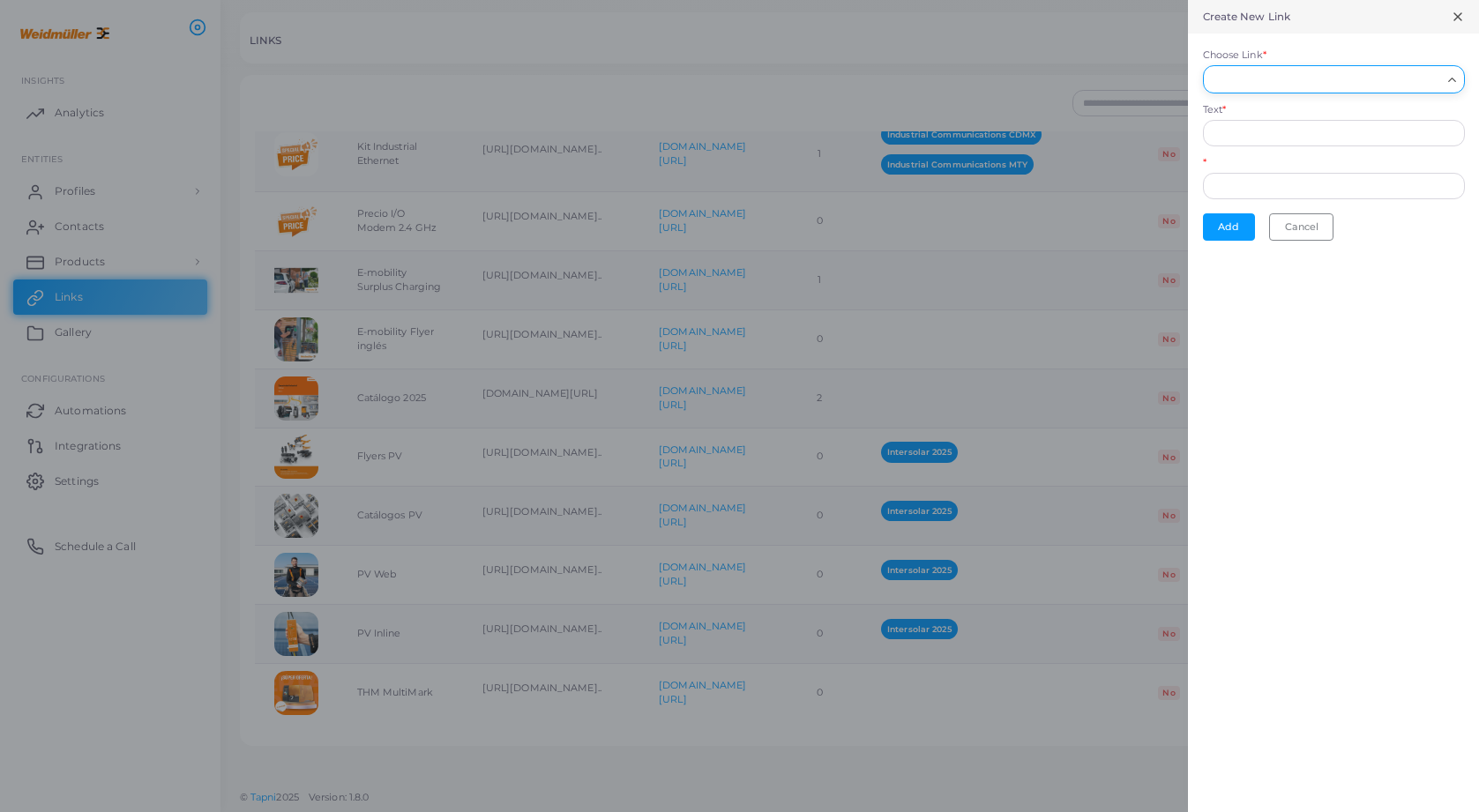 click on "Choose Link  *" at bounding box center [1326, 79] 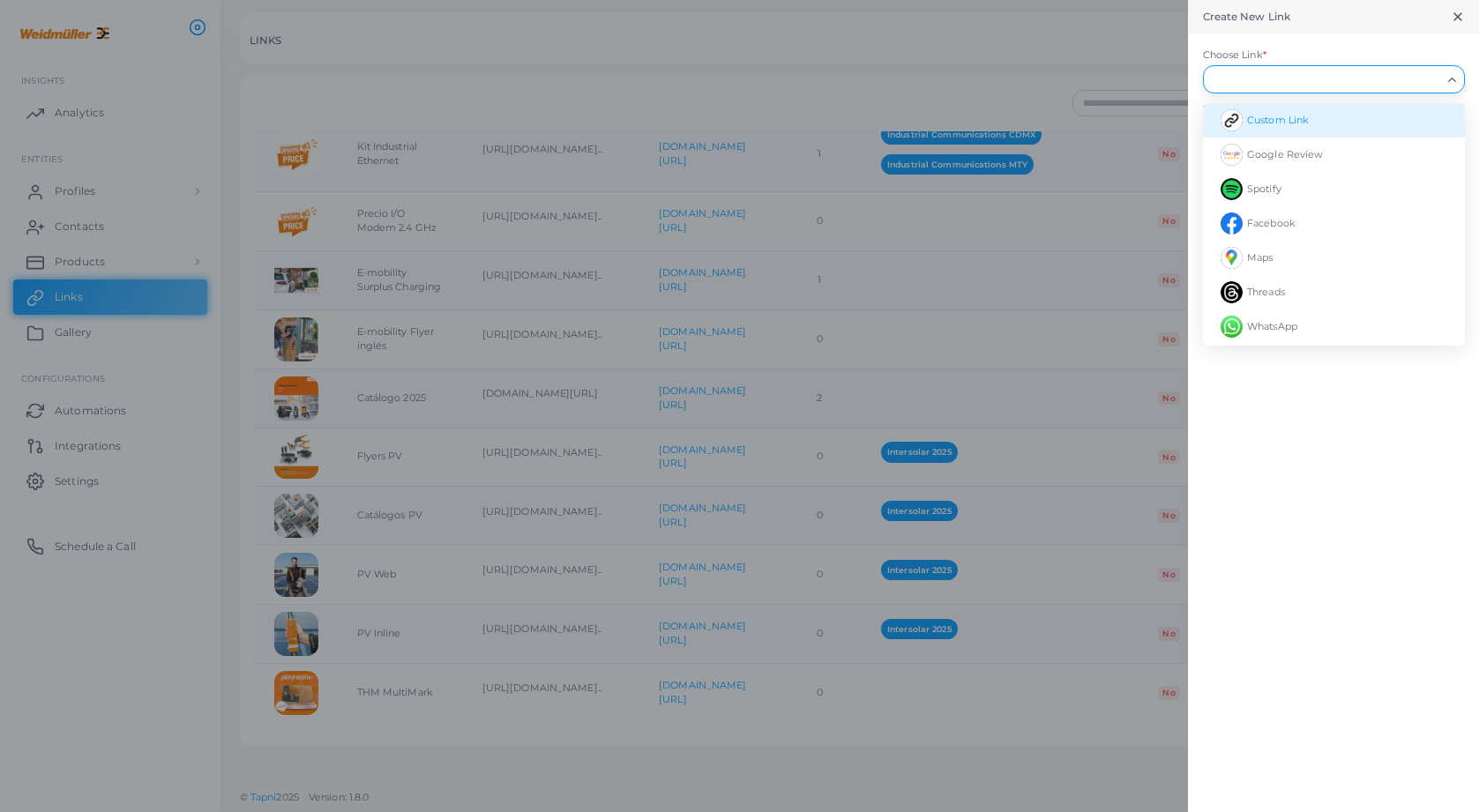 click on "Custom Link" at bounding box center (1333, 120) 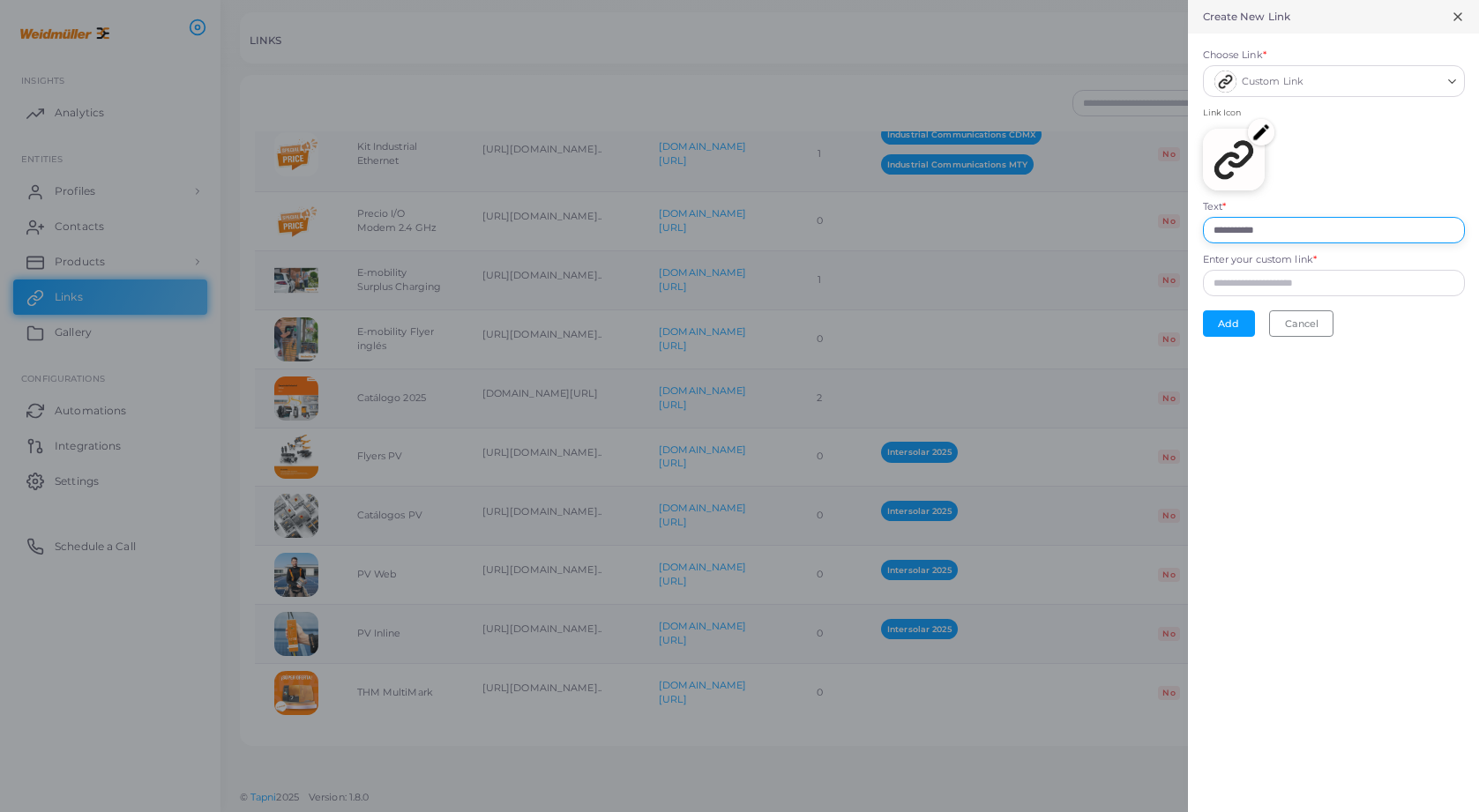 click on "**********" at bounding box center [1333, 230] 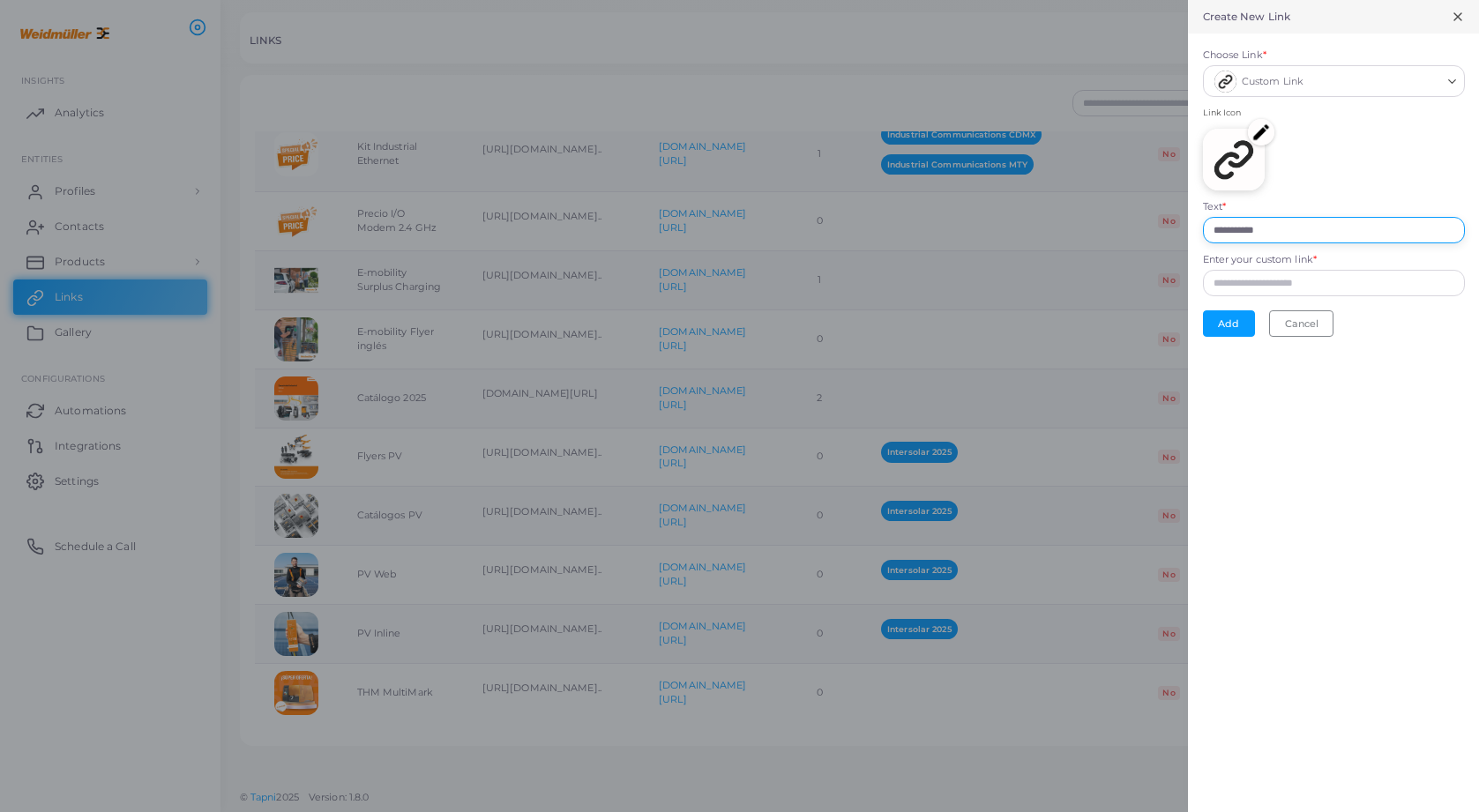 paste on "**********" 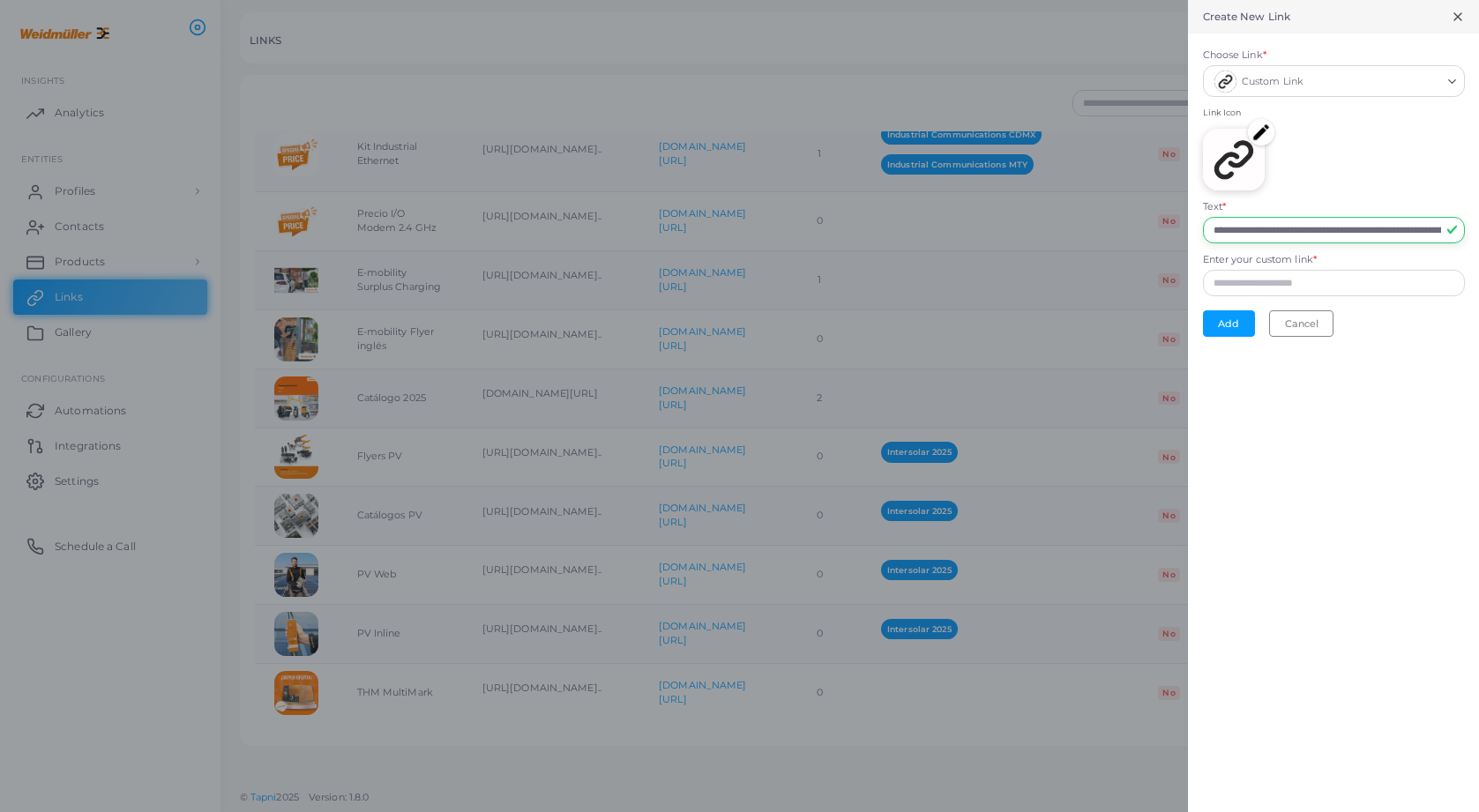 type on "**********" 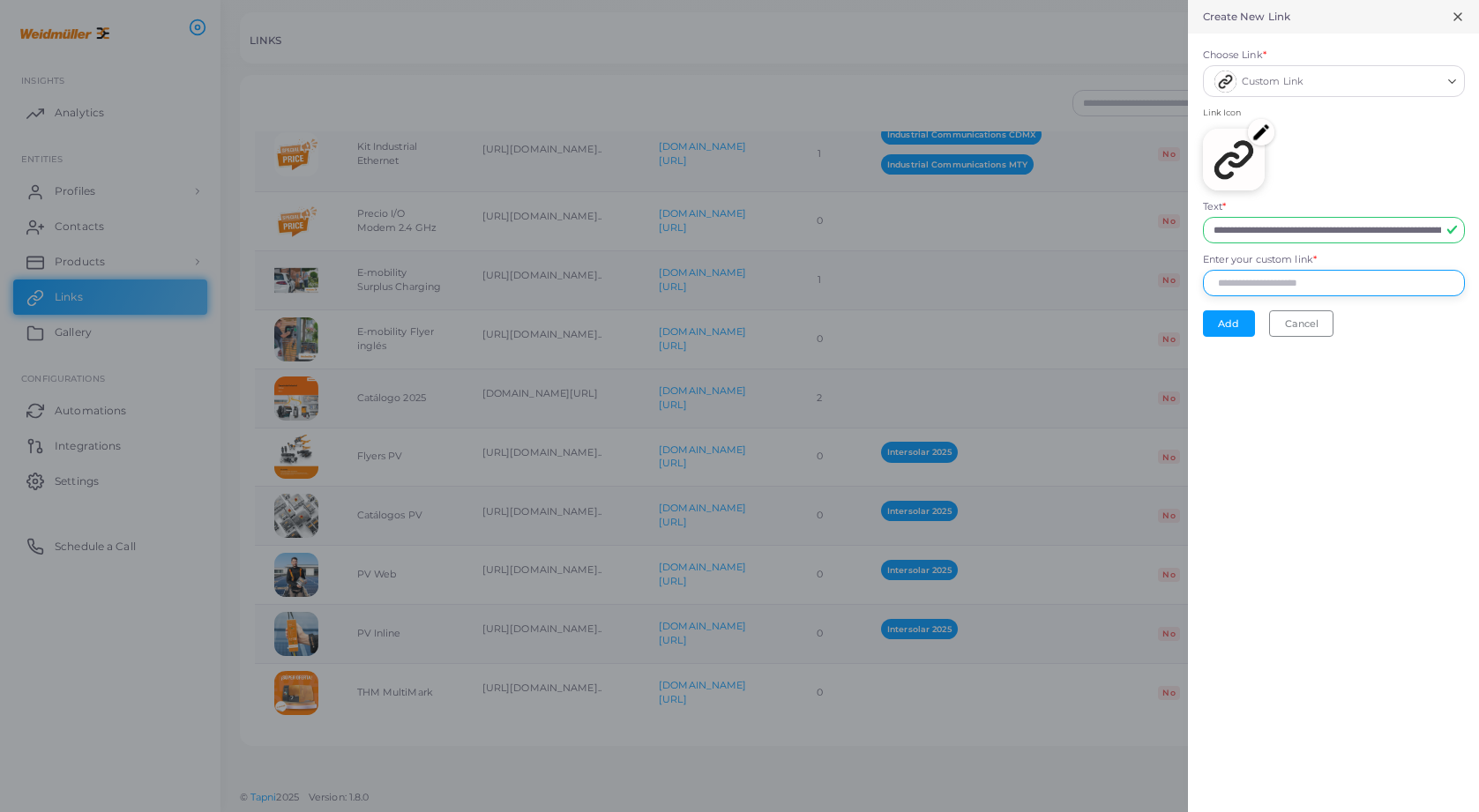 click on "Enter your custom link  *" at bounding box center [1333, 283] 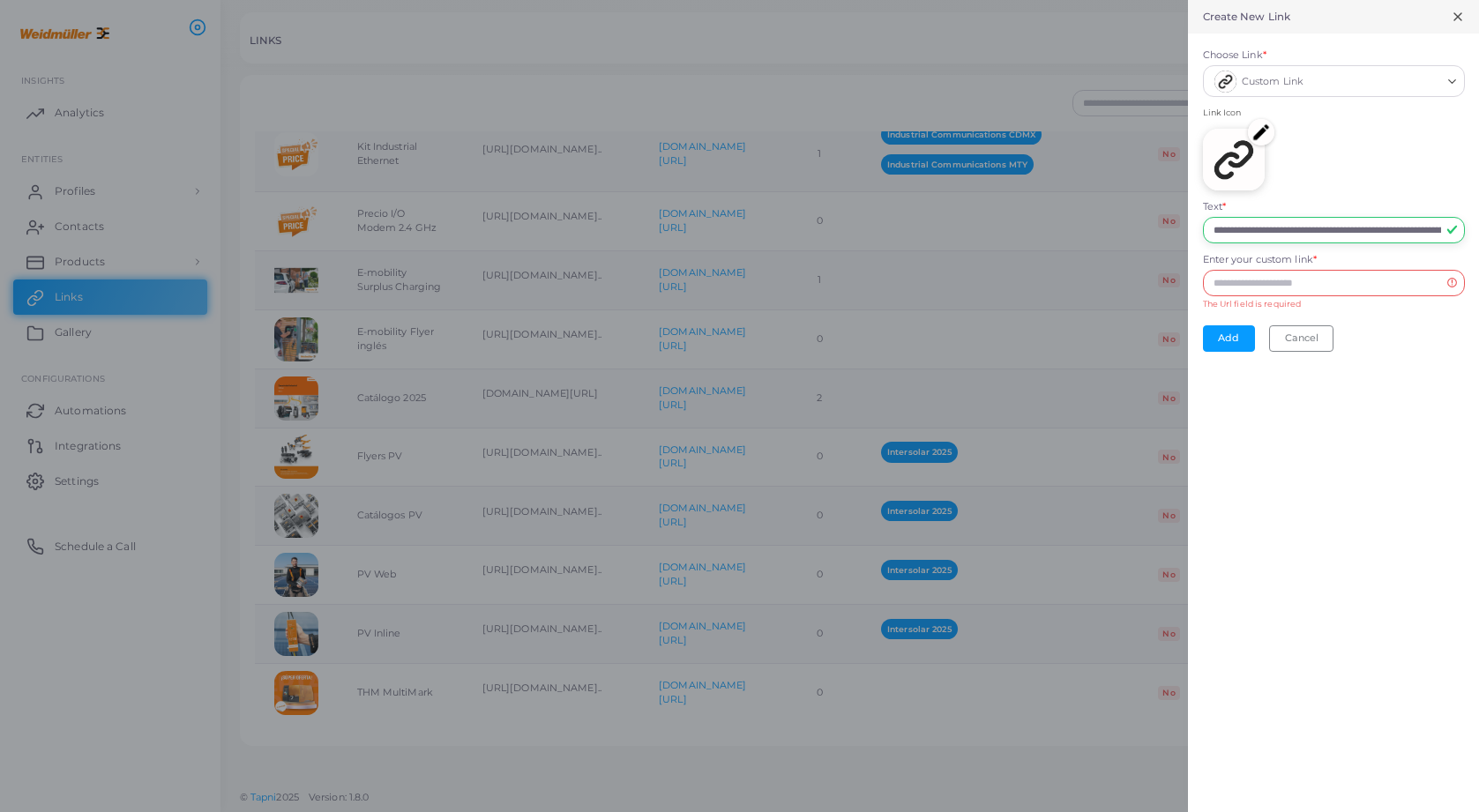 drag, startPoint x: 1214, startPoint y: 226, endPoint x: 1539, endPoint y: 235, distance: 325.12459 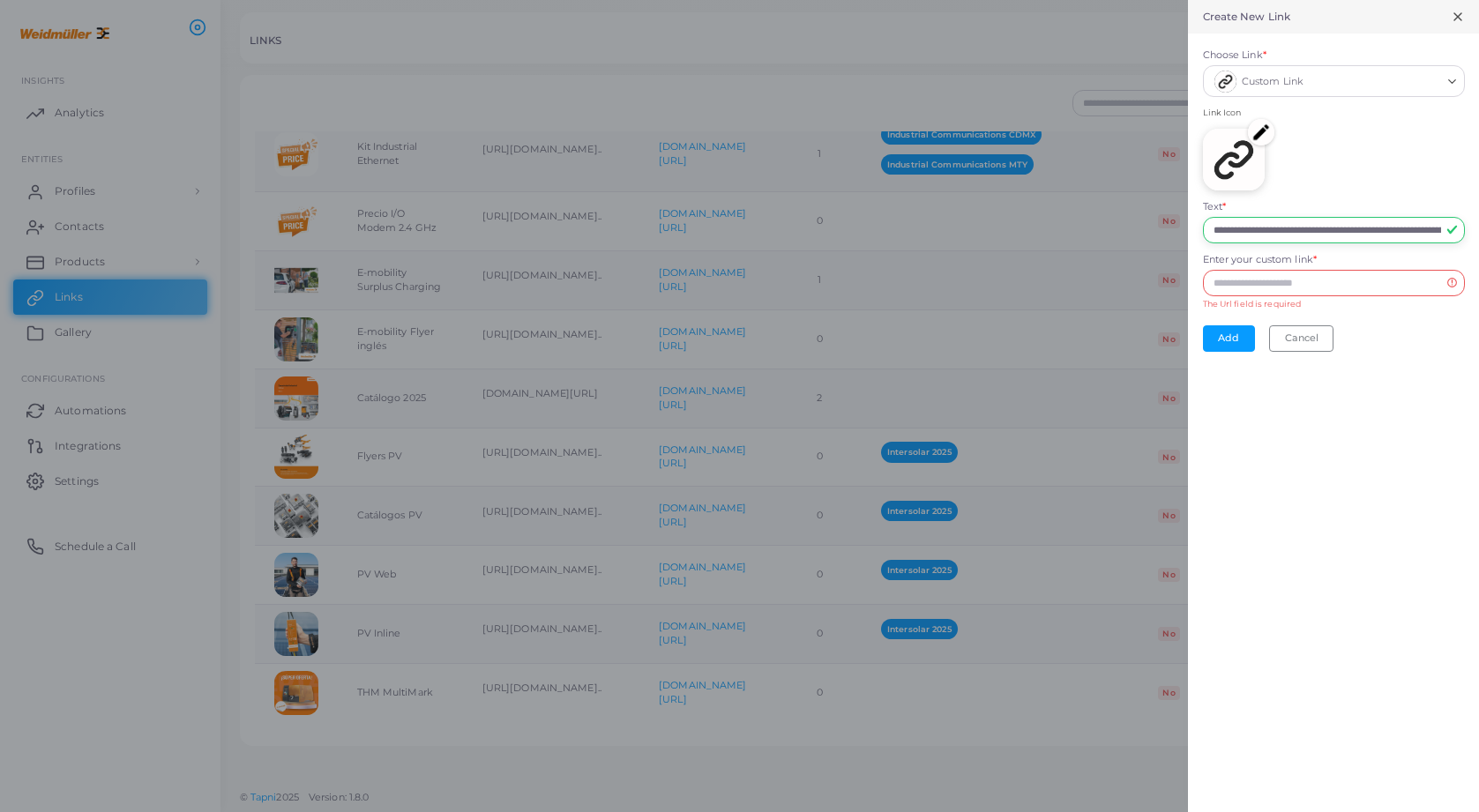 click on "**********" at bounding box center [739, 406] 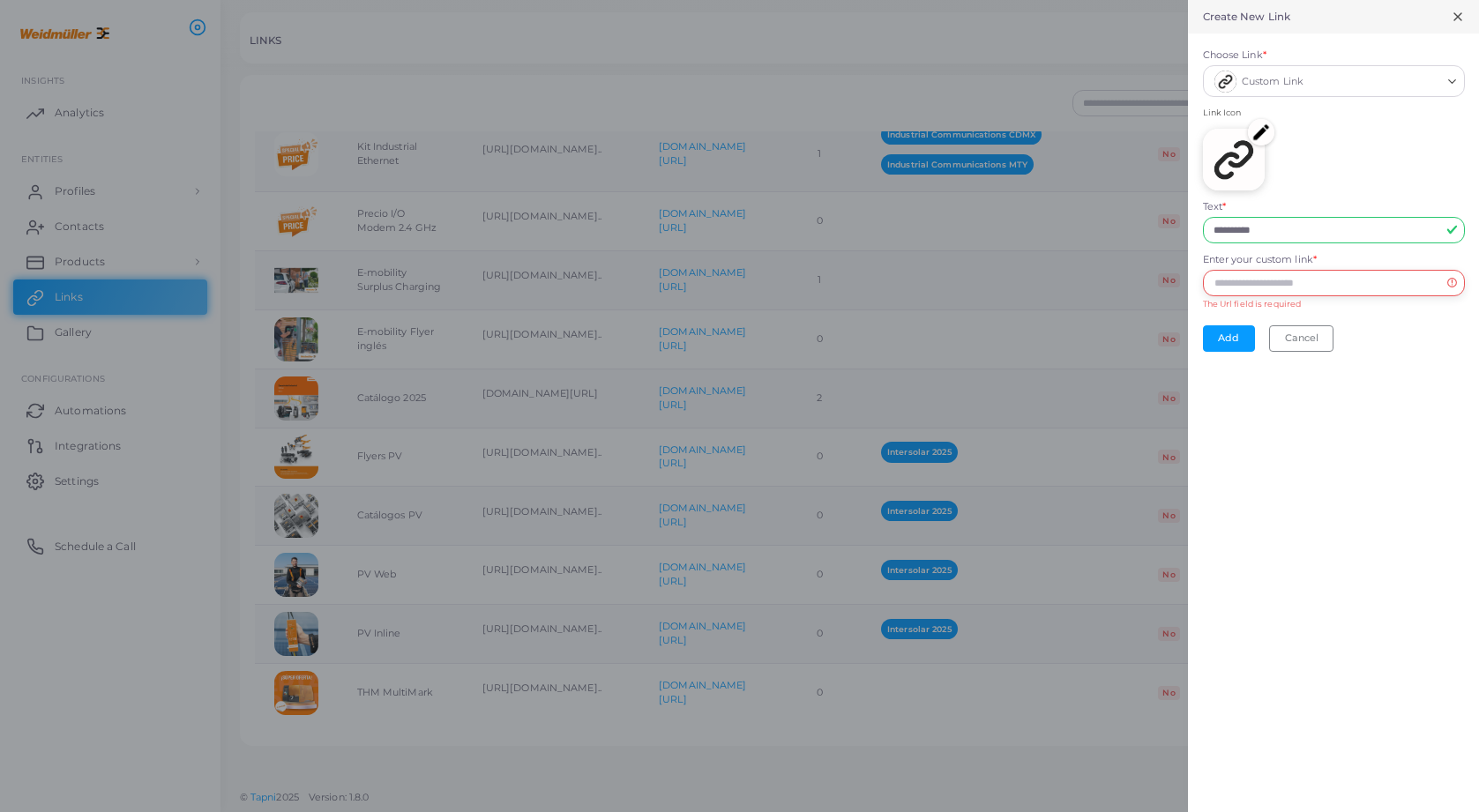 type on "*********" 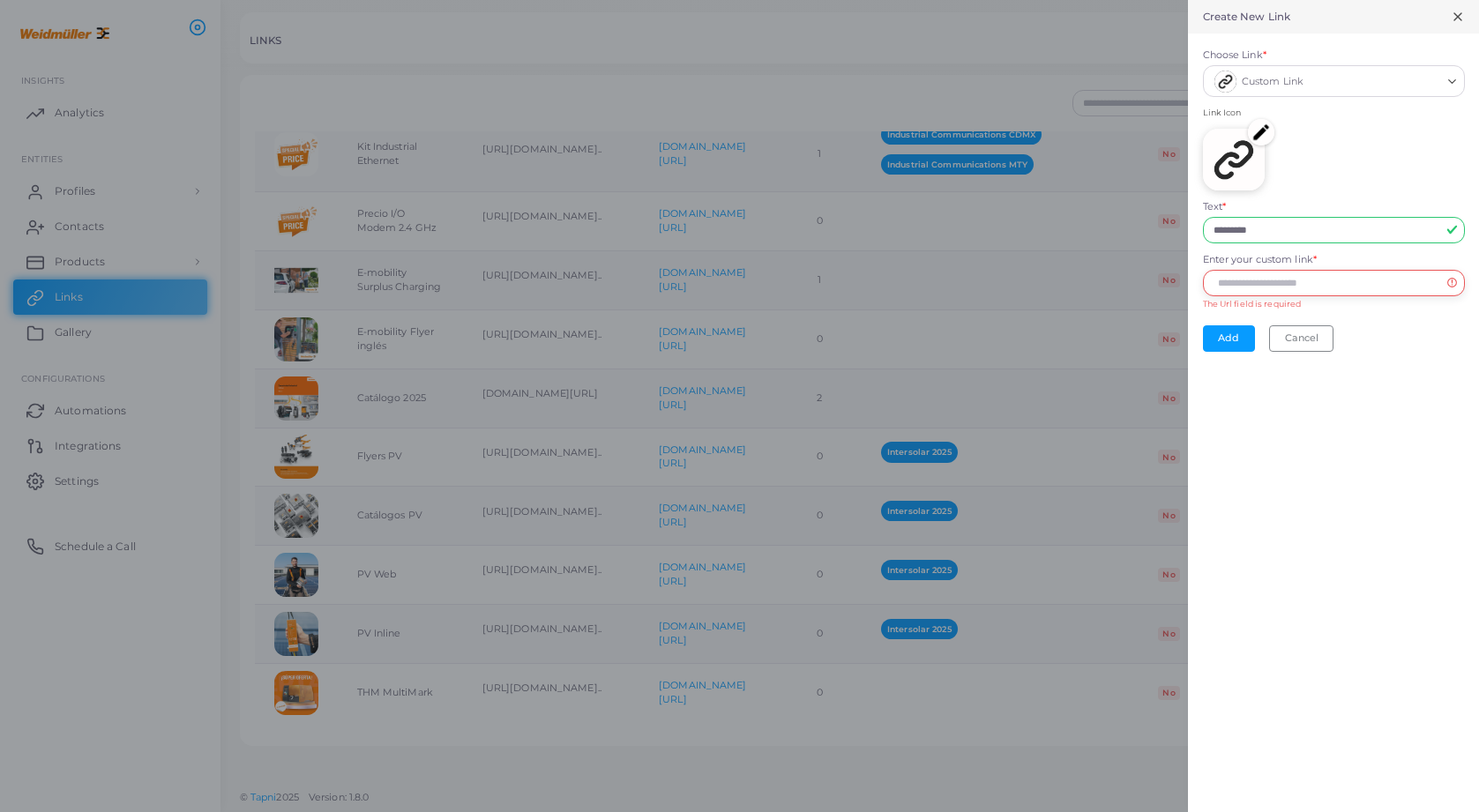 click on "Enter your custom link  *" at bounding box center [1333, 283] 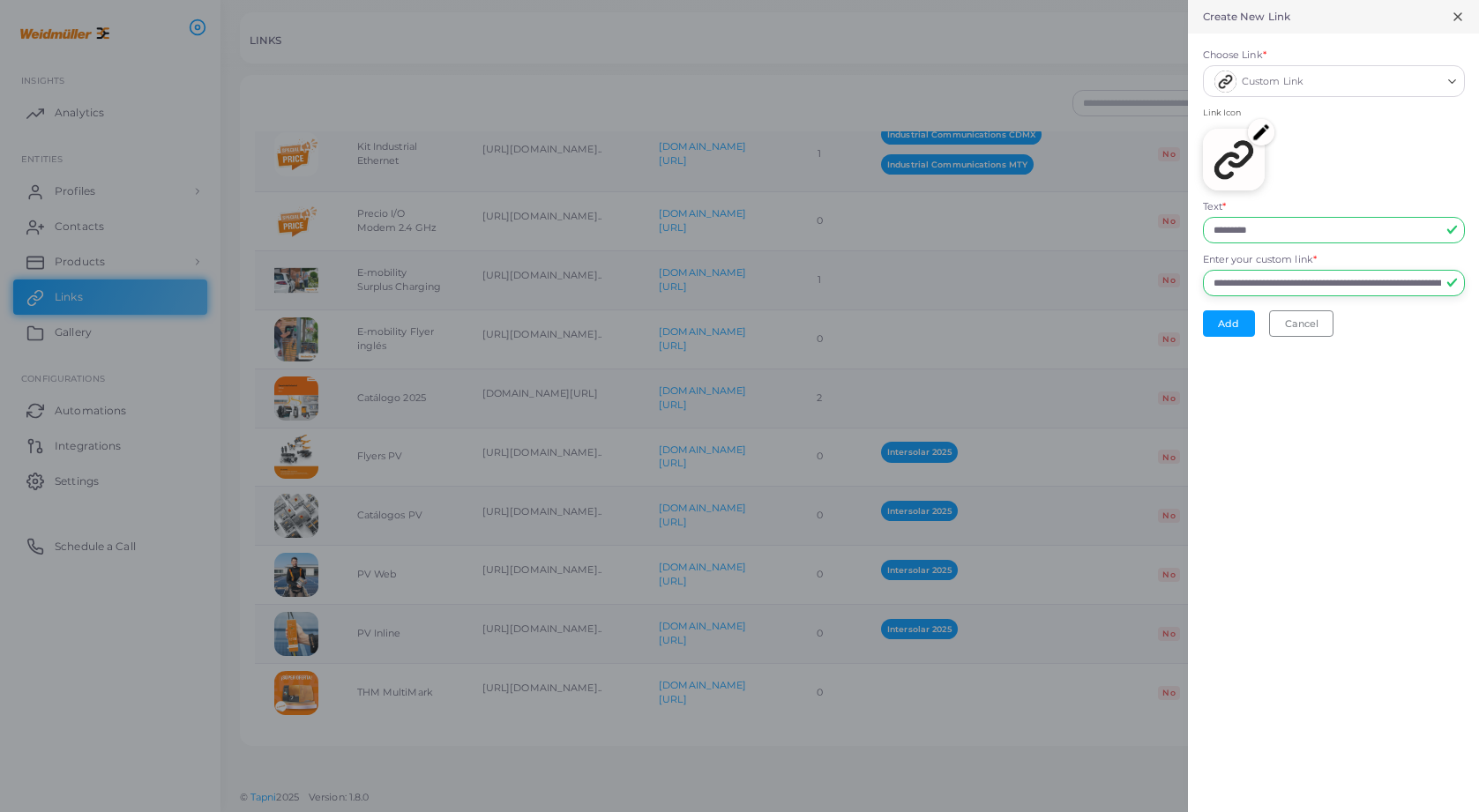 type on "**********" 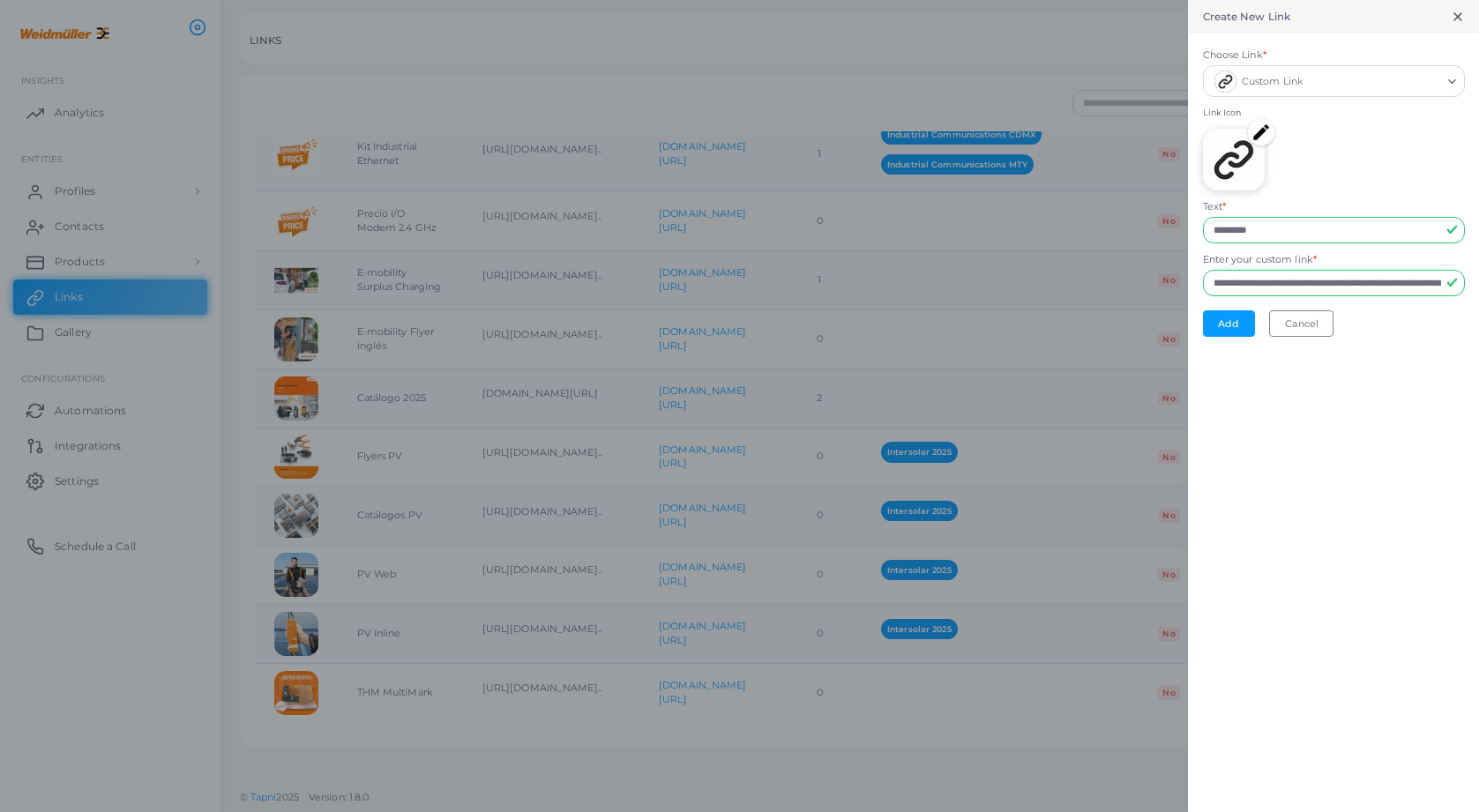 click on "**********" at bounding box center (1333, 406) 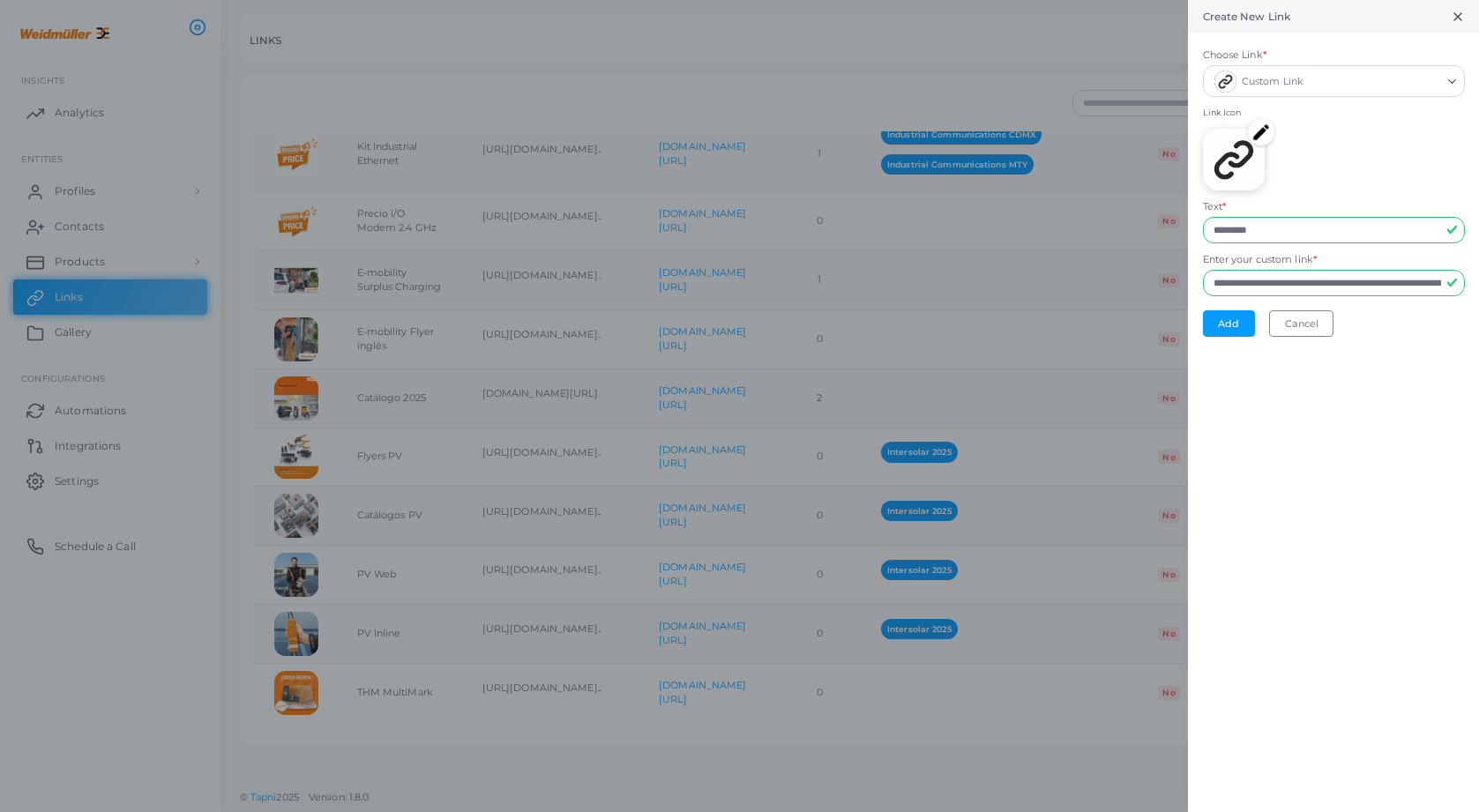 click at bounding box center (1261, 132) 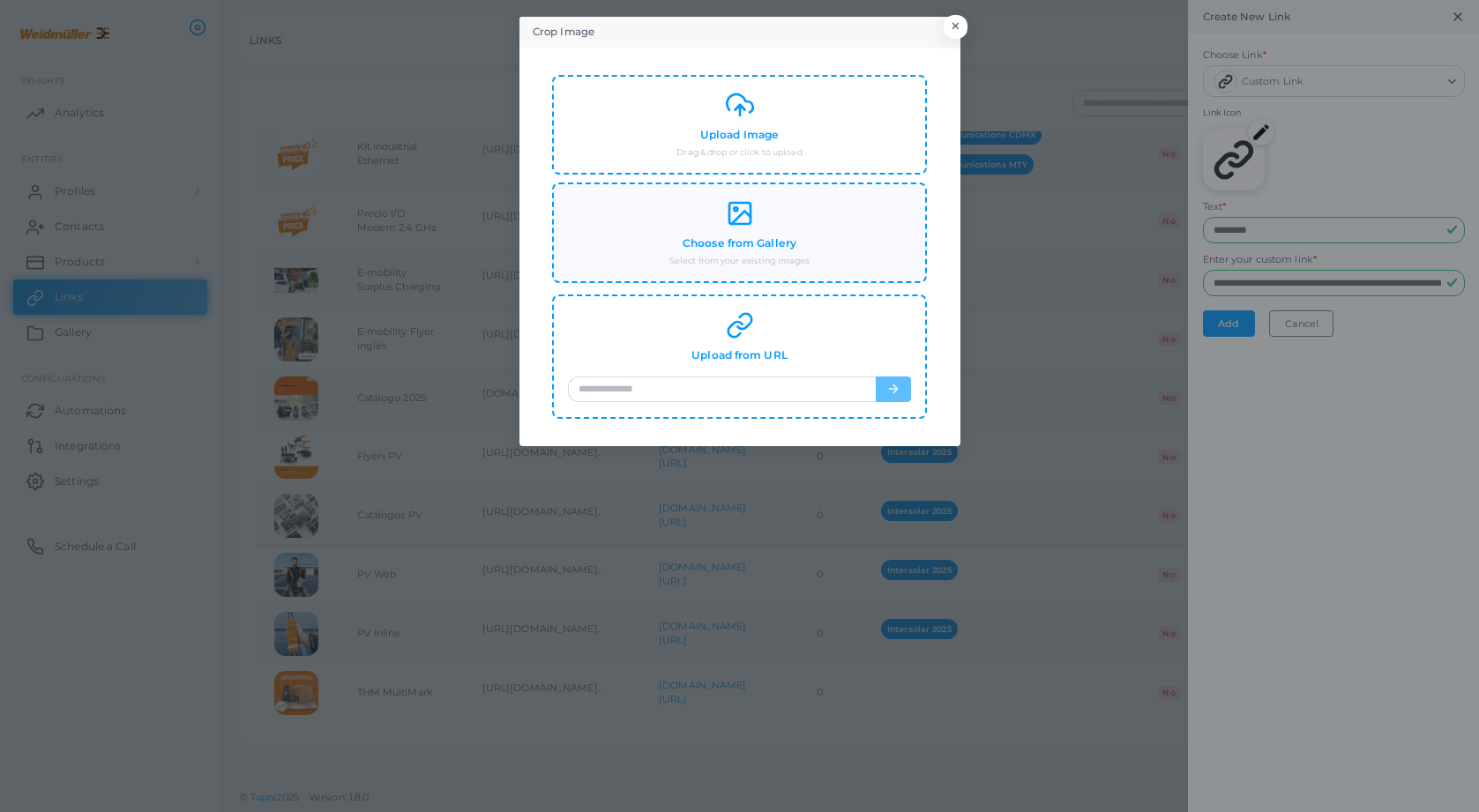 click 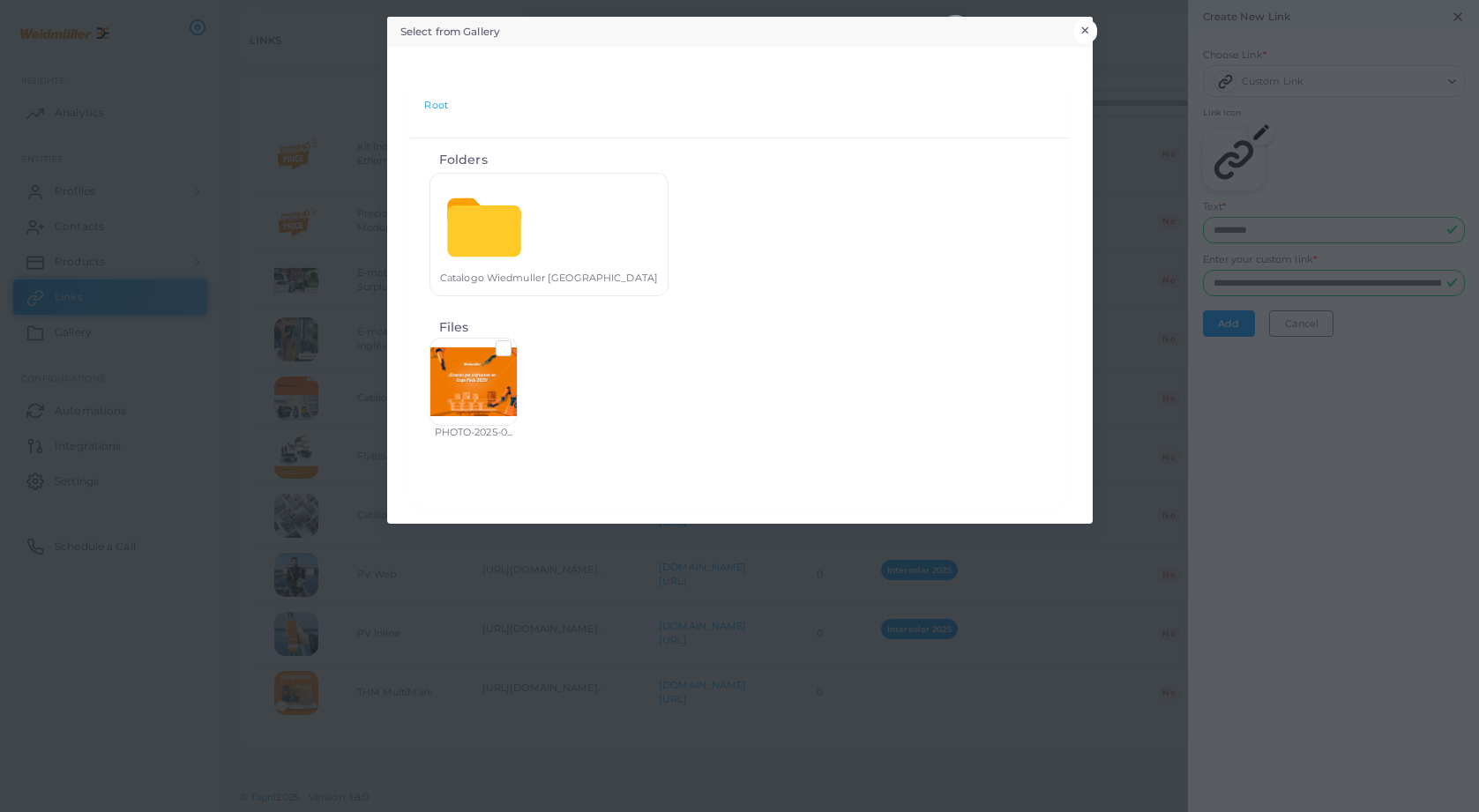click on "×" at bounding box center [1085, 31] 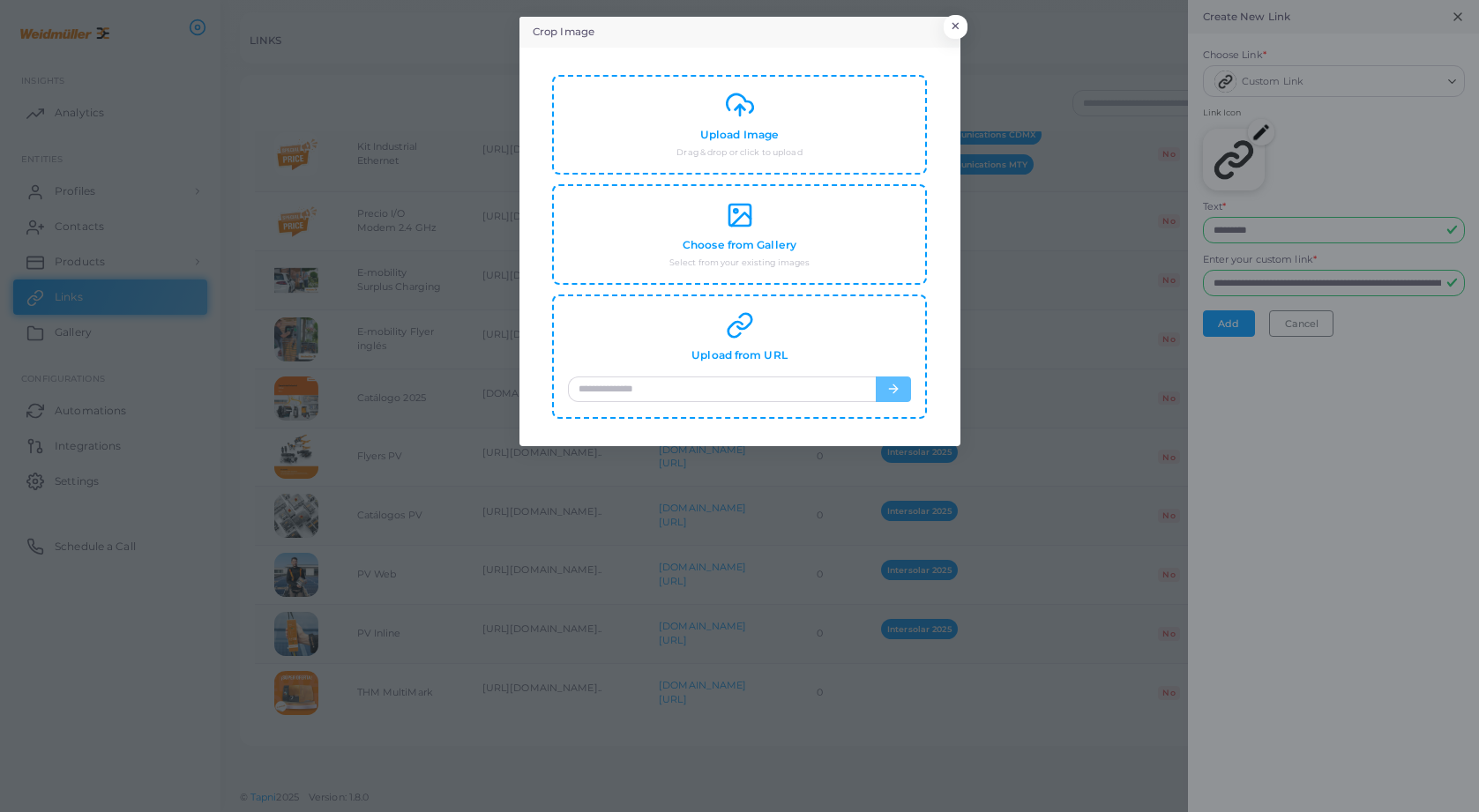 click on "Upload from URL" at bounding box center [739, 357] 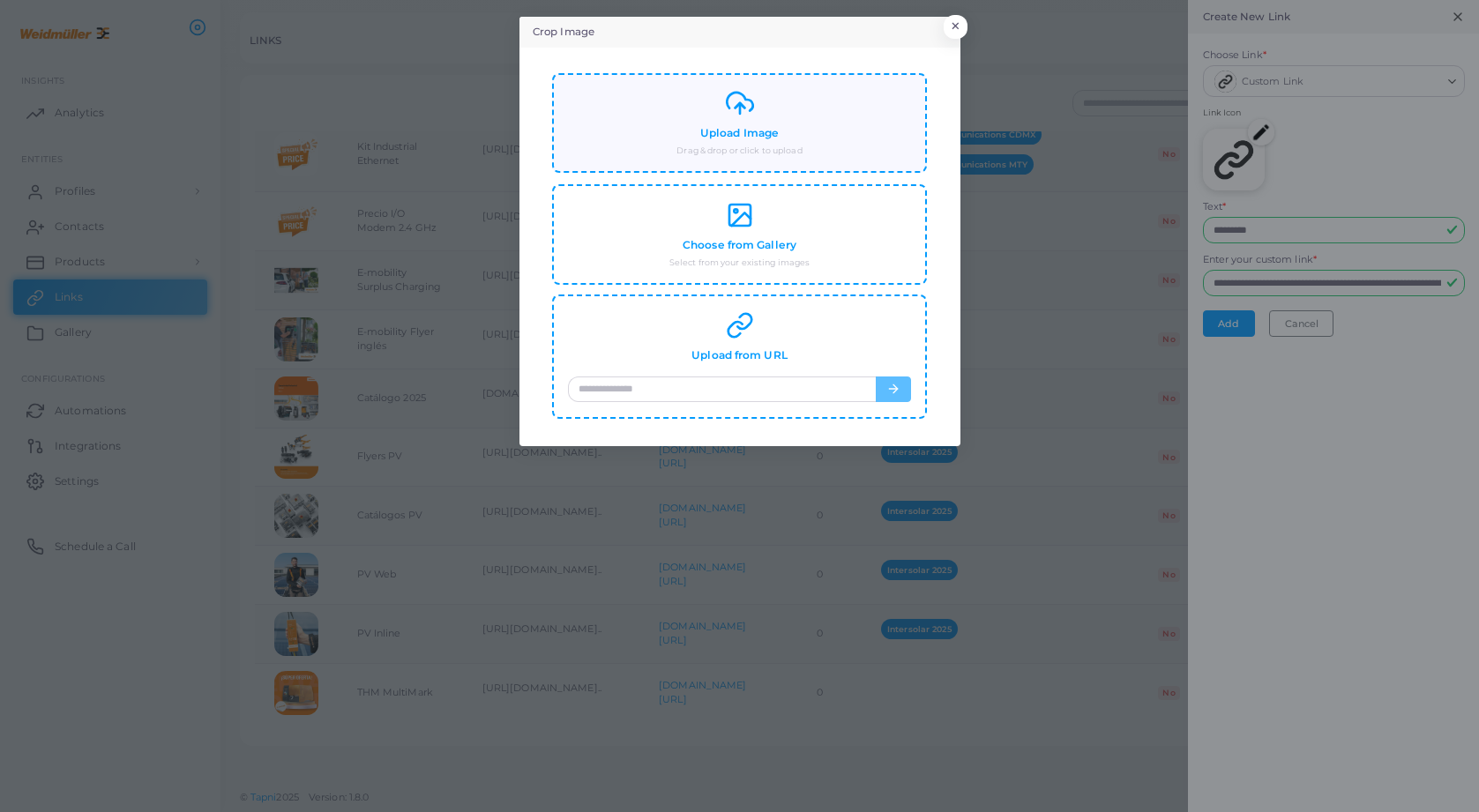 click on "Upload Image Drag & drop or click to upload" at bounding box center (739, 123) 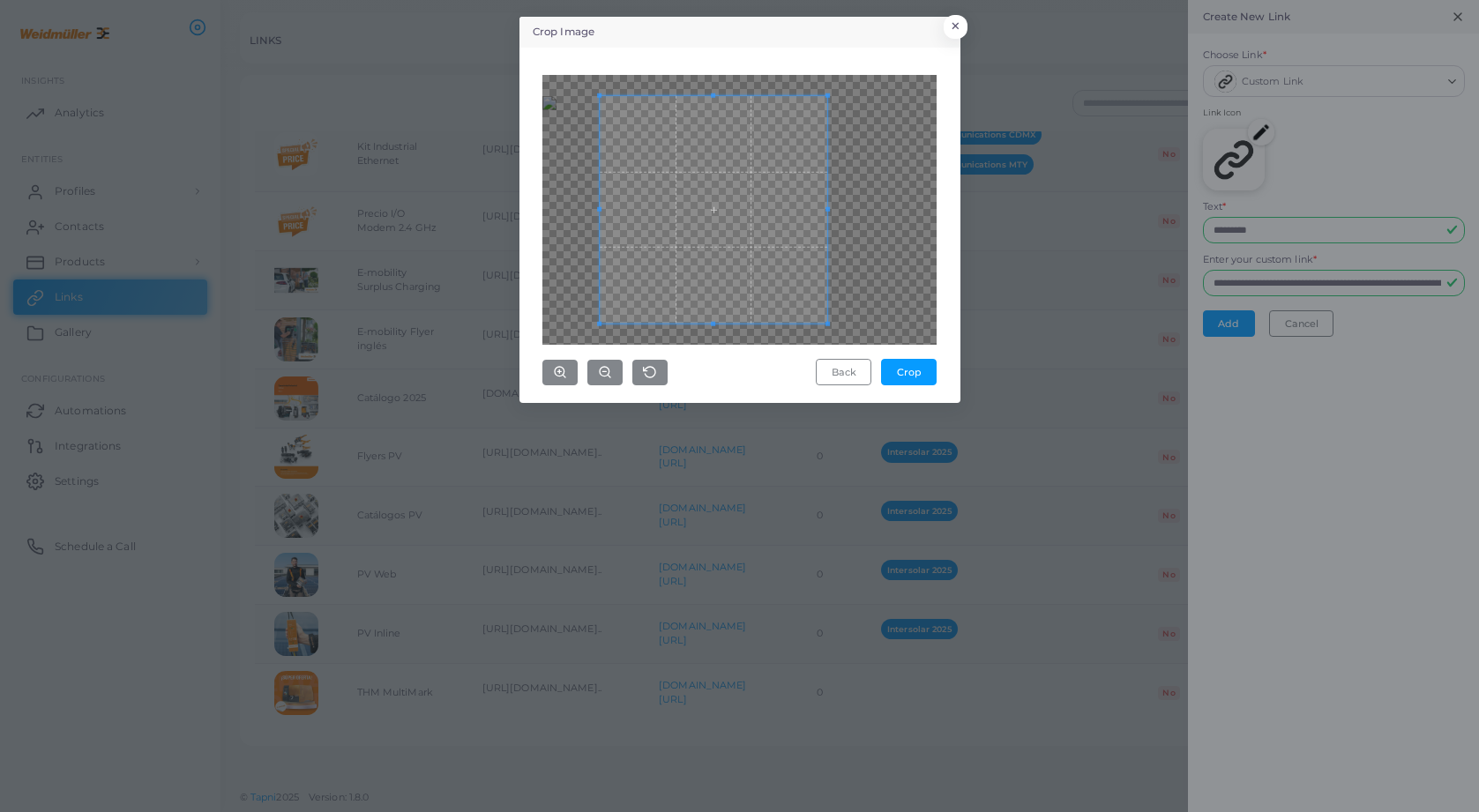 click at bounding box center (713, 209) 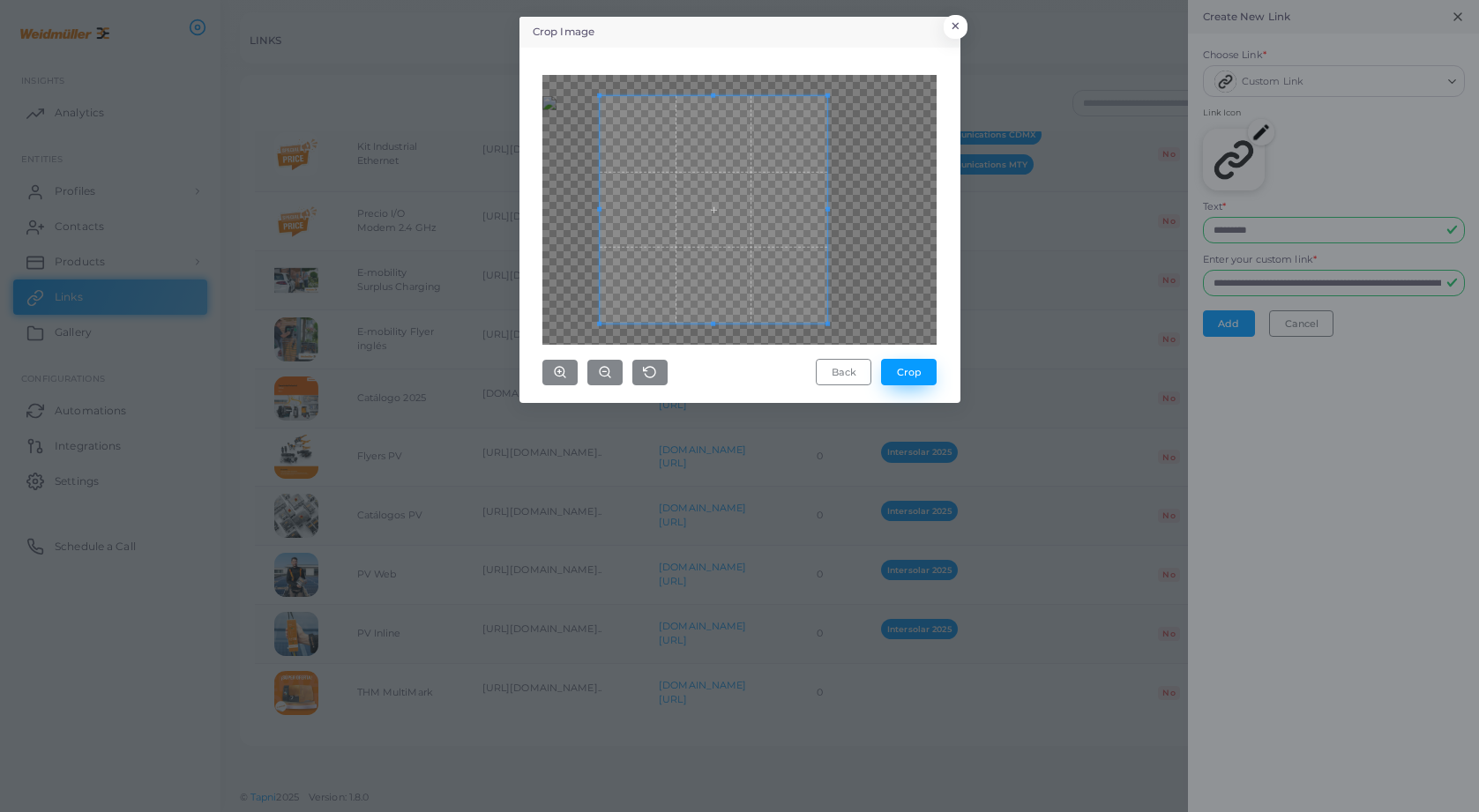 click on "Crop" at bounding box center [908, 372] 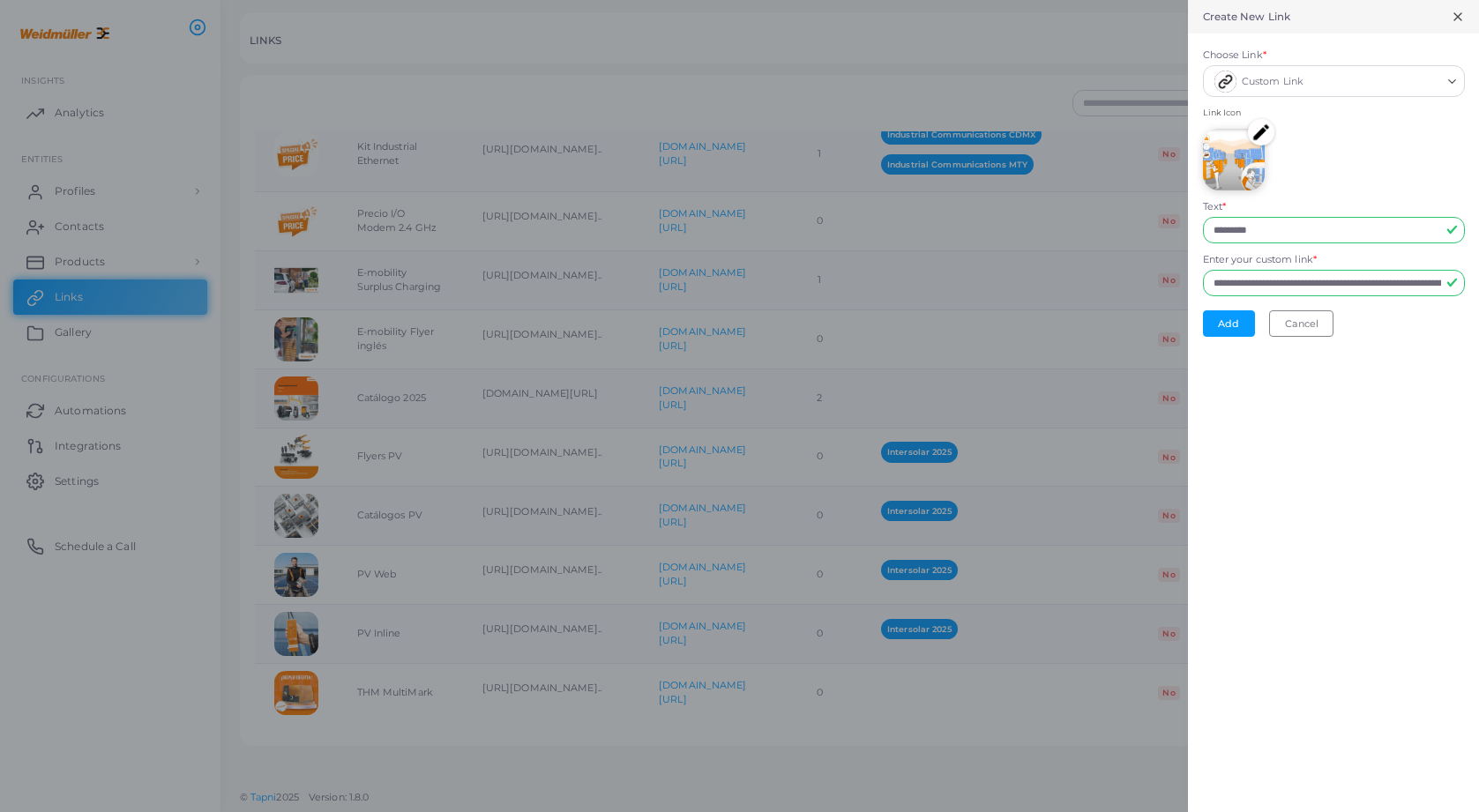 click at bounding box center [1261, 132] 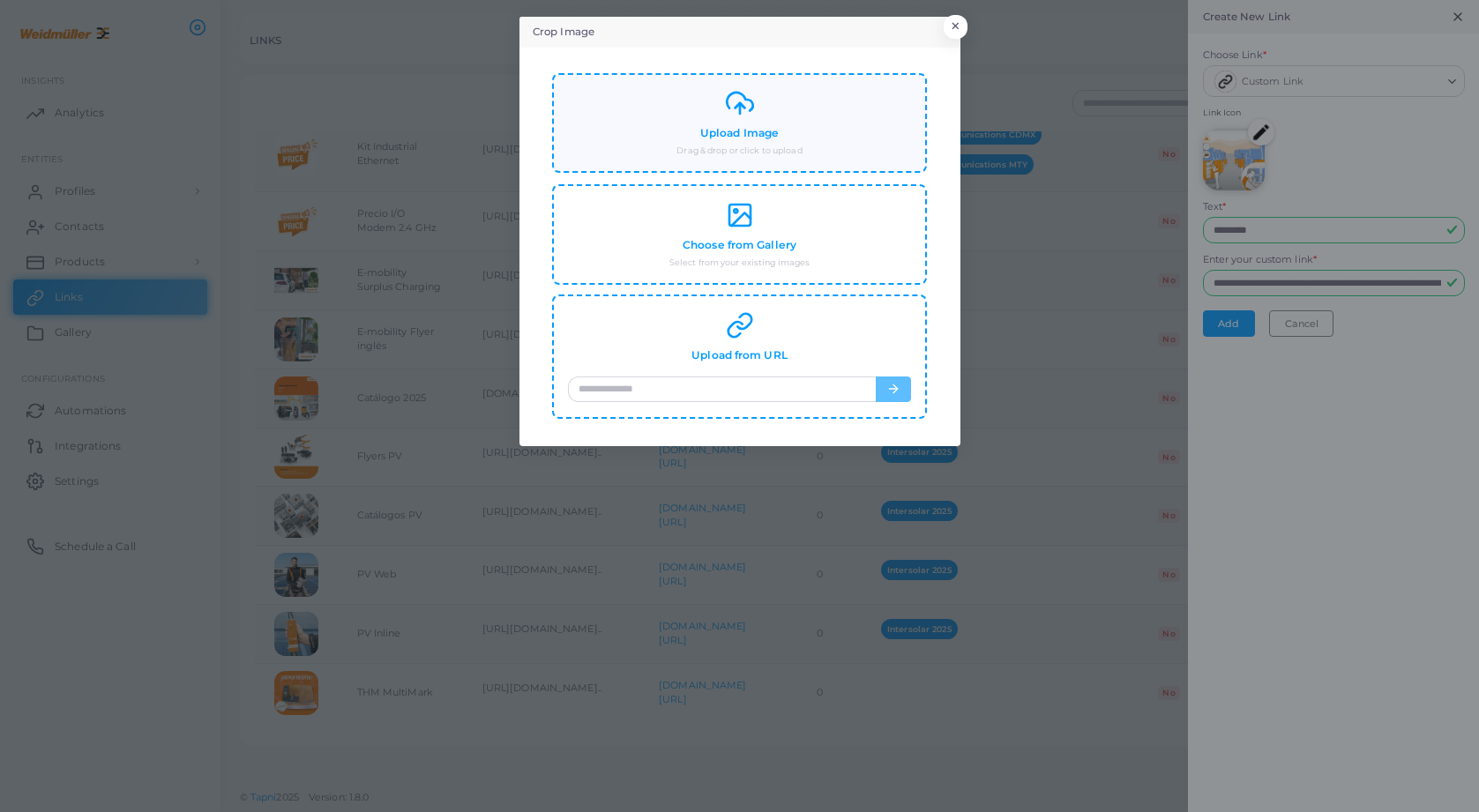 click on "Upload Image" at bounding box center [739, 133] 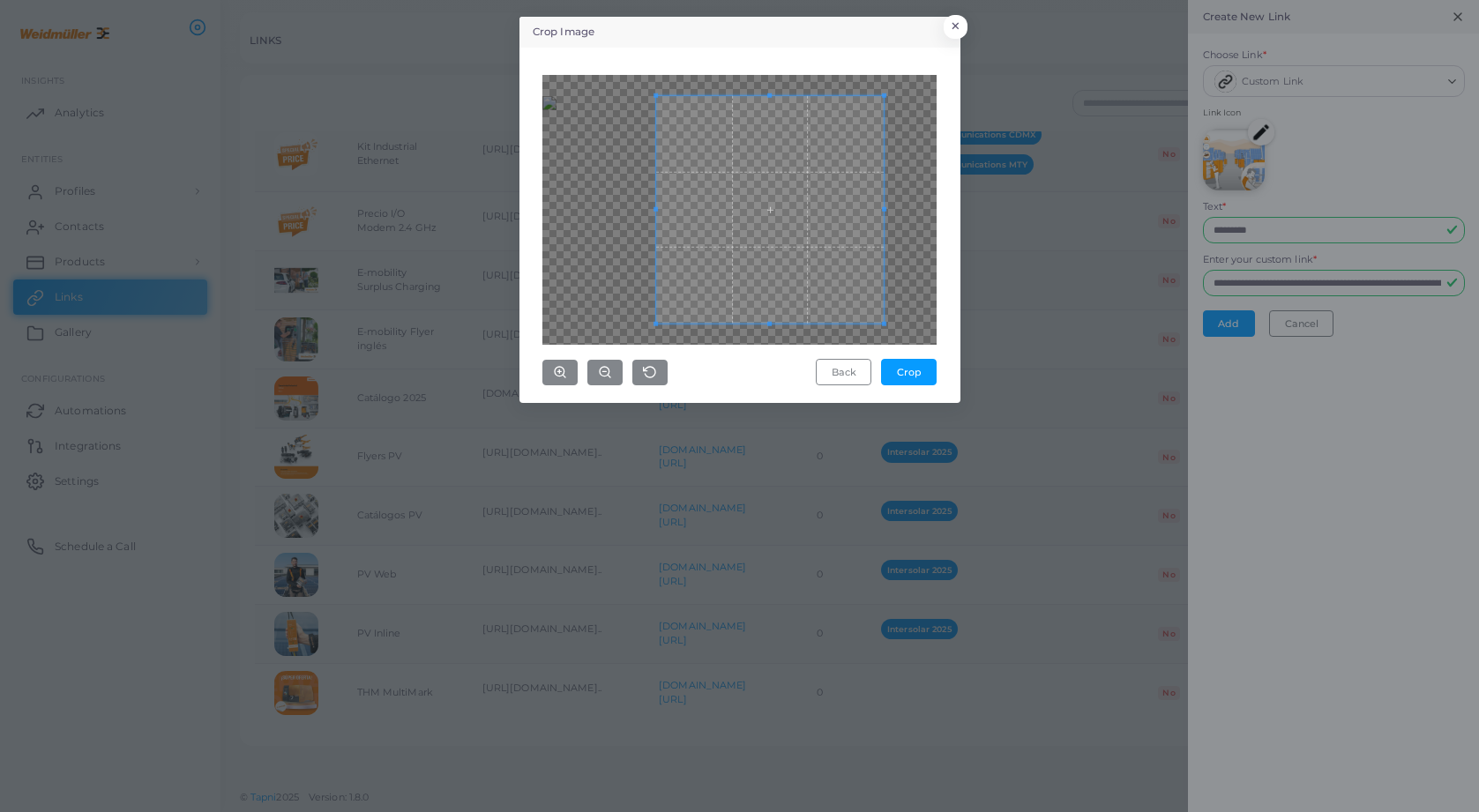 click at bounding box center [770, 209] 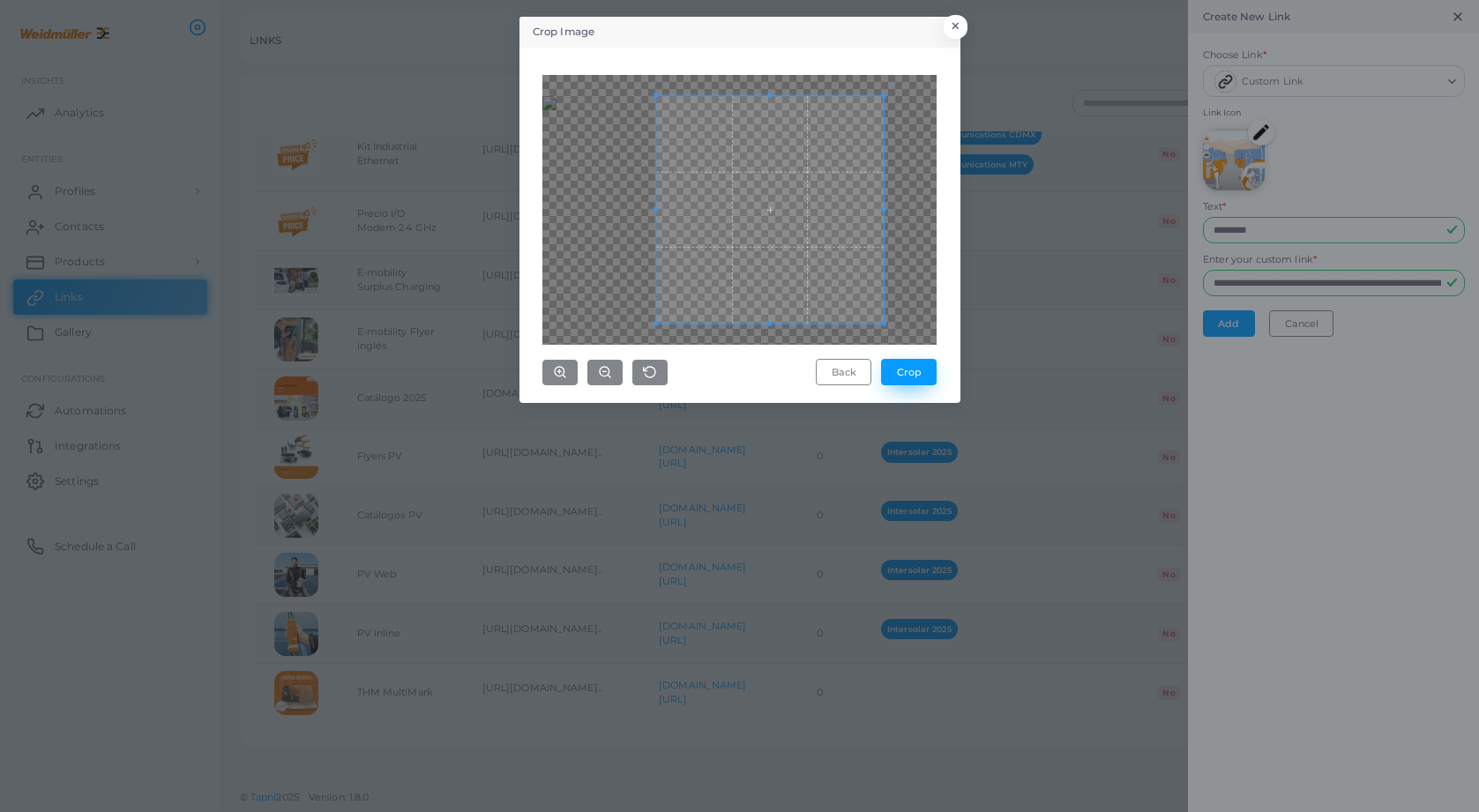 click on "Crop" at bounding box center (908, 372) 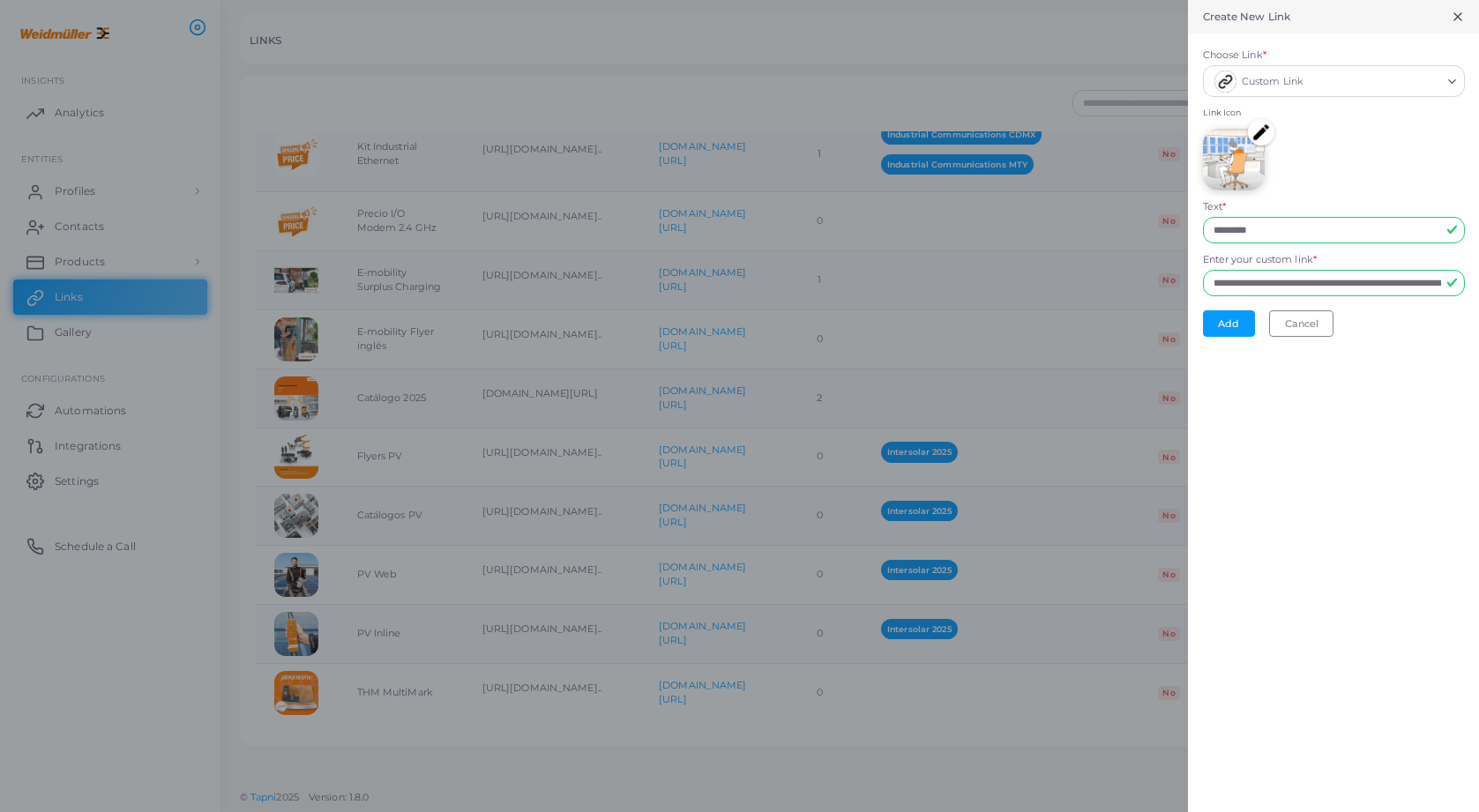 click at bounding box center [1261, 132] 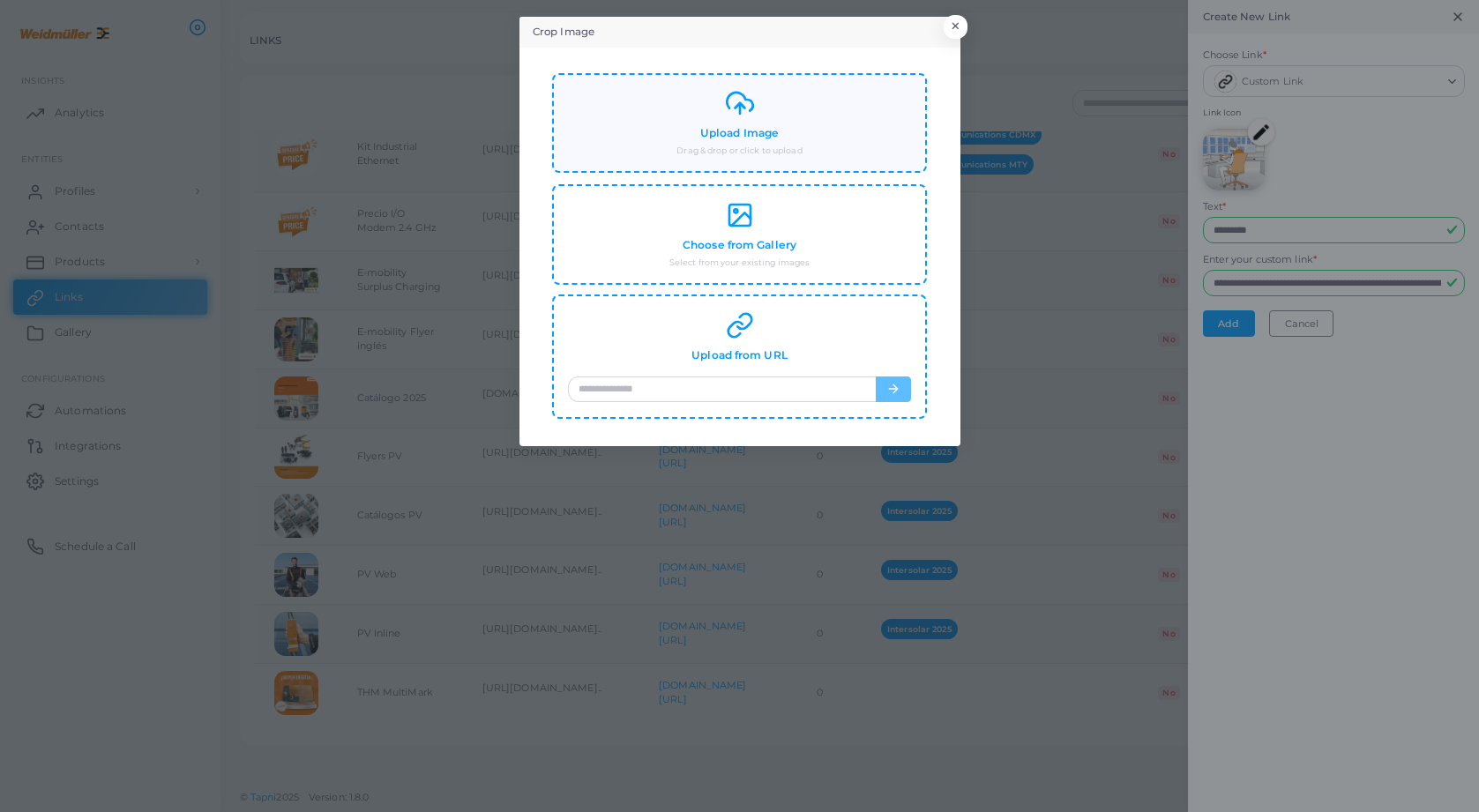 click on "Upload Image Drag & drop or click to upload" at bounding box center (739, 123) 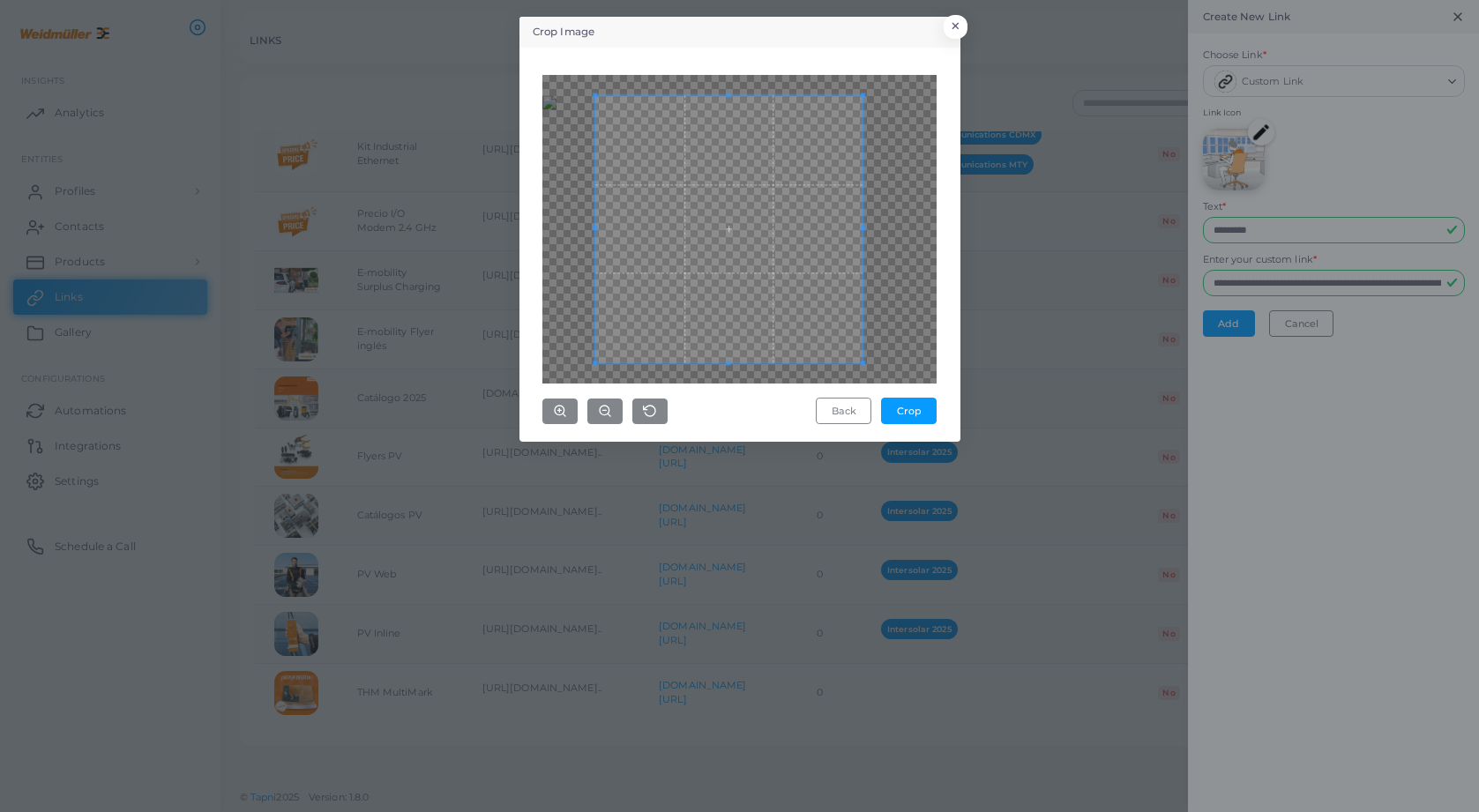 click at bounding box center [728, 228] 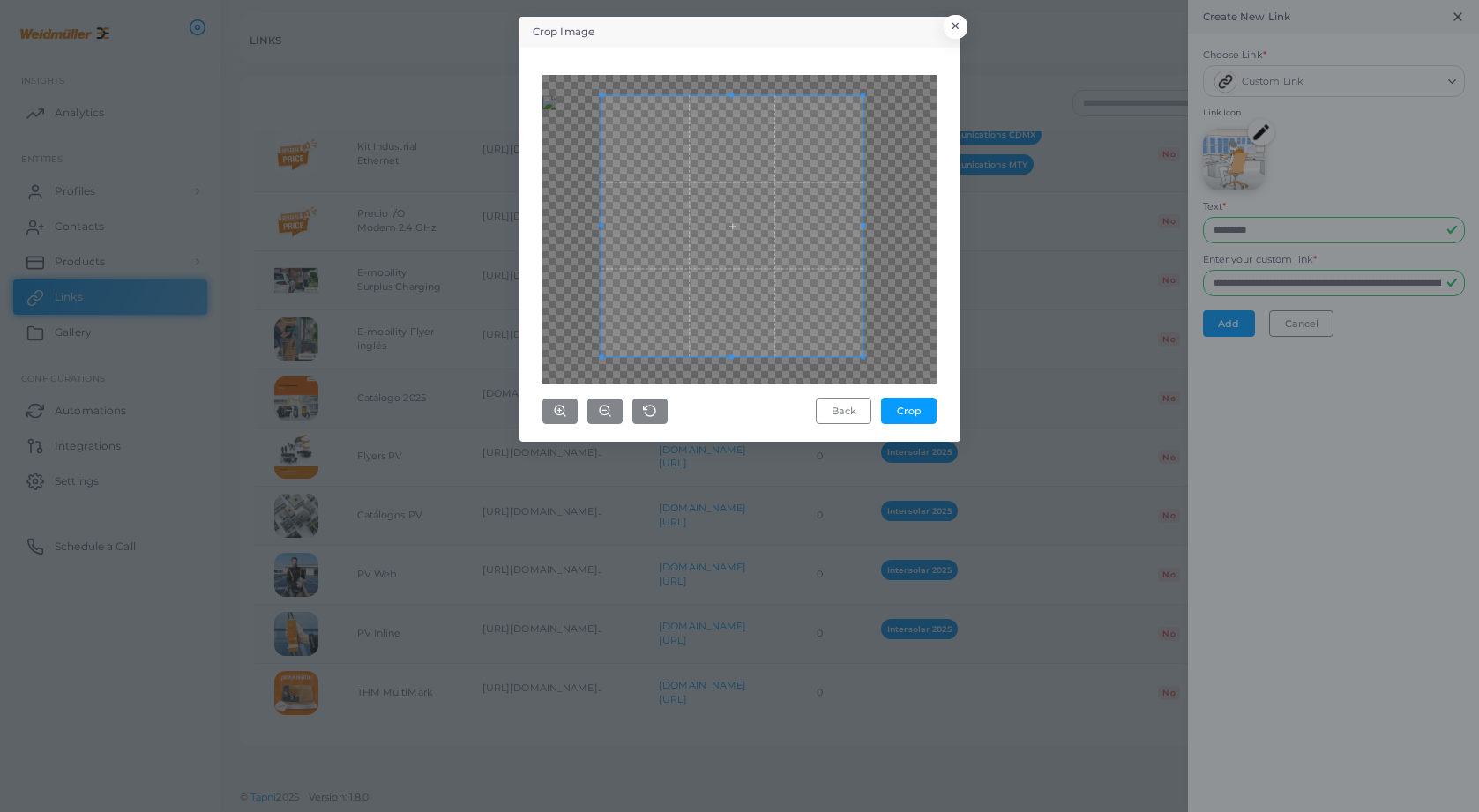 click at bounding box center (732, 226) 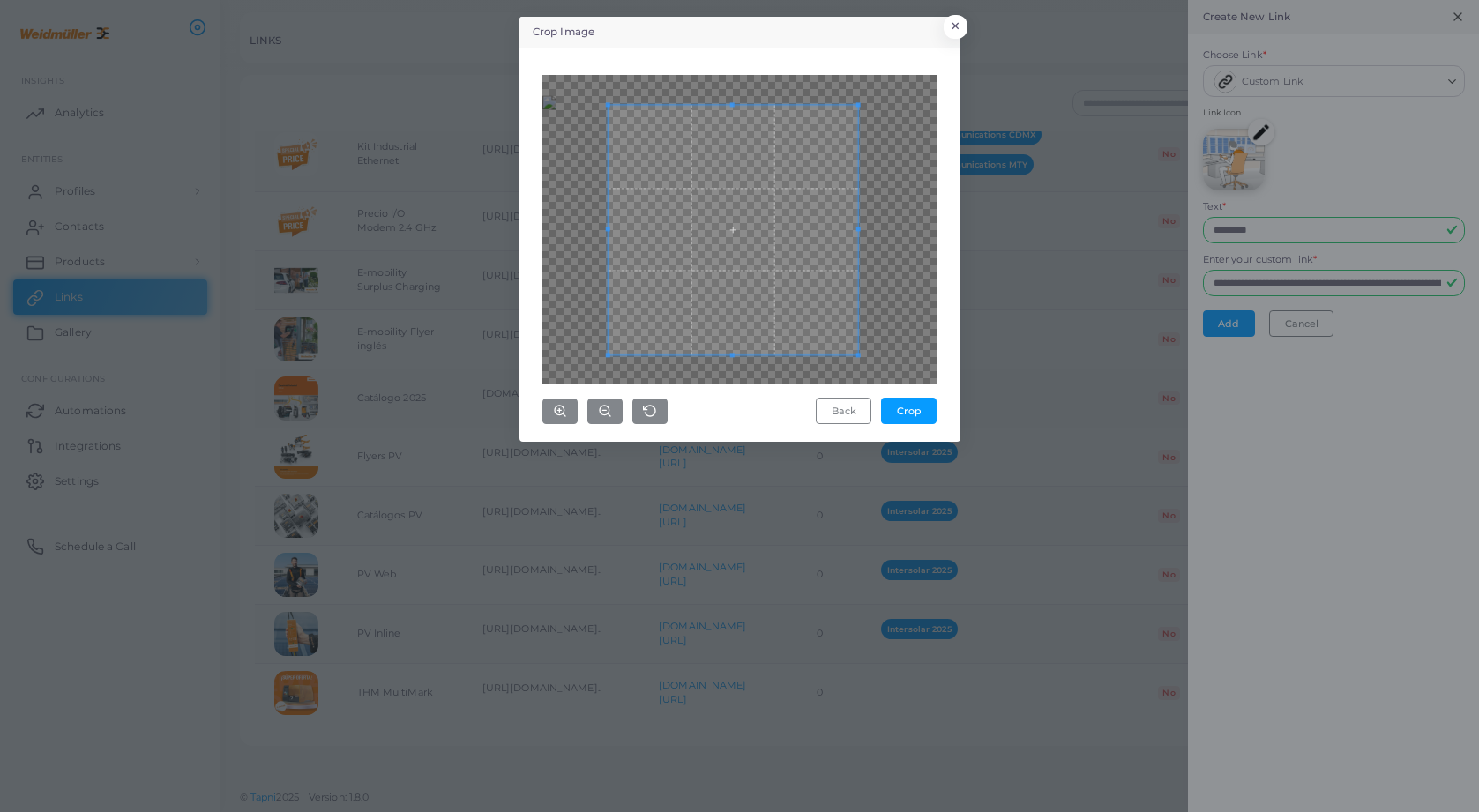click at bounding box center (733, 104) 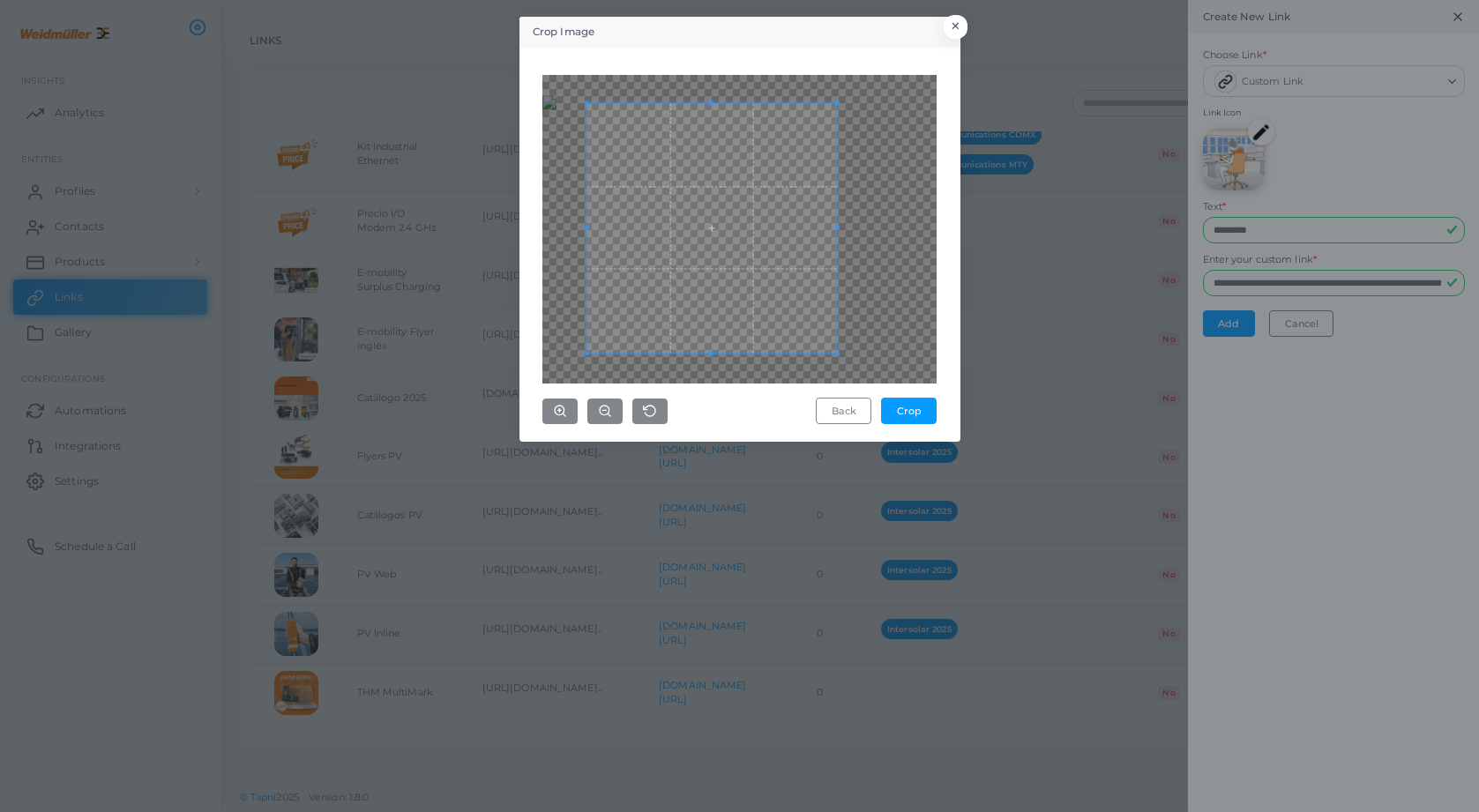 click at bounding box center (712, 227) 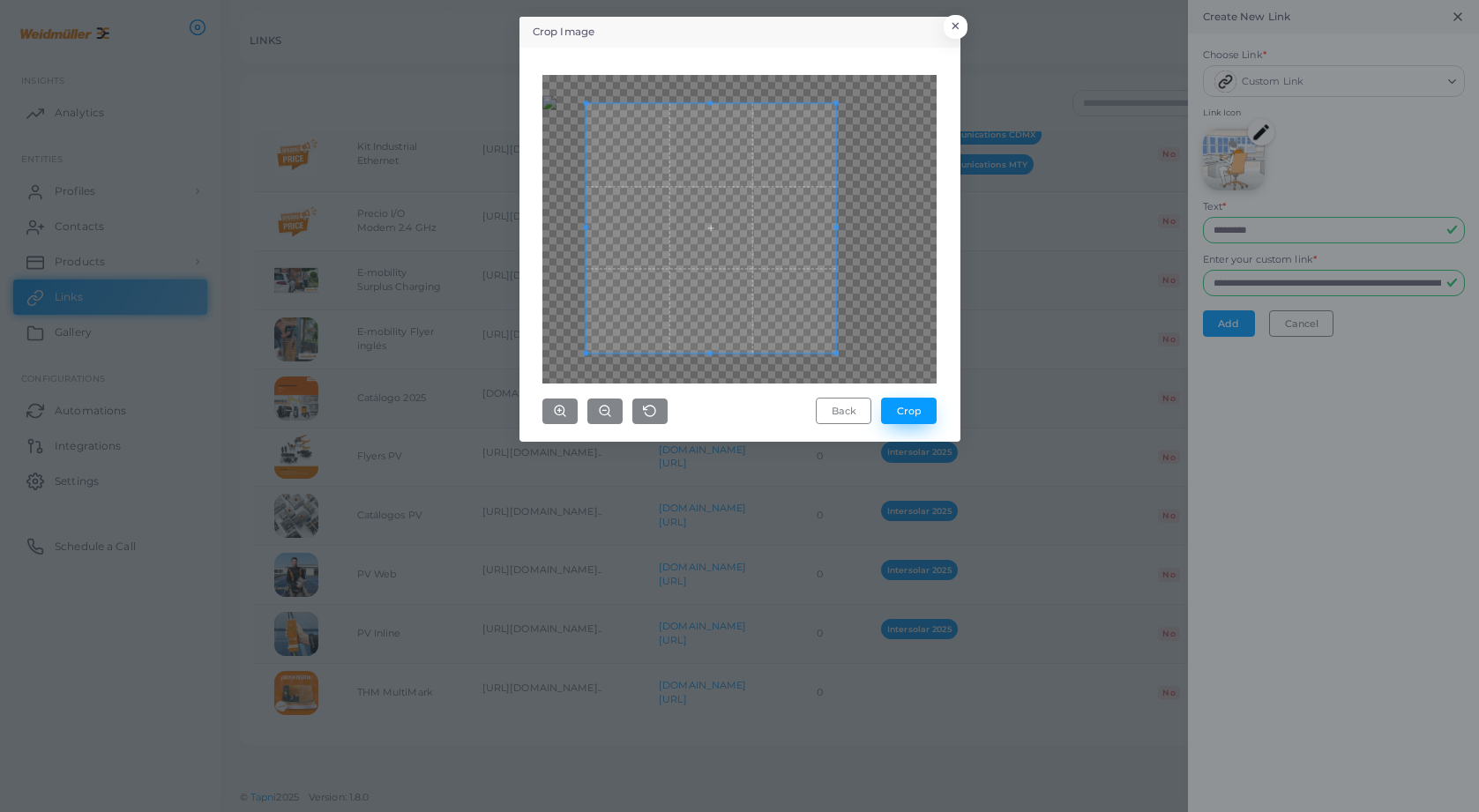 click on "Crop" at bounding box center (908, 411) 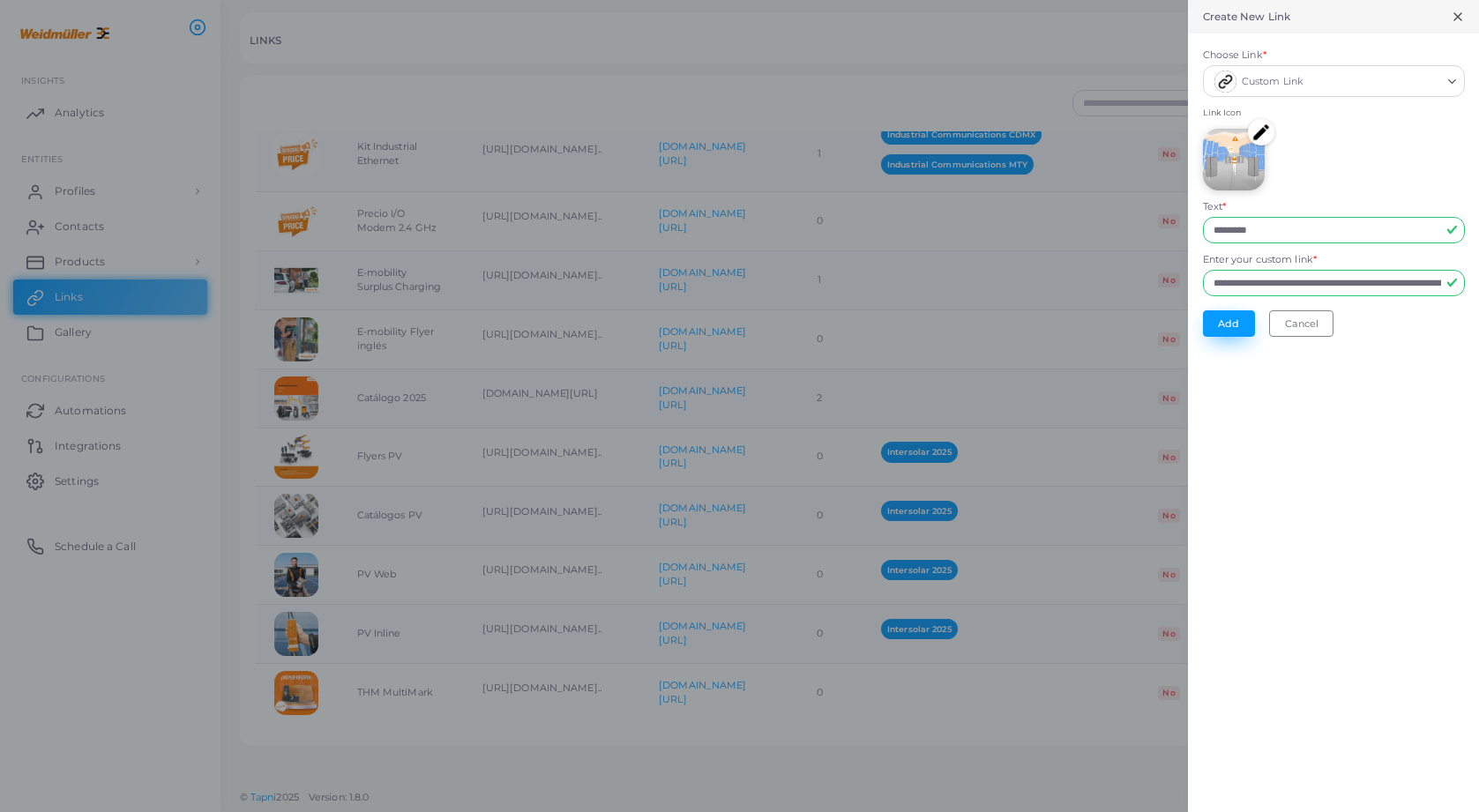 click on "Add" at bounding box center (1229, 324) 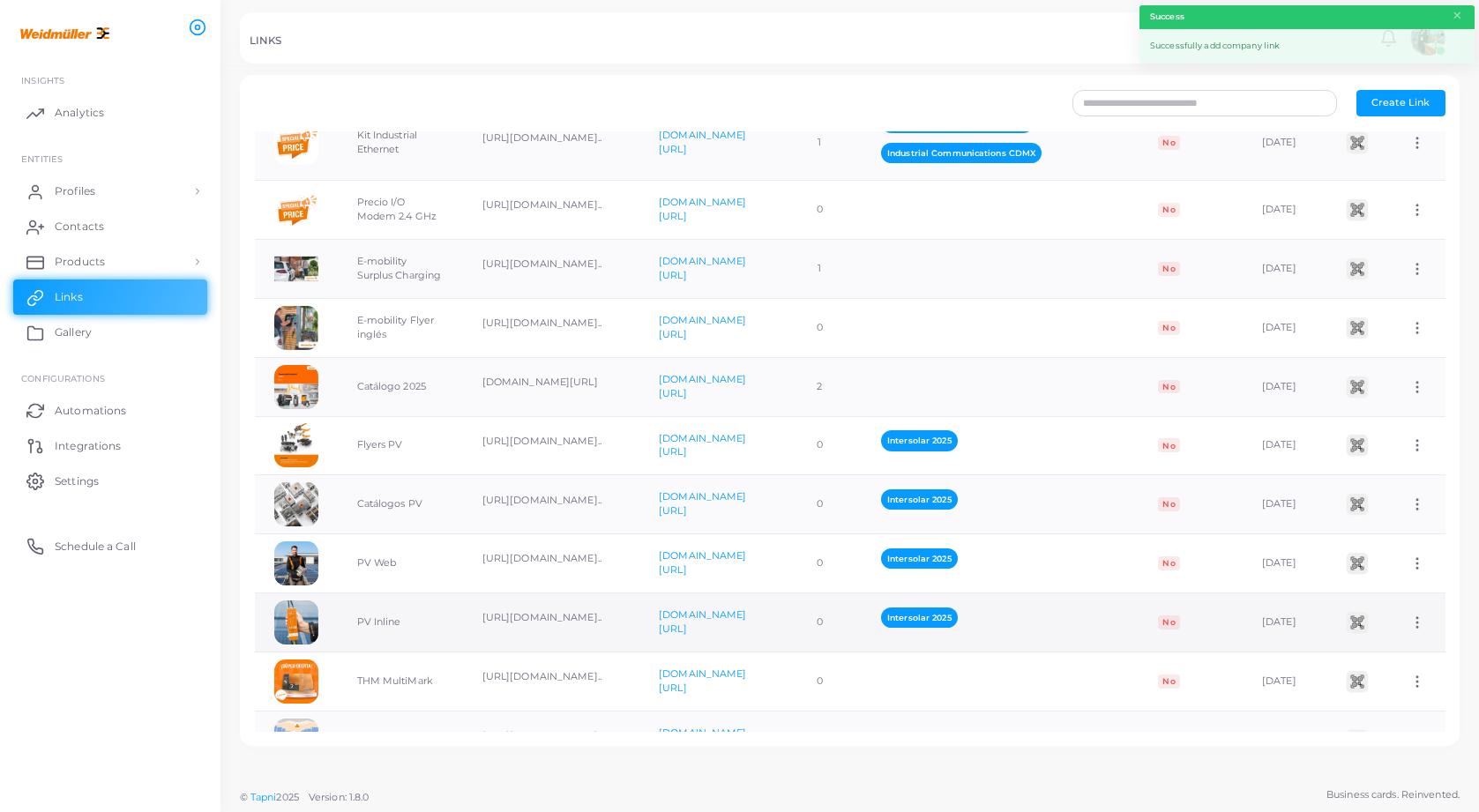 scroll, scrollTop: 714, scrollLeft: 0, axis: vertical 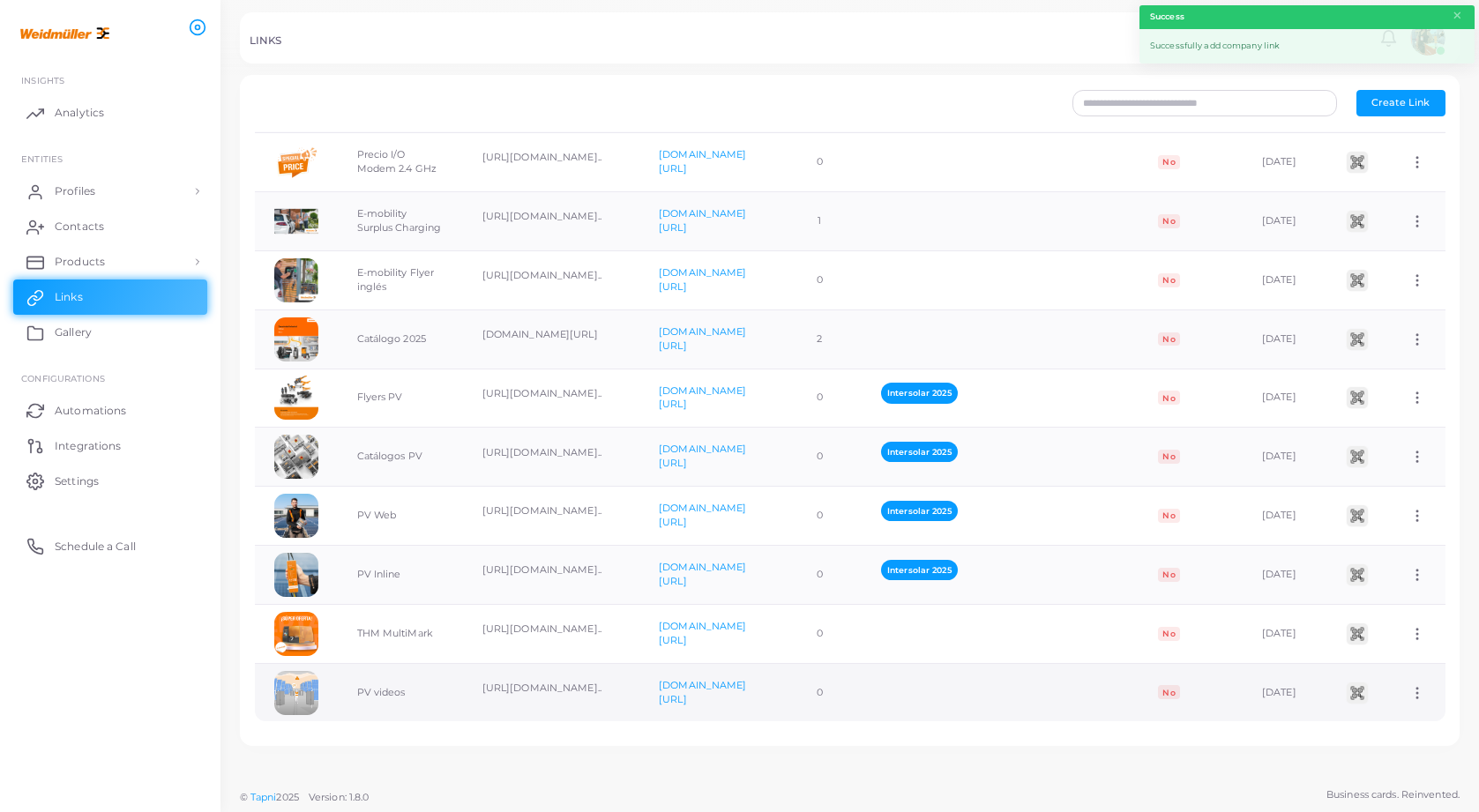 click 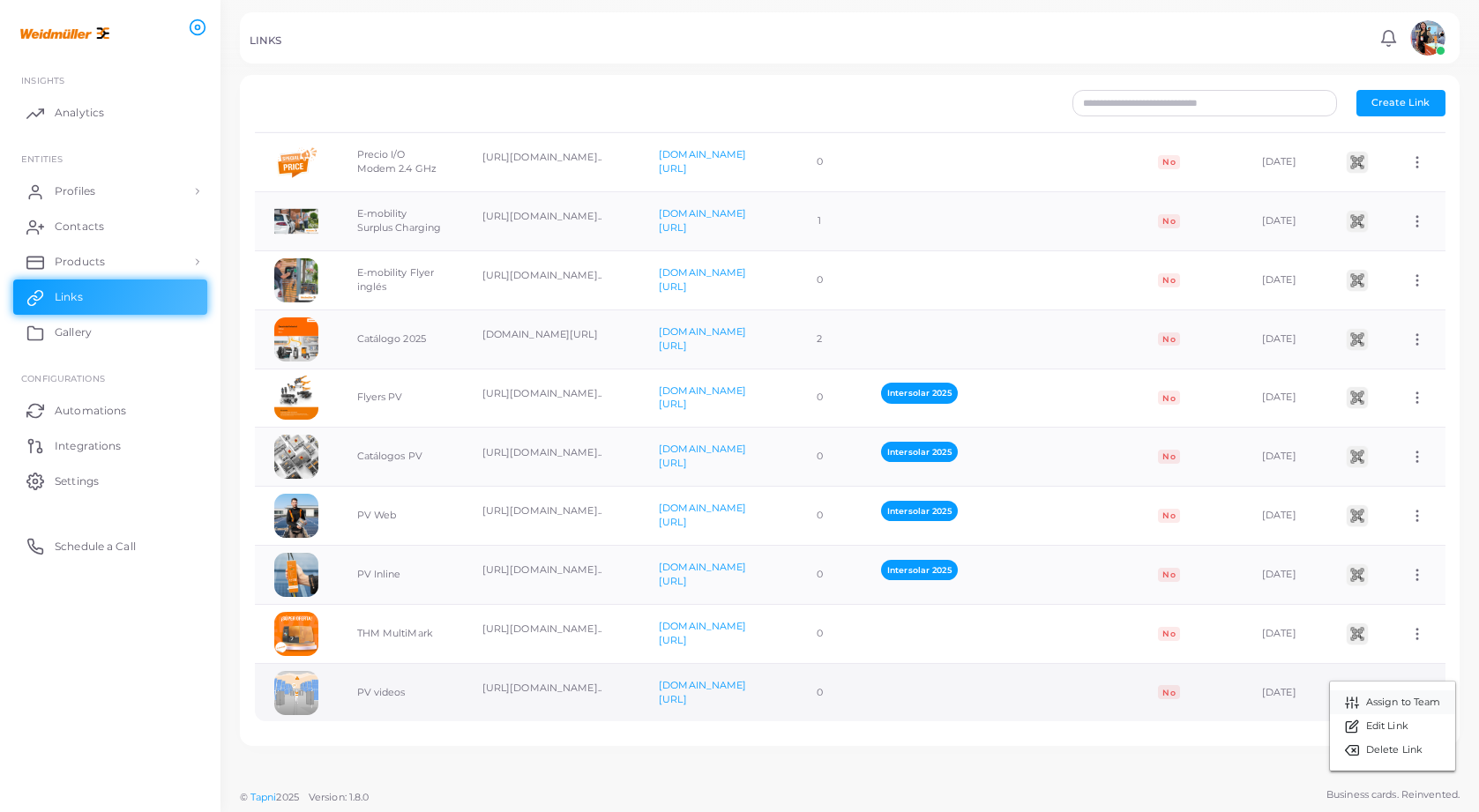 click on "Assign to Team" at bounding box center (1403, 703) 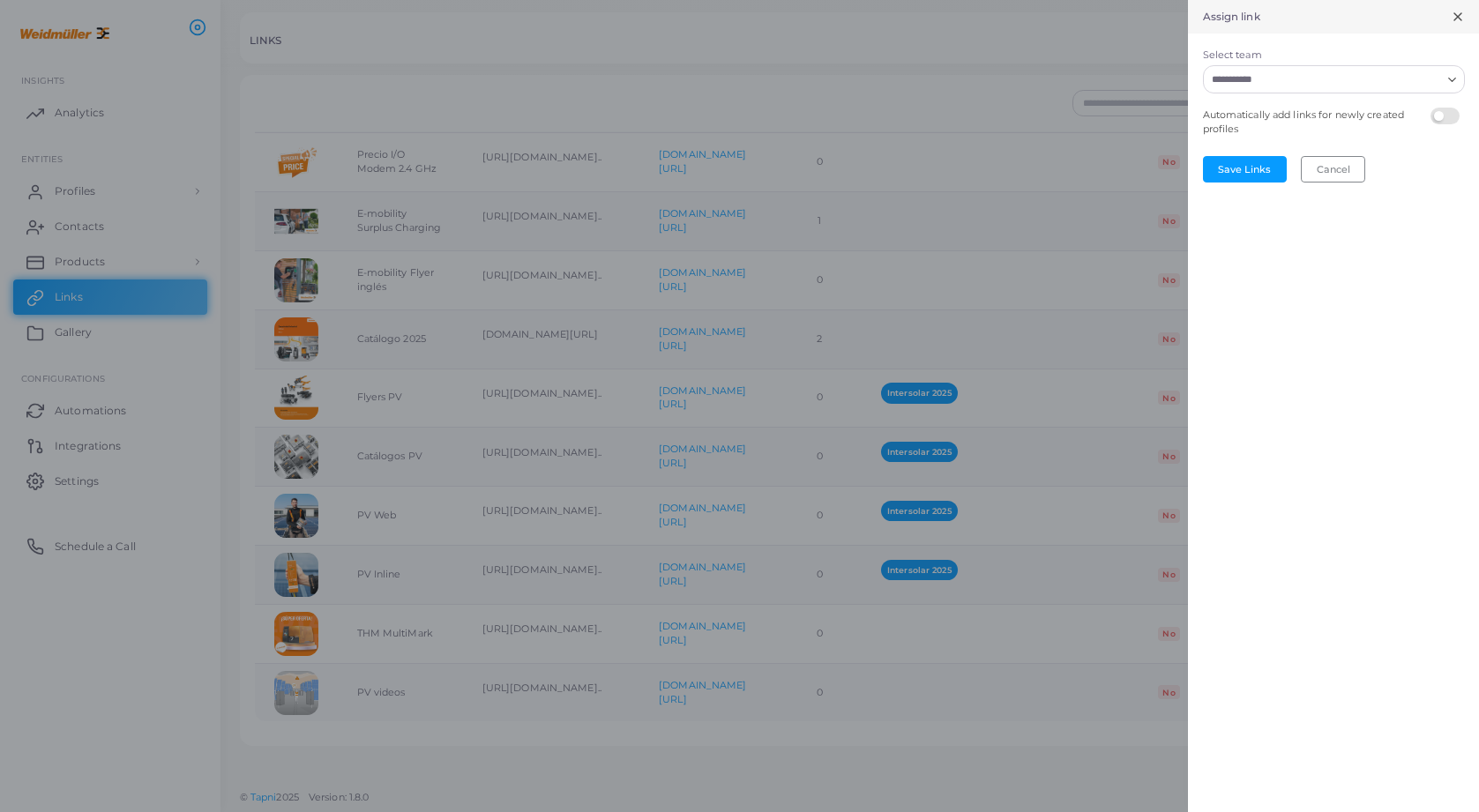 click on "Loading..." at bounding box center (1333, 79) 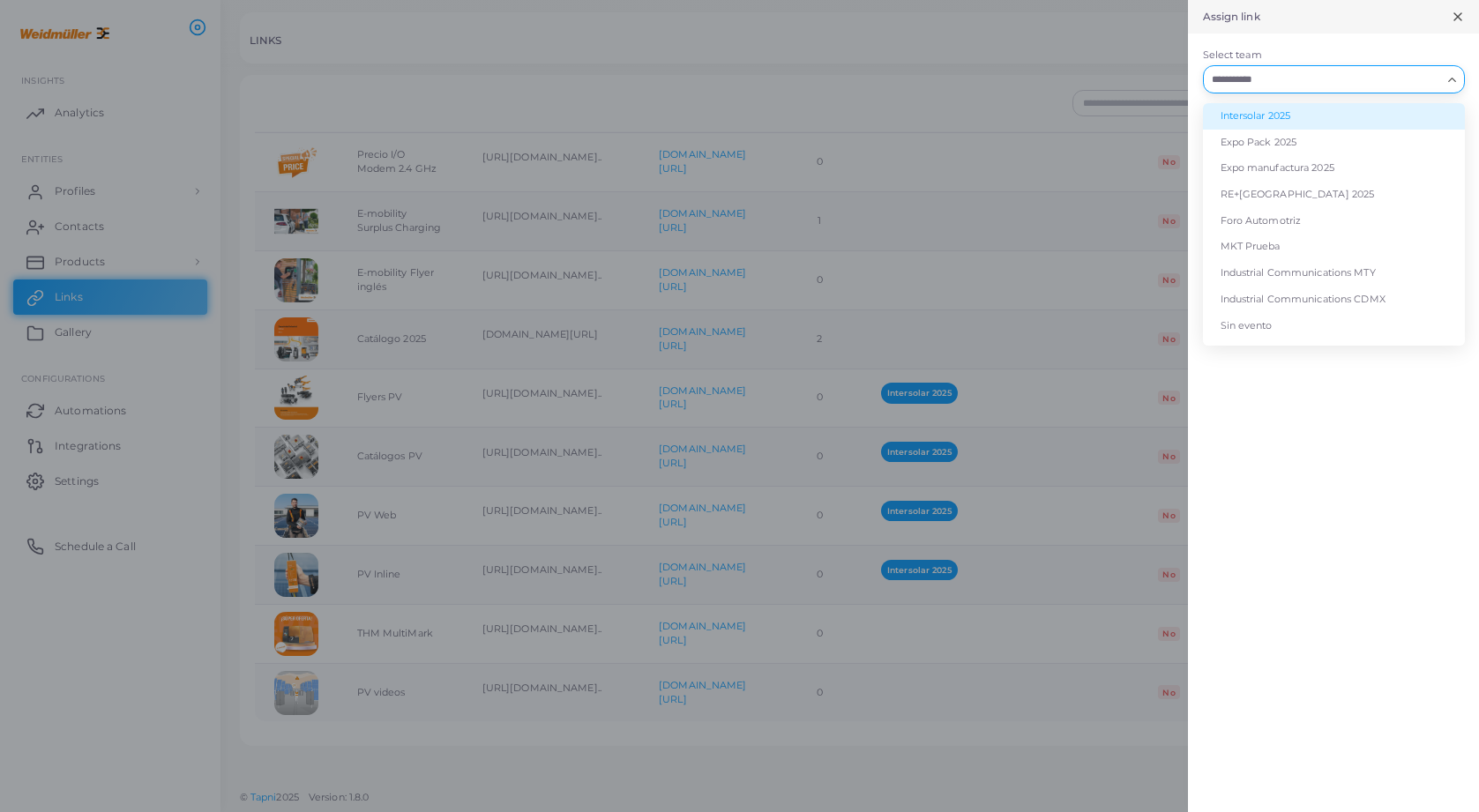 click on "Intersolar 2025" at bounding box center [1333, 116] 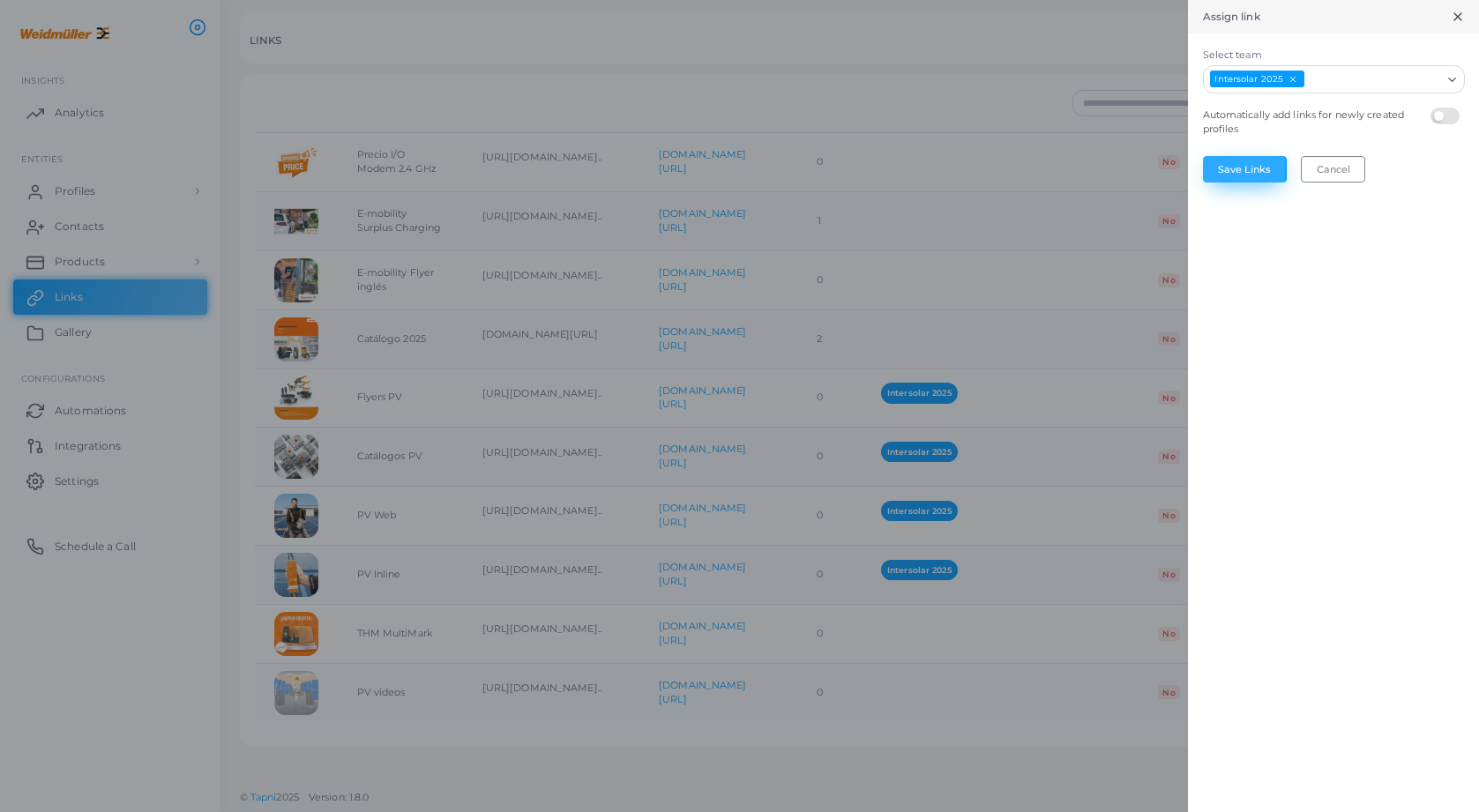 click on "Save Links" at bounding box center (1244, 169) 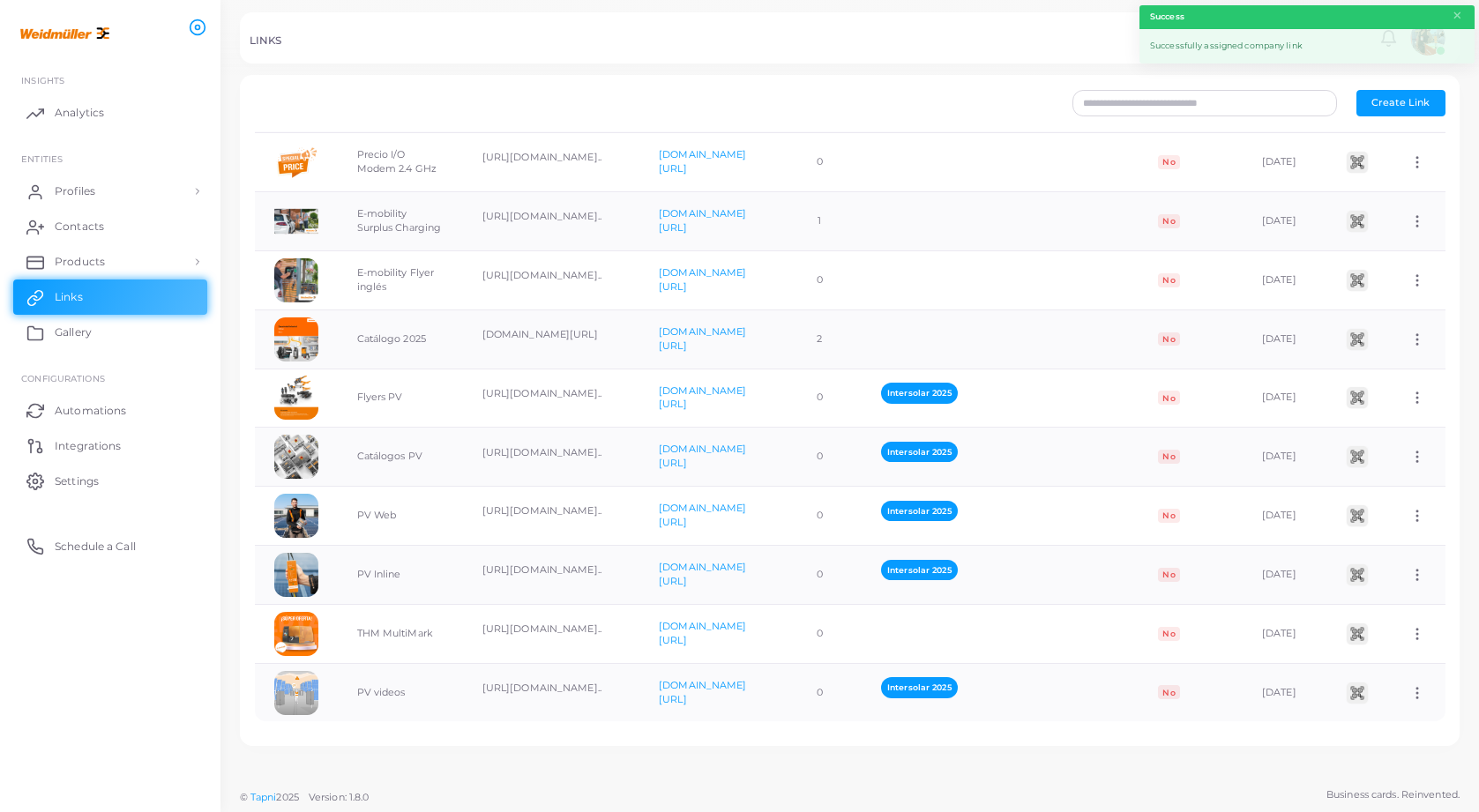 scroll, scrollTop: 0, scrollLeft: 0, axis: both 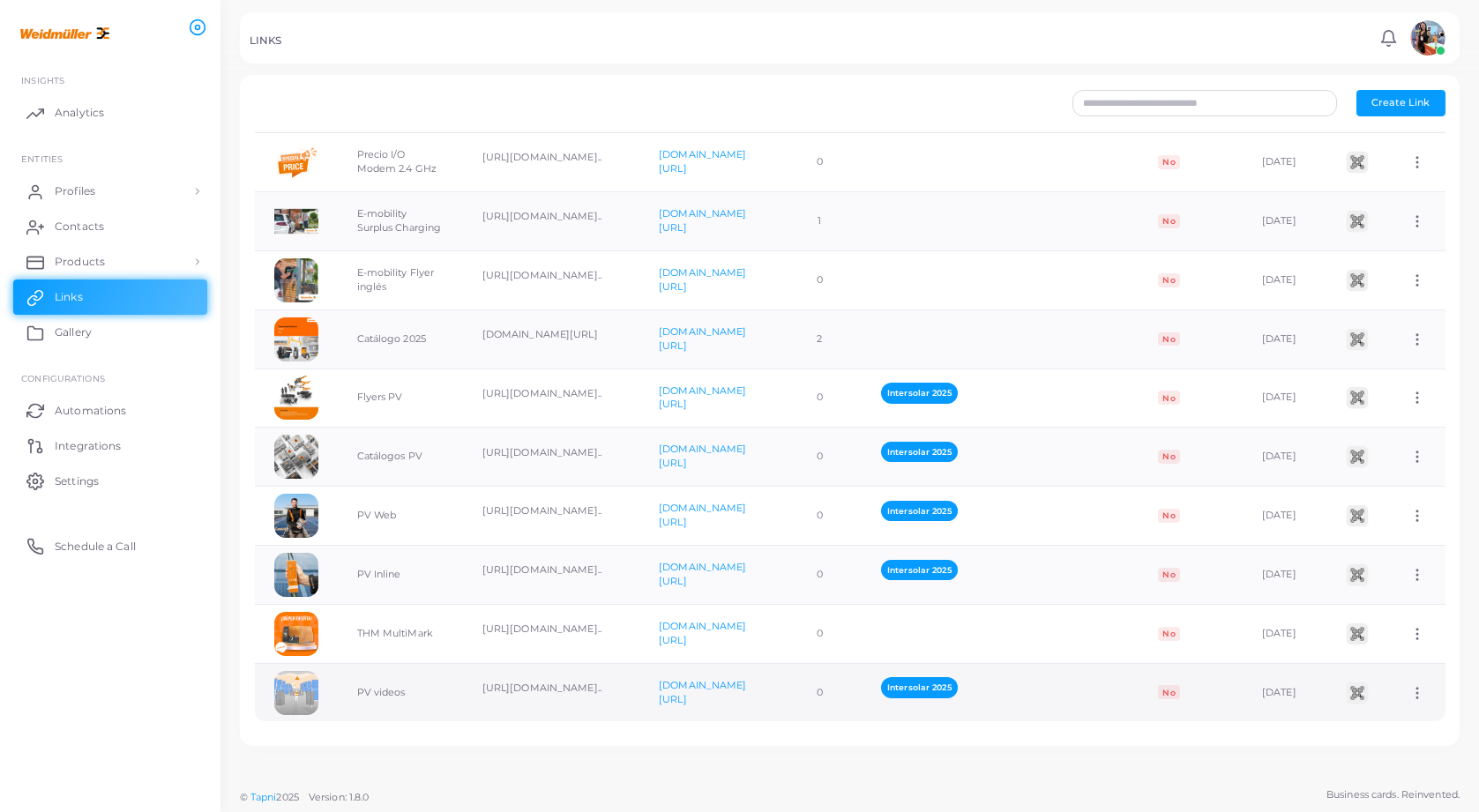 click 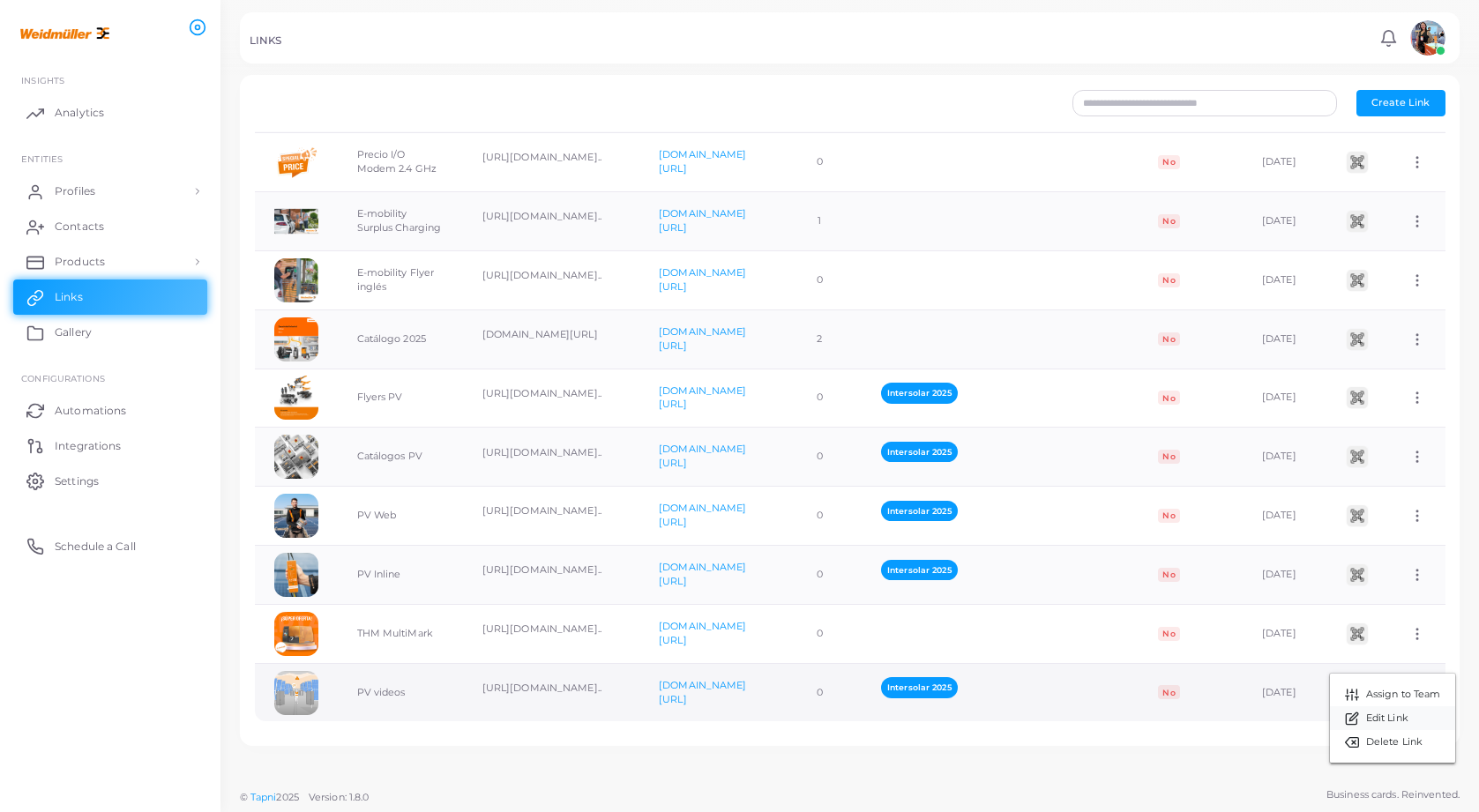 click on "Edit Link" at bounding box center [1387, 719] 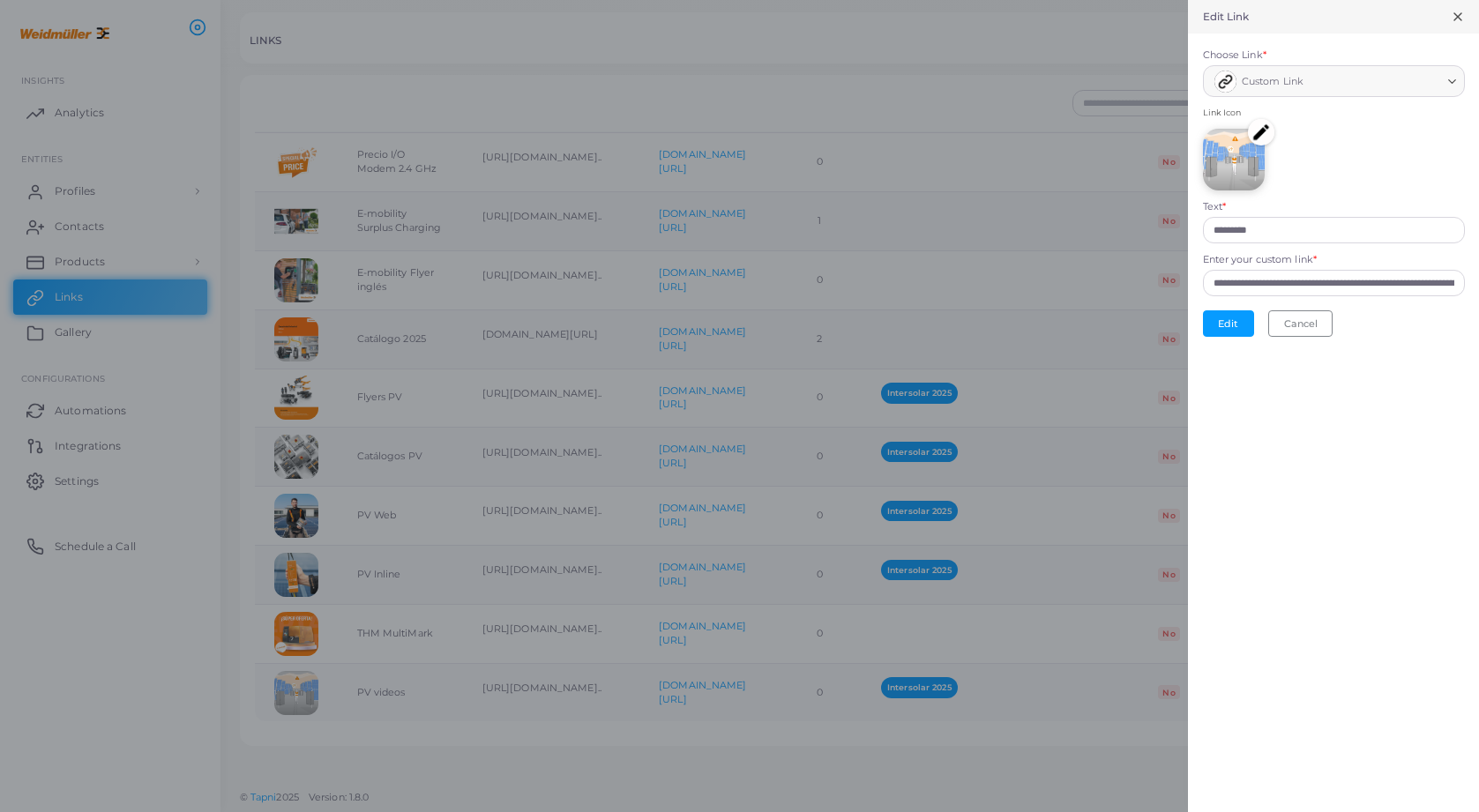 click at bounding box center [1261, 132] 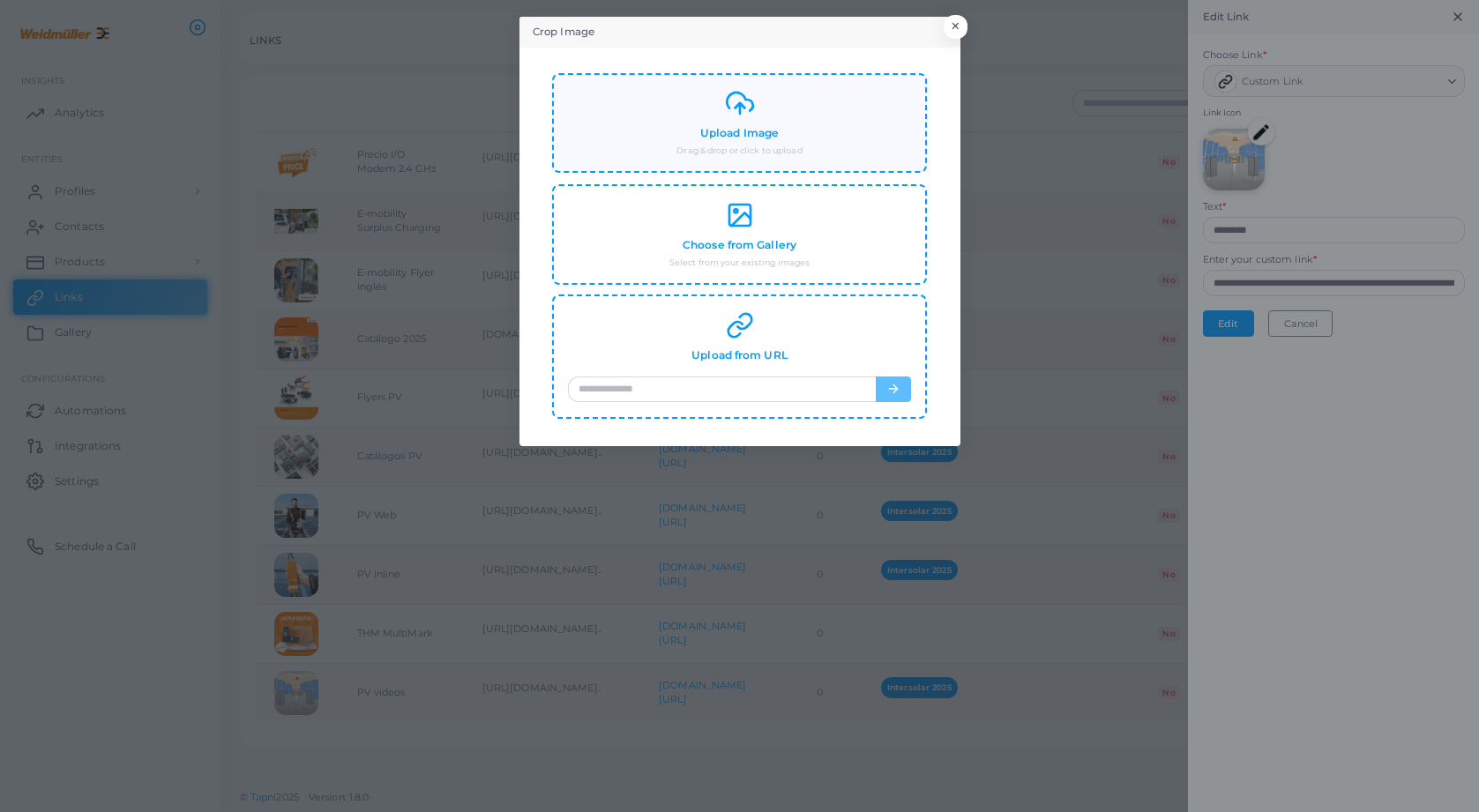 click on "Upload Image" at bounding box center [739, 133] 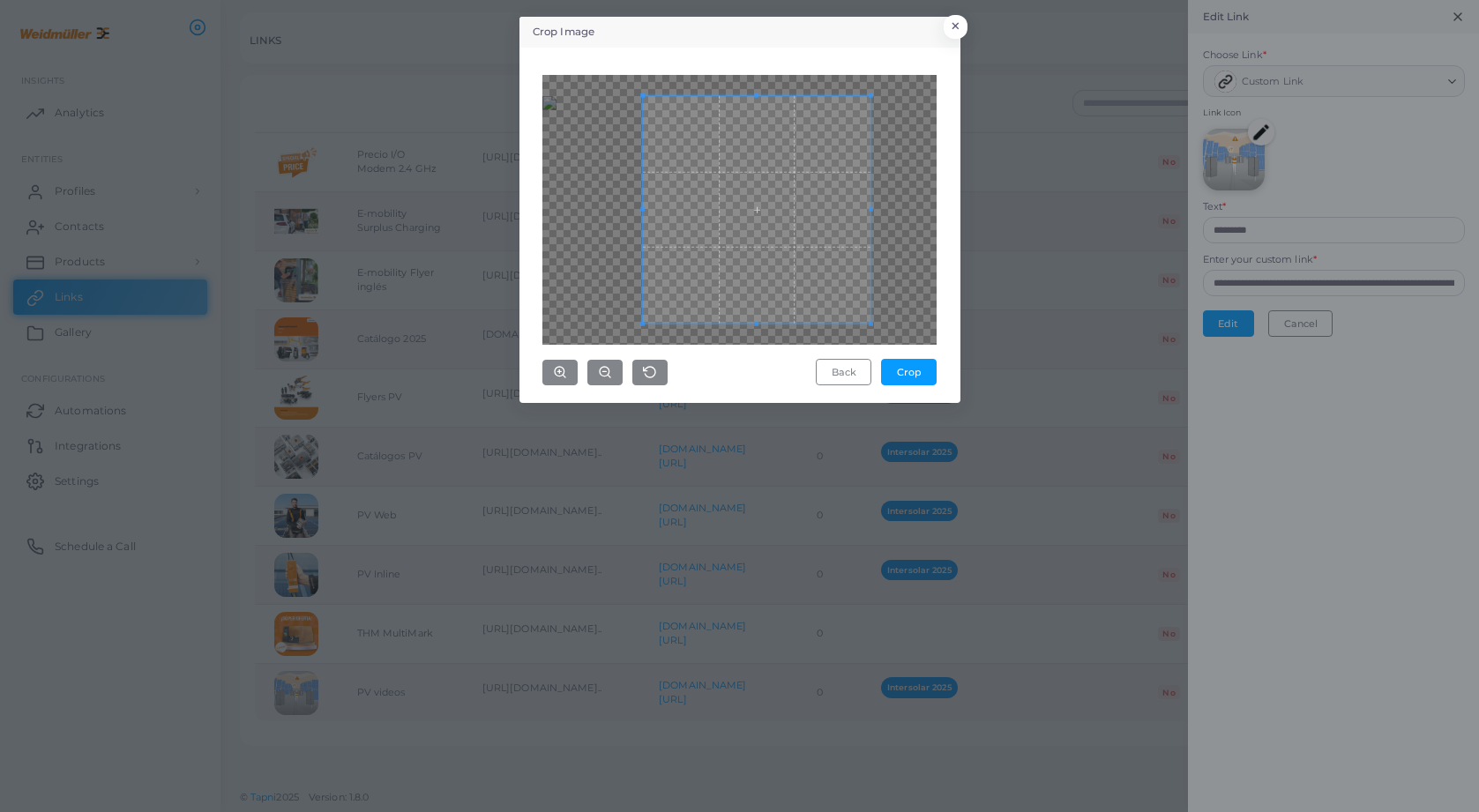 click at bounding box center (757, 209) 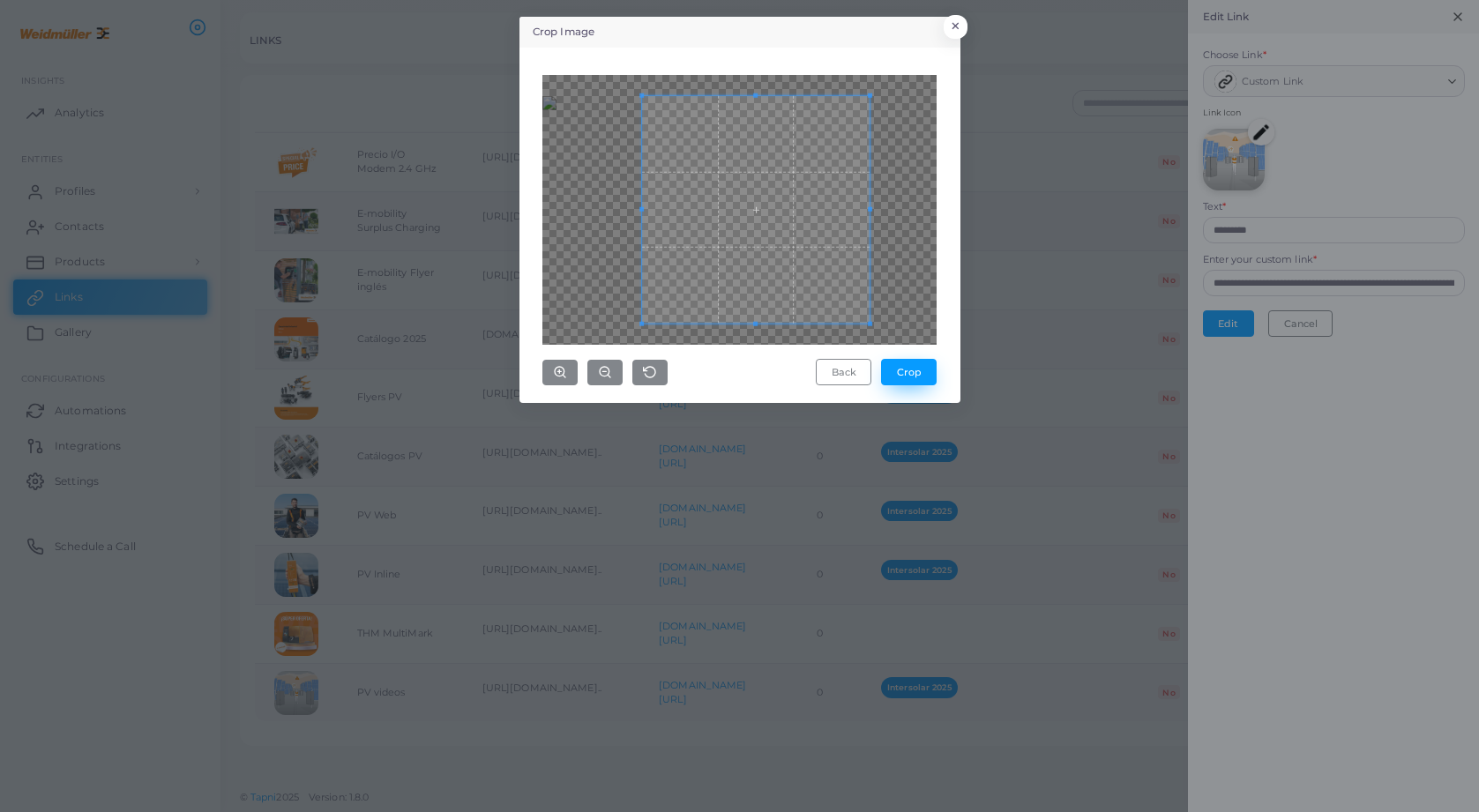 click on "Crop" at bounding box center (908, 372) 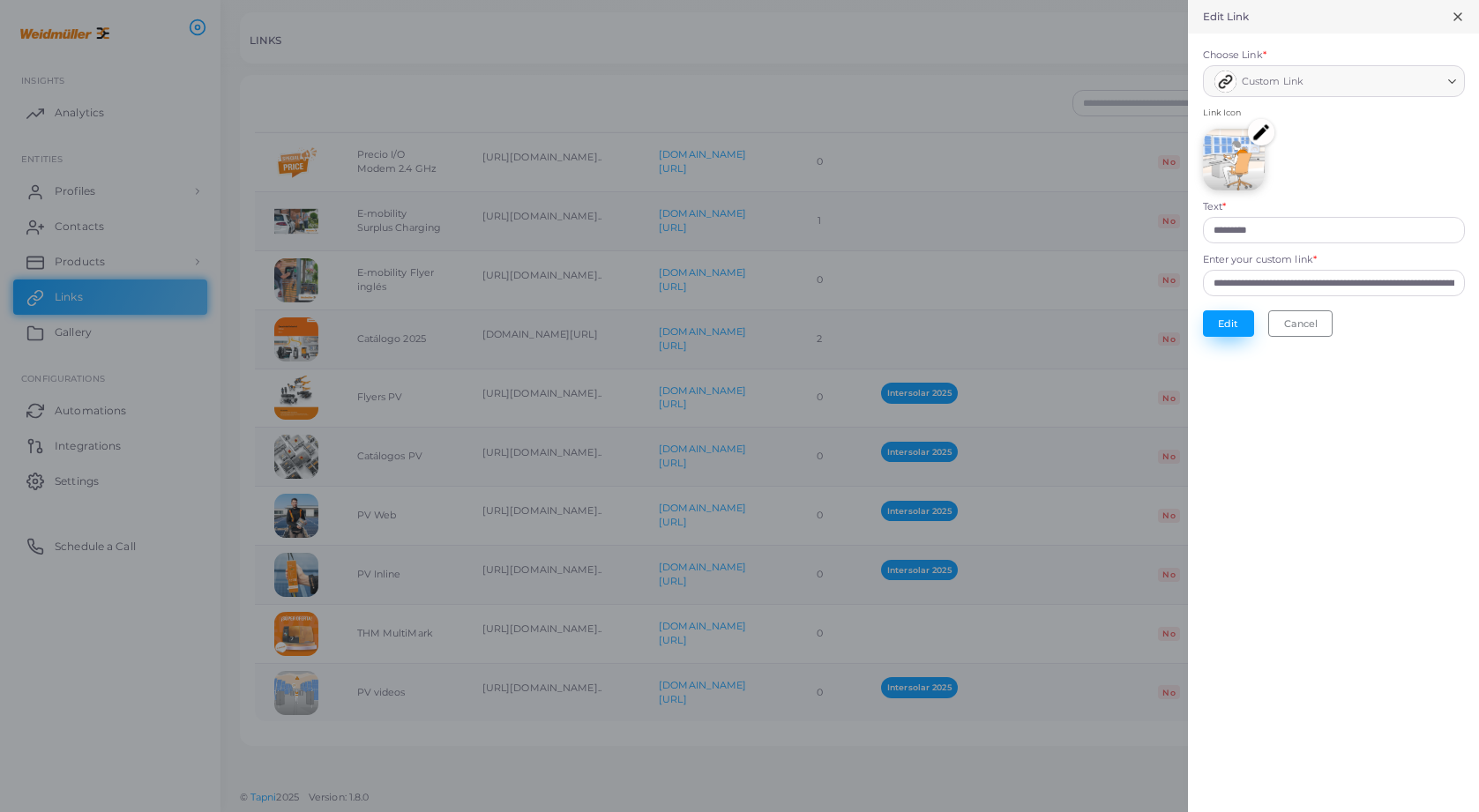 click on "Edit" at bounding box center (1229, 324) 